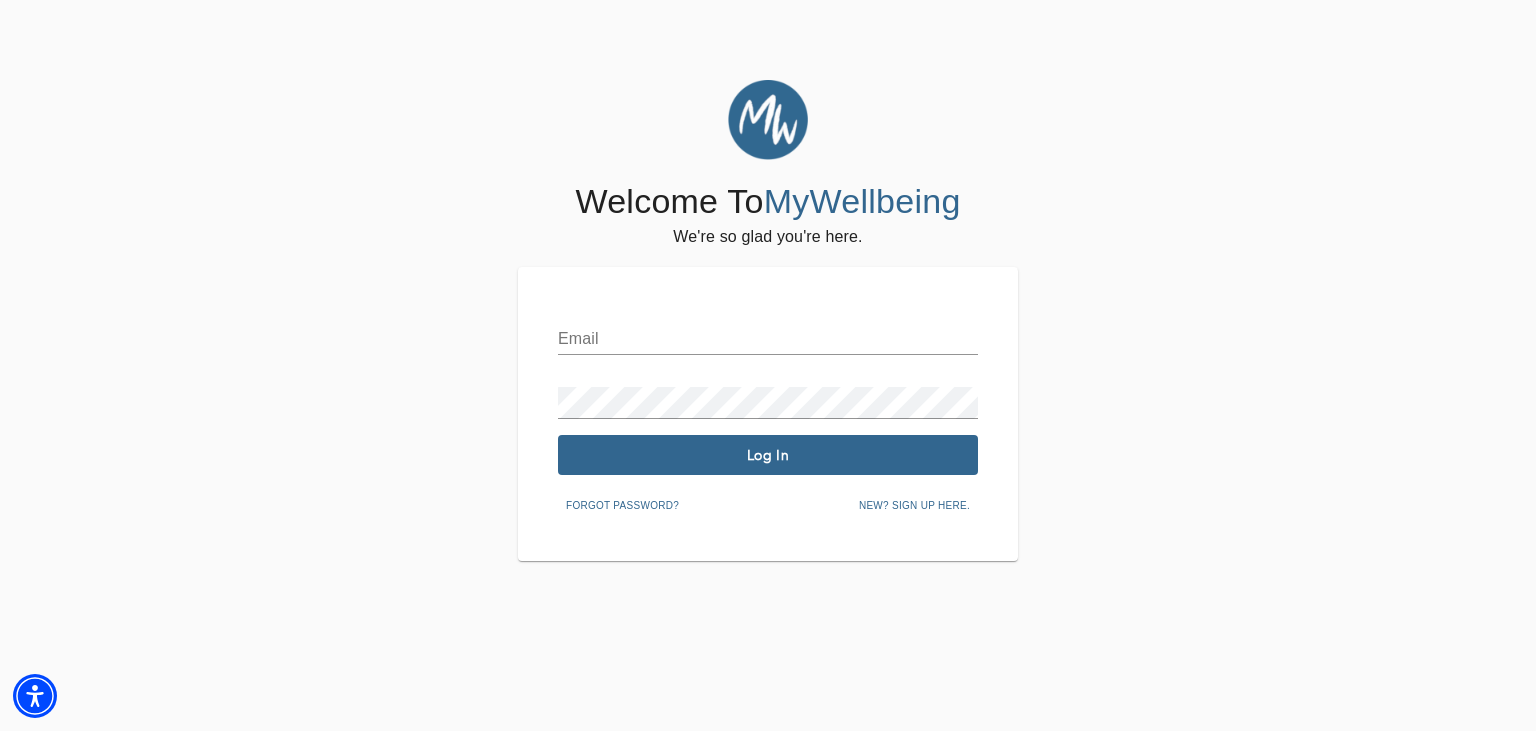 scroll, scrollTop: 0, scrollLeft: 0, axis: both 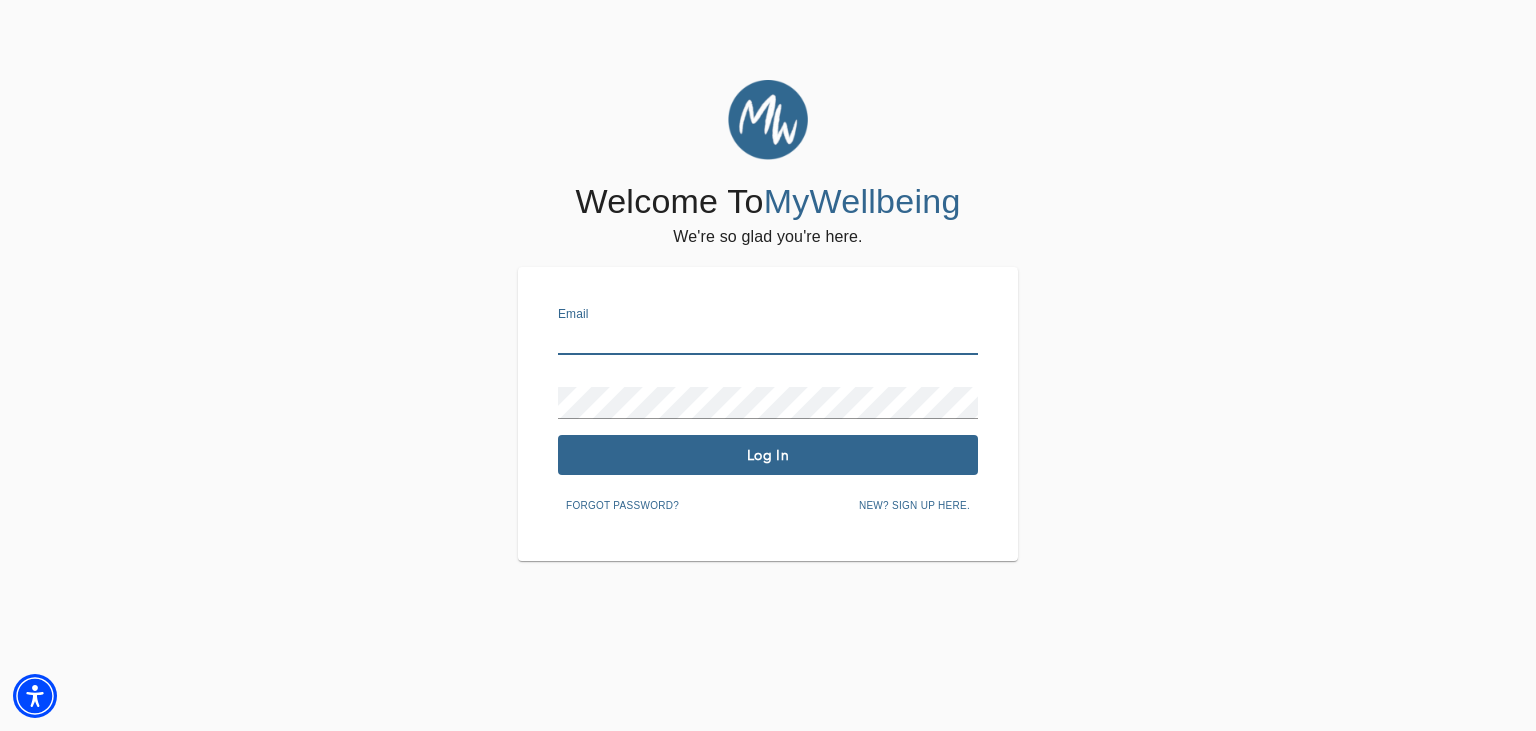 click at bounding box center [768, 339] 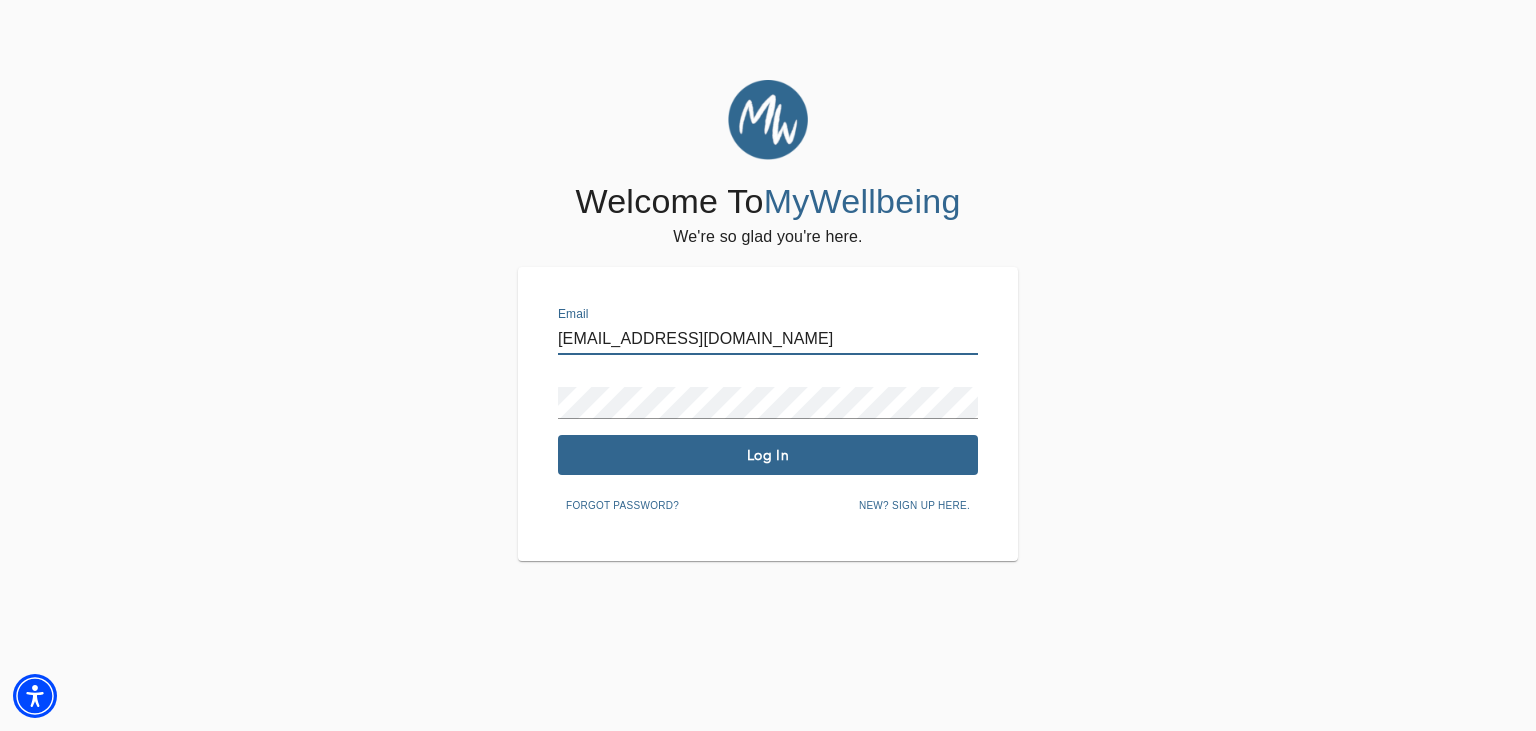 type on "[EMAIL_ADDRESS][DOMAIN_NAME]" 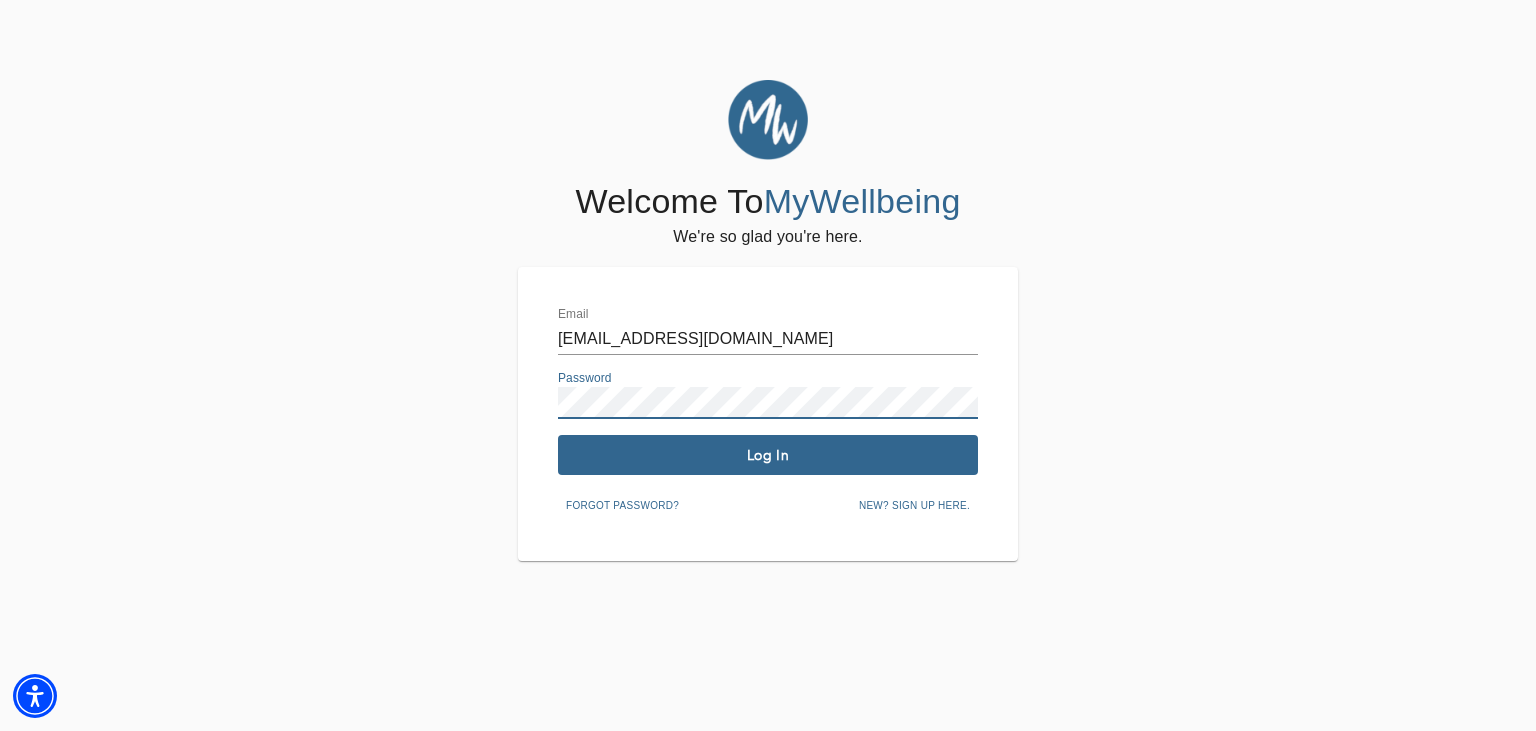 click on "Log In" at bounding box center [768, 455] 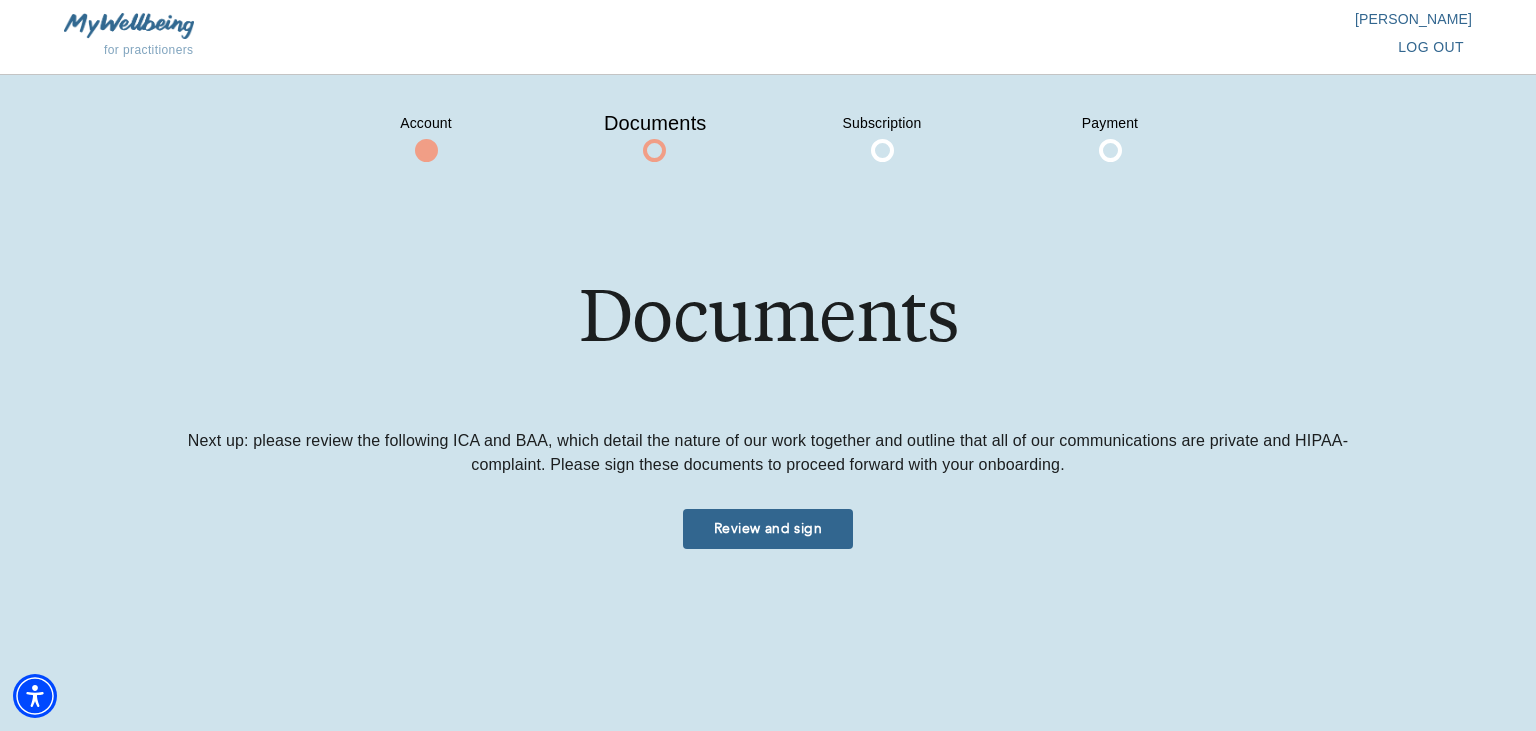 click on "Review and sign" at bounding box center (768, 528) 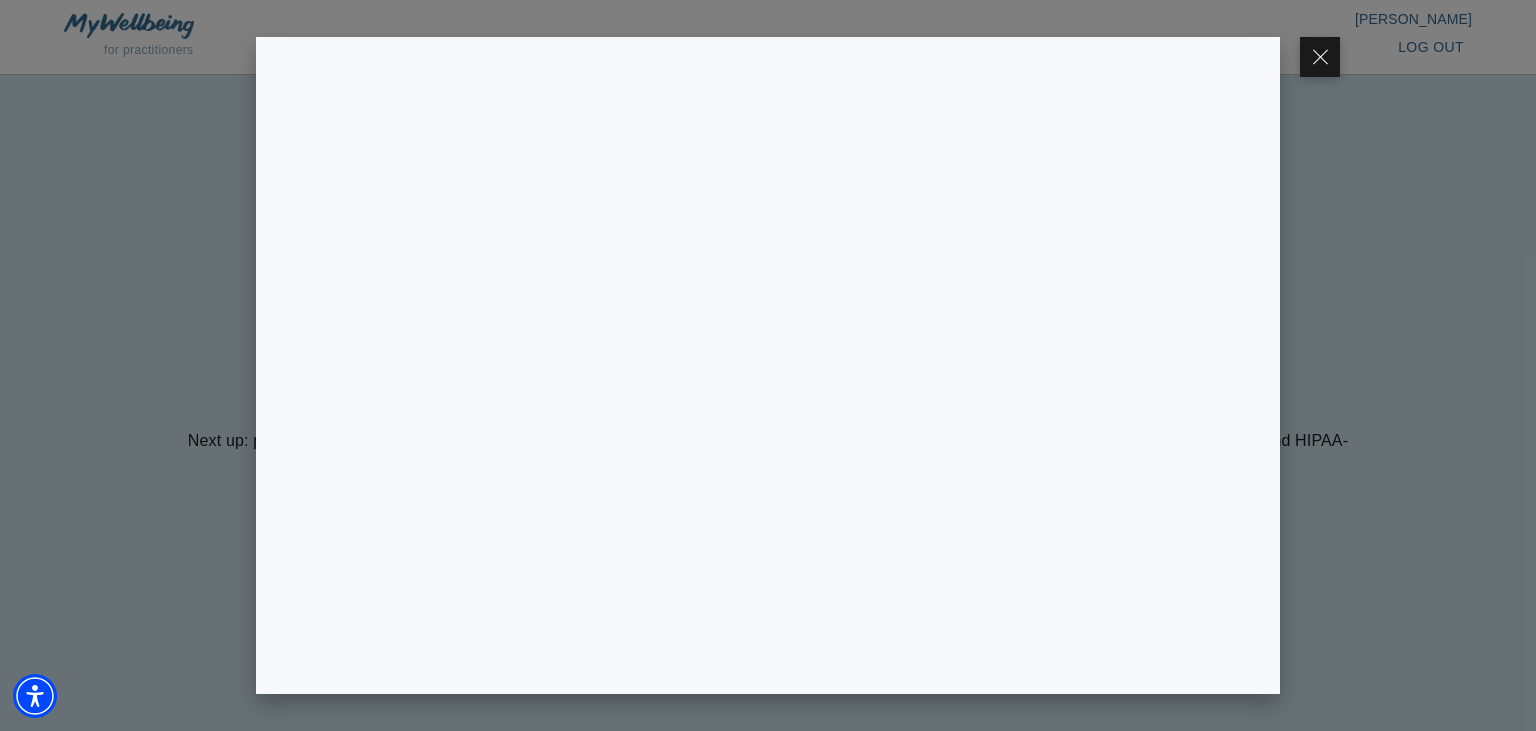 click at bounding box center (768, 365) 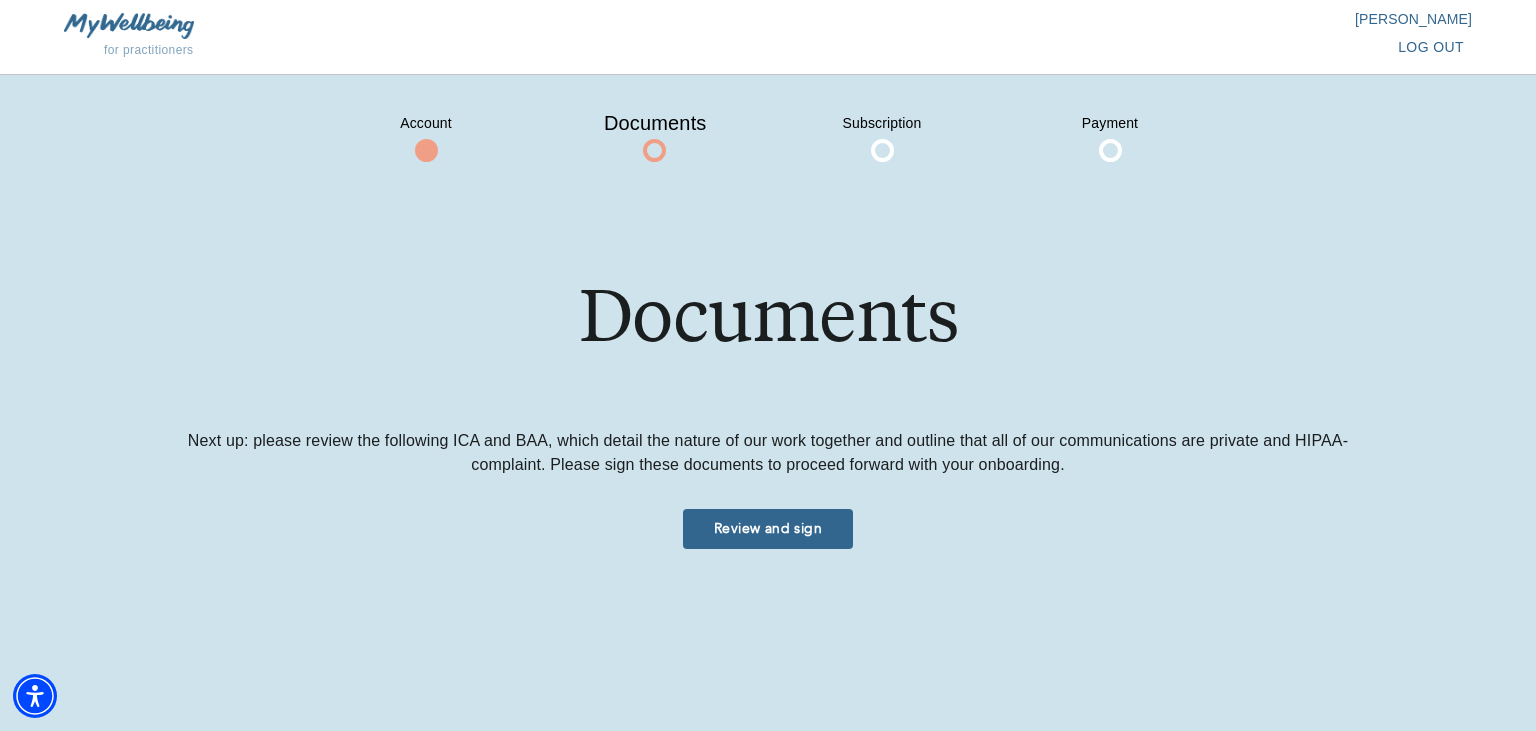 scroll, scrollTop: 0, scrollLeft: 0, axis: both 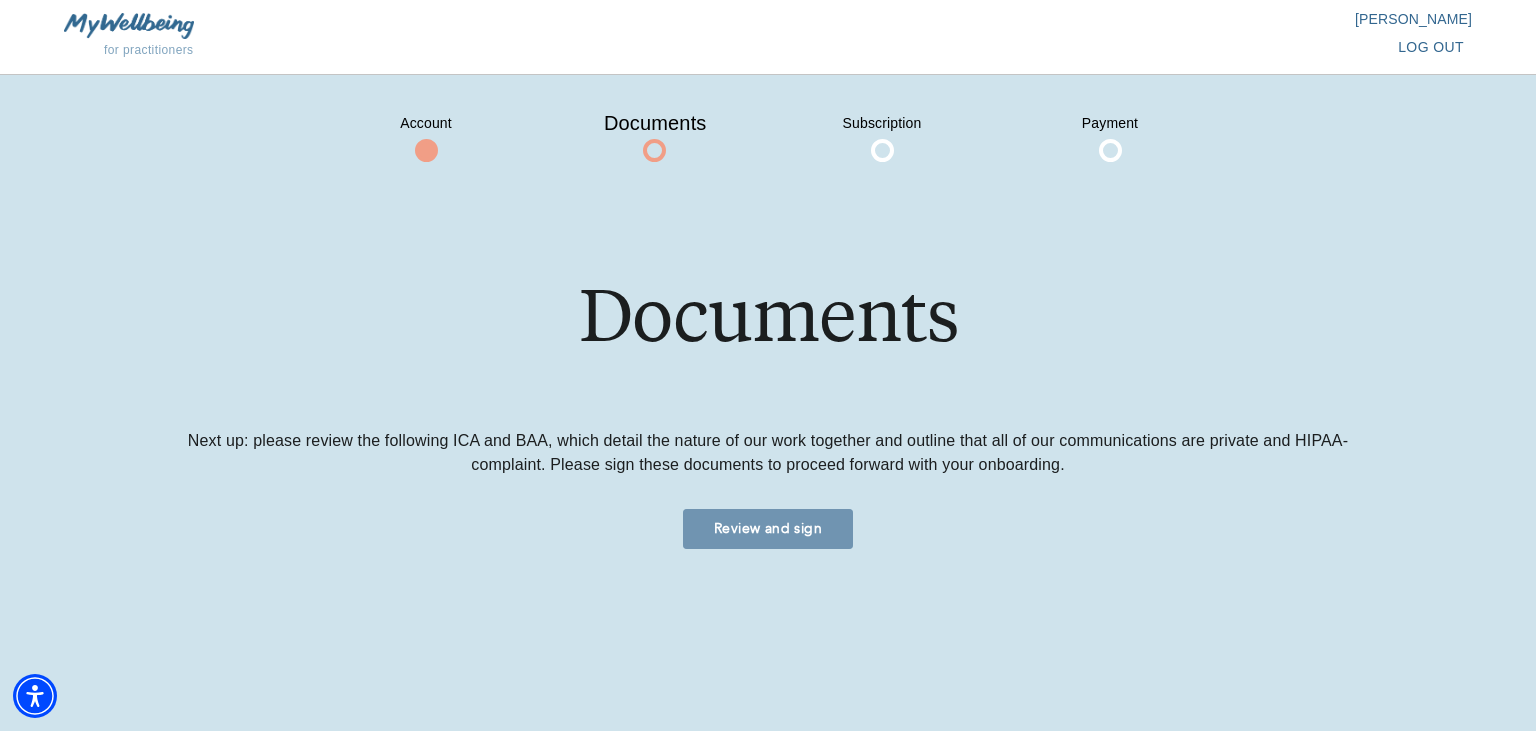 click on "Review and sign" at bounding box center (768, 528) 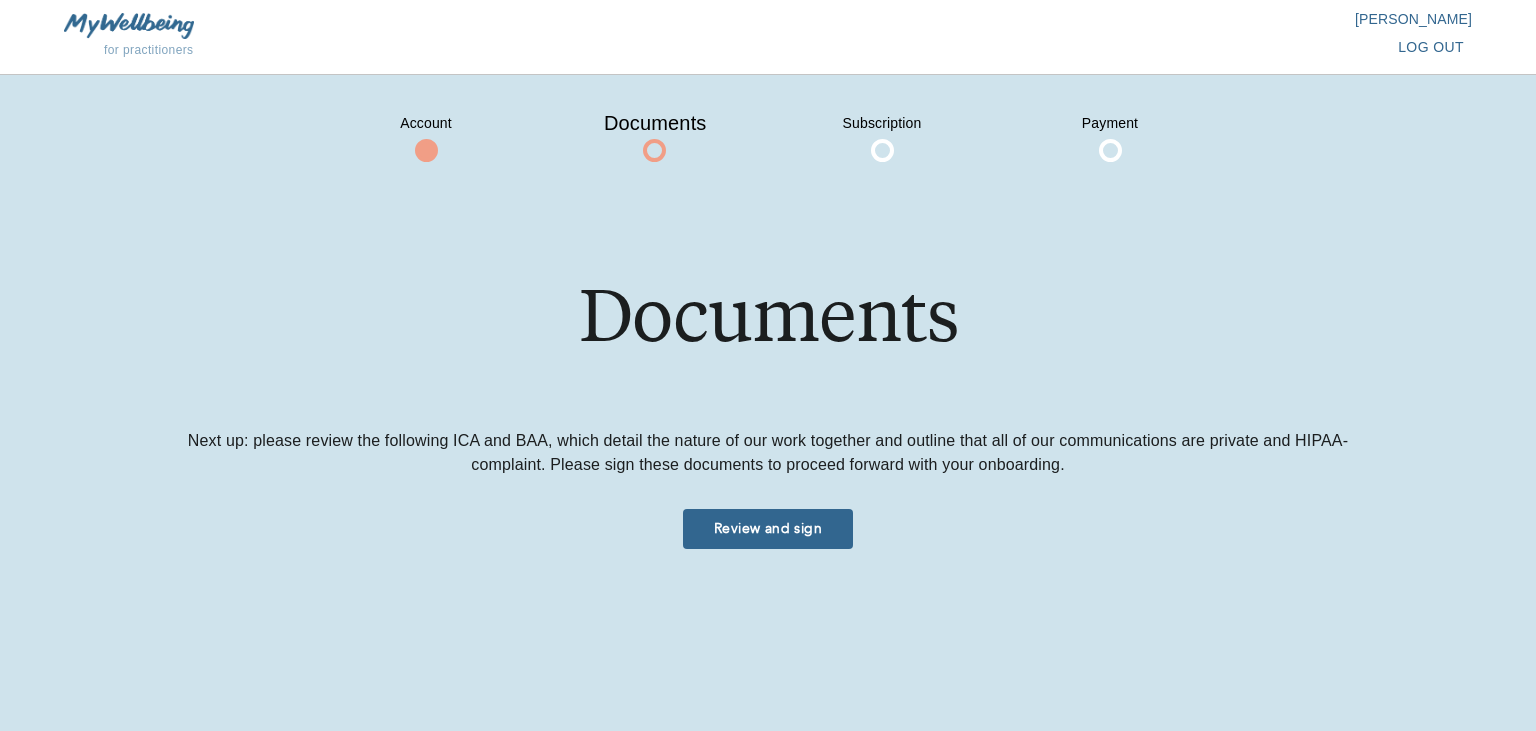 scroll, scrollTop: 0, scrollLeft: 0, axis: both 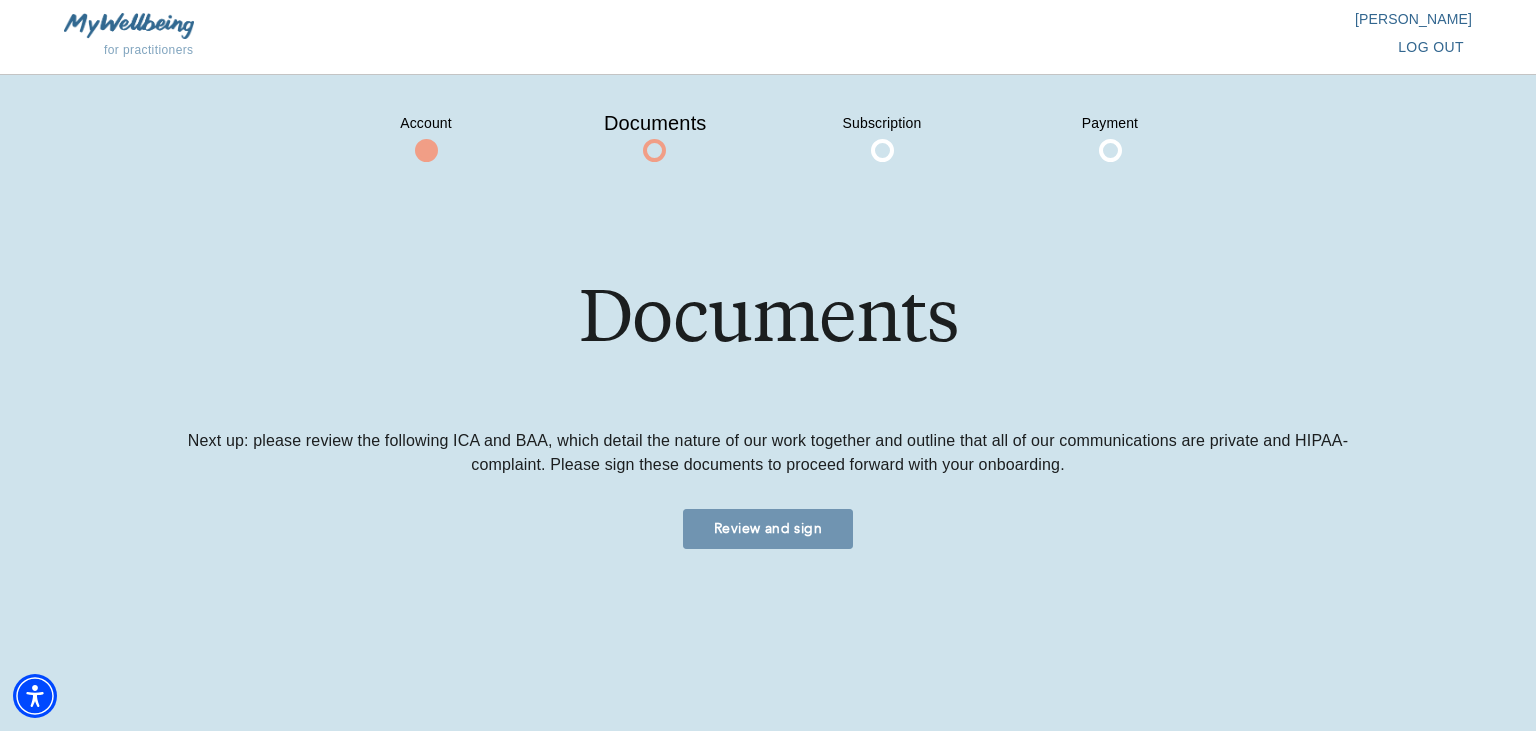 click on "Review and sign" at bounding box center (768, 528) 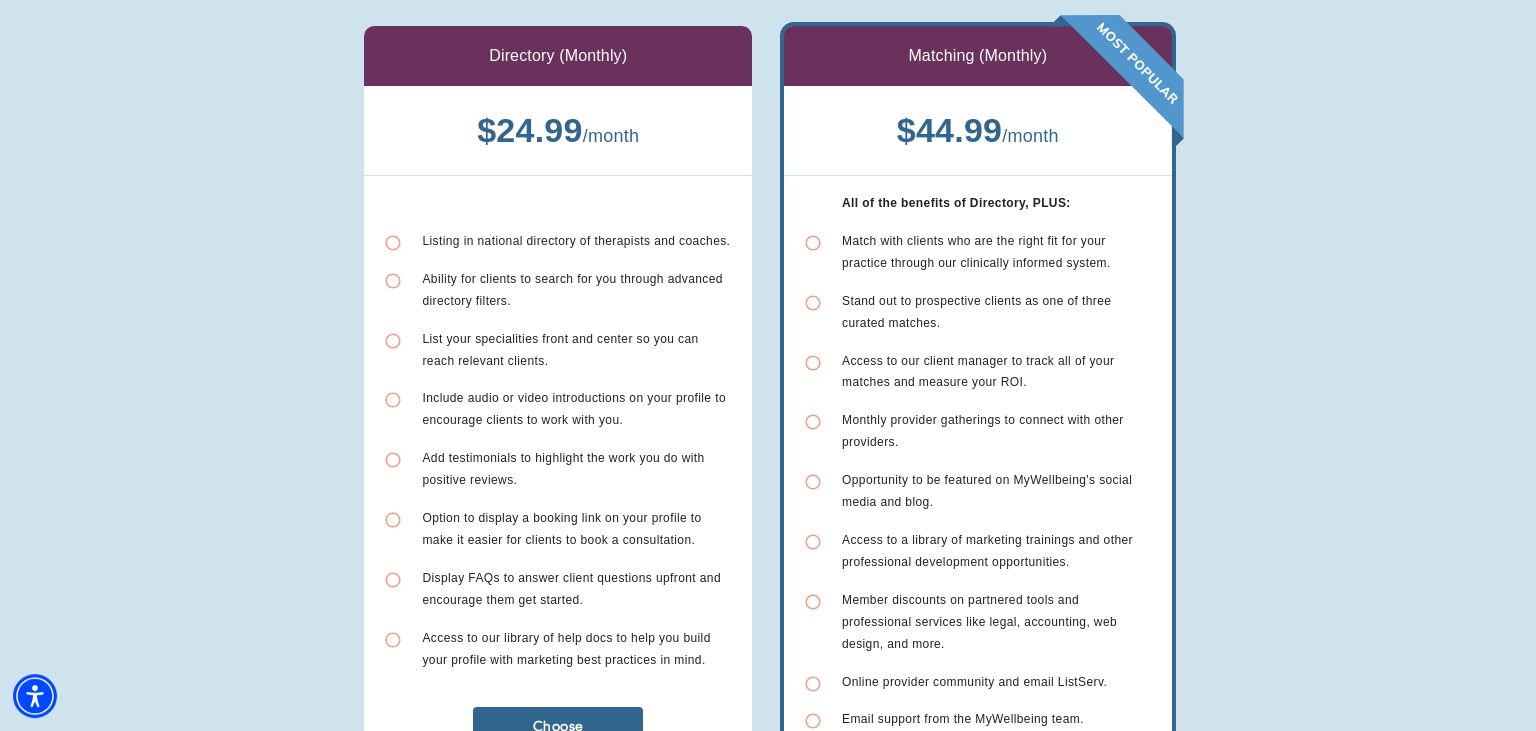scroll, scrollTop: 266, scrollLeft: 0, axis: vertical 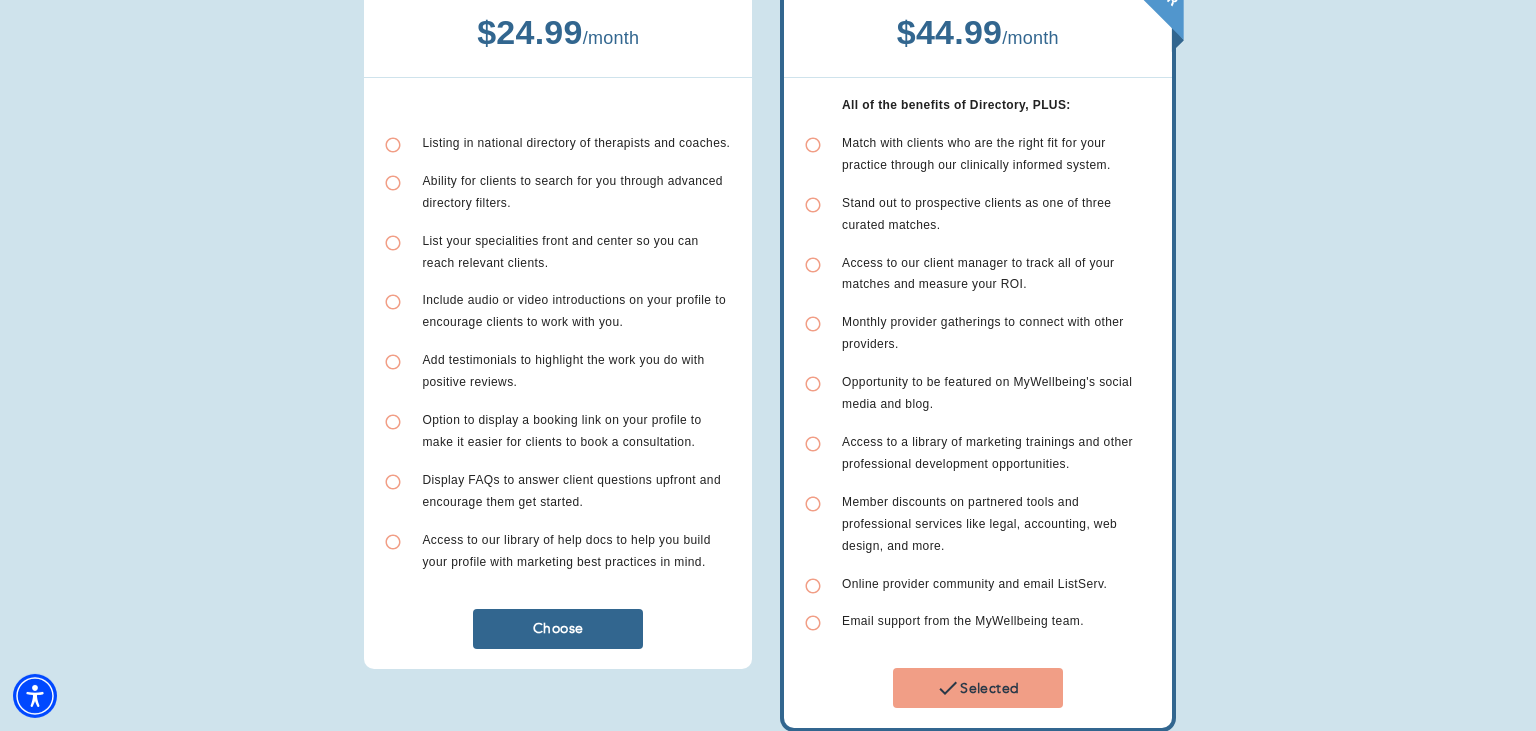 click on "Choose" at bounding box center (558, 629) 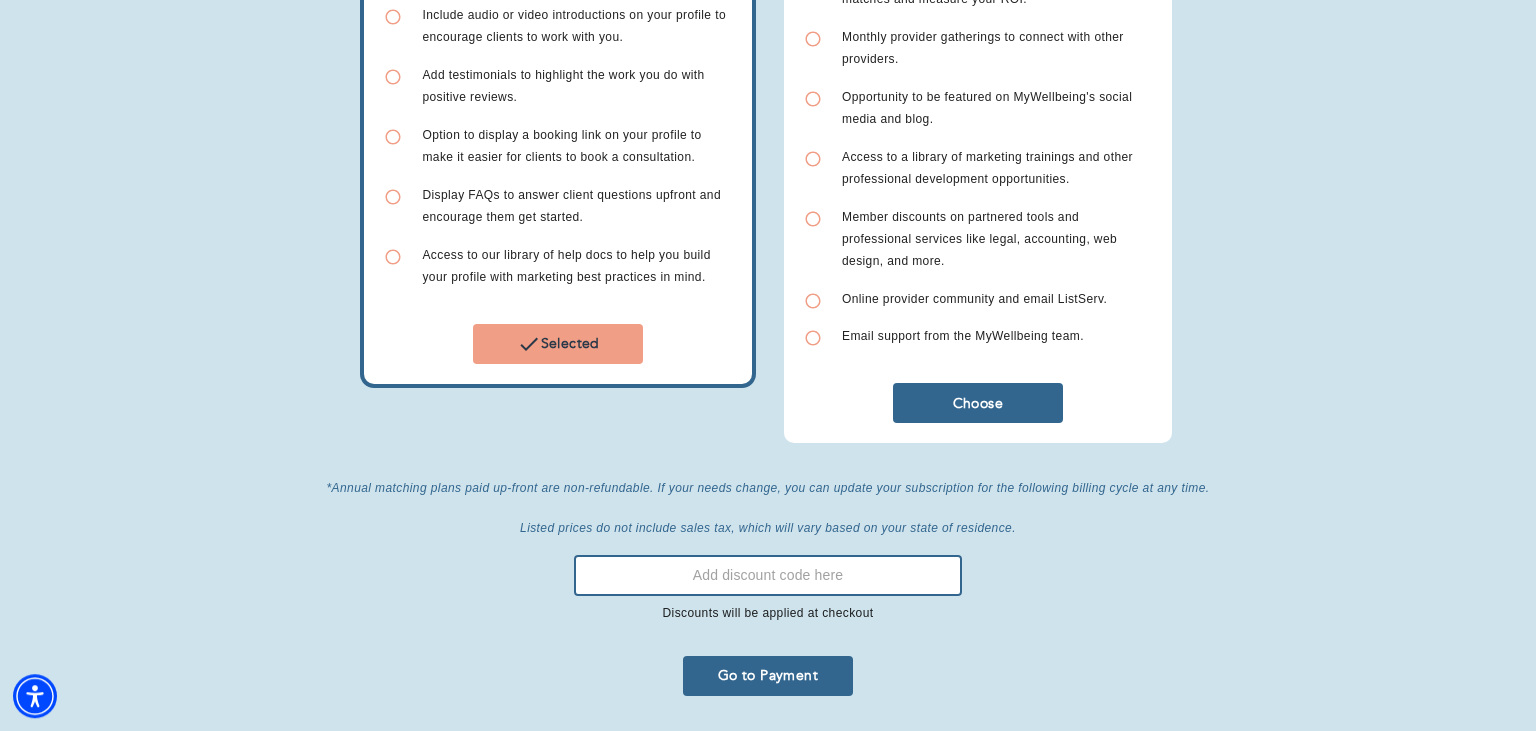 scroll, scrollTop: 555, scrollLeft: 0, axis: vertical 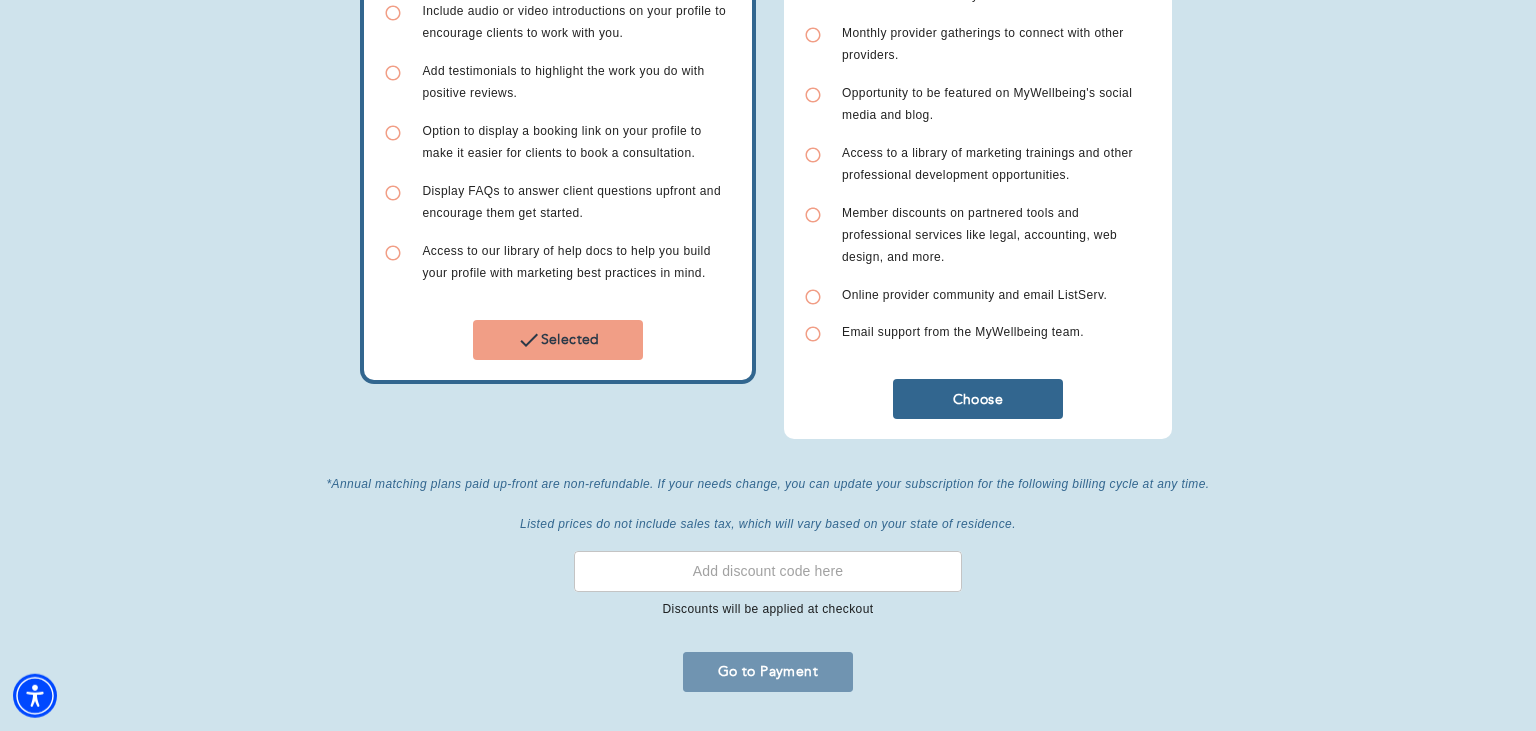 click on "Go to Payment" at bounding box center [768, 671] 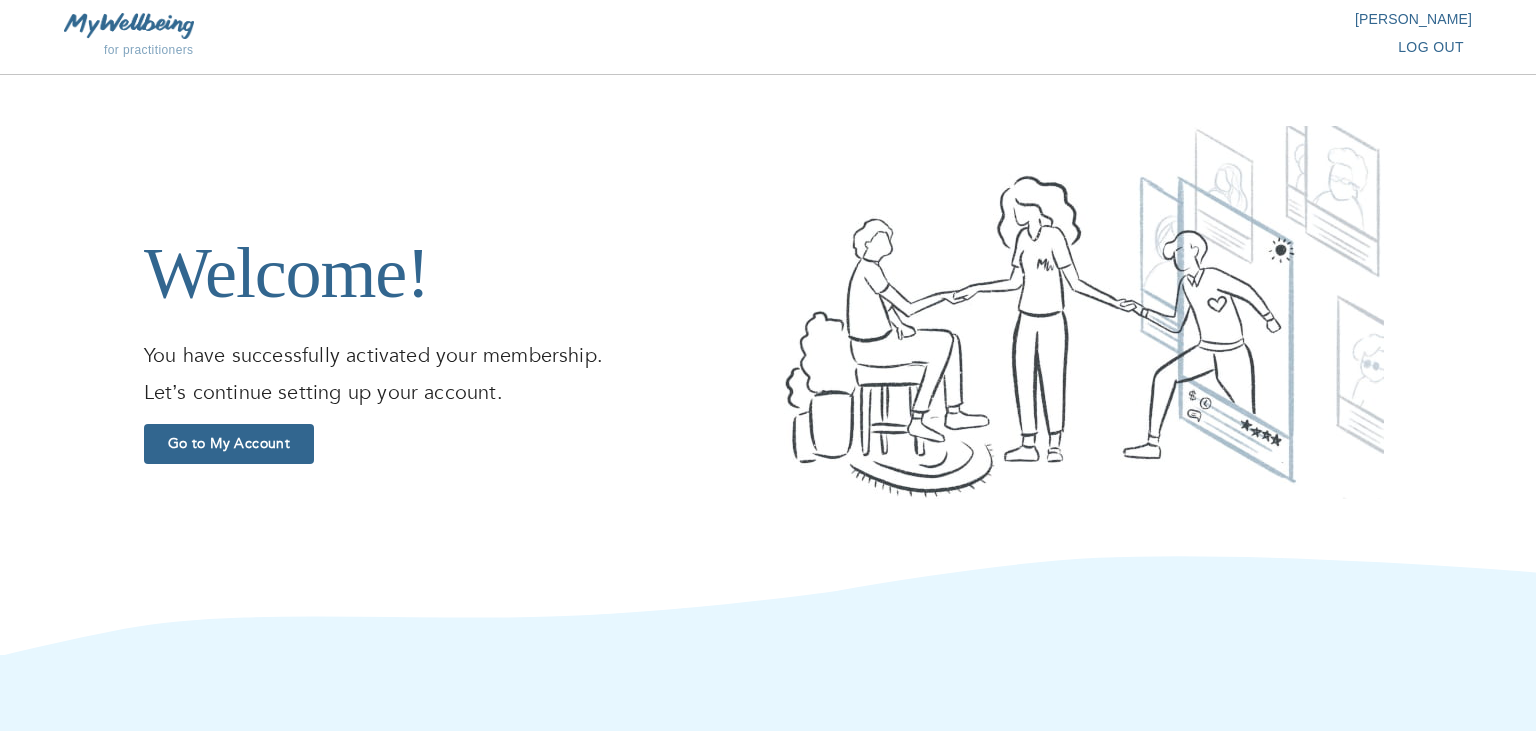 scroll, scrollTop: 0, scrollLeft: 0, axis: both 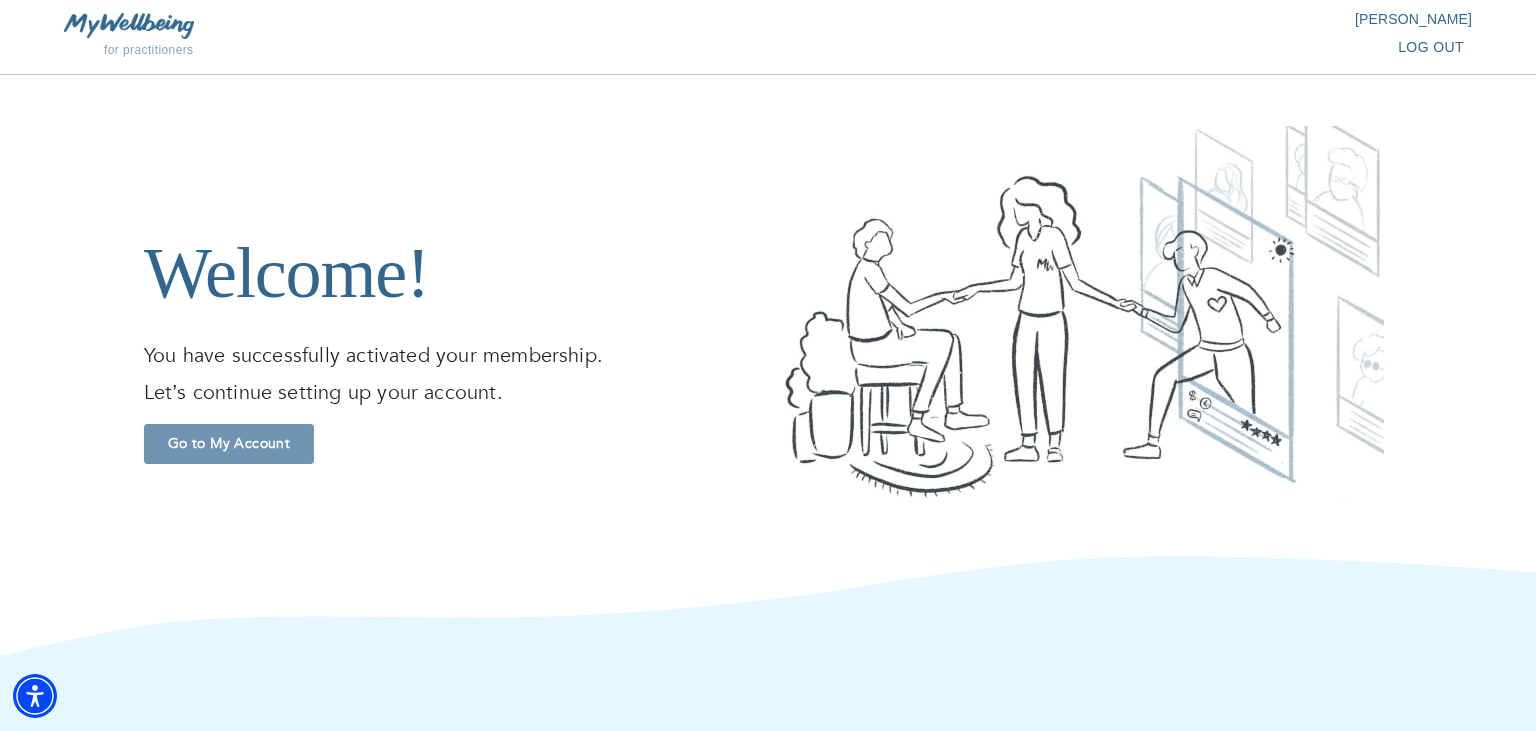 click on "Go to My Account" at bounding box center (229, 443) 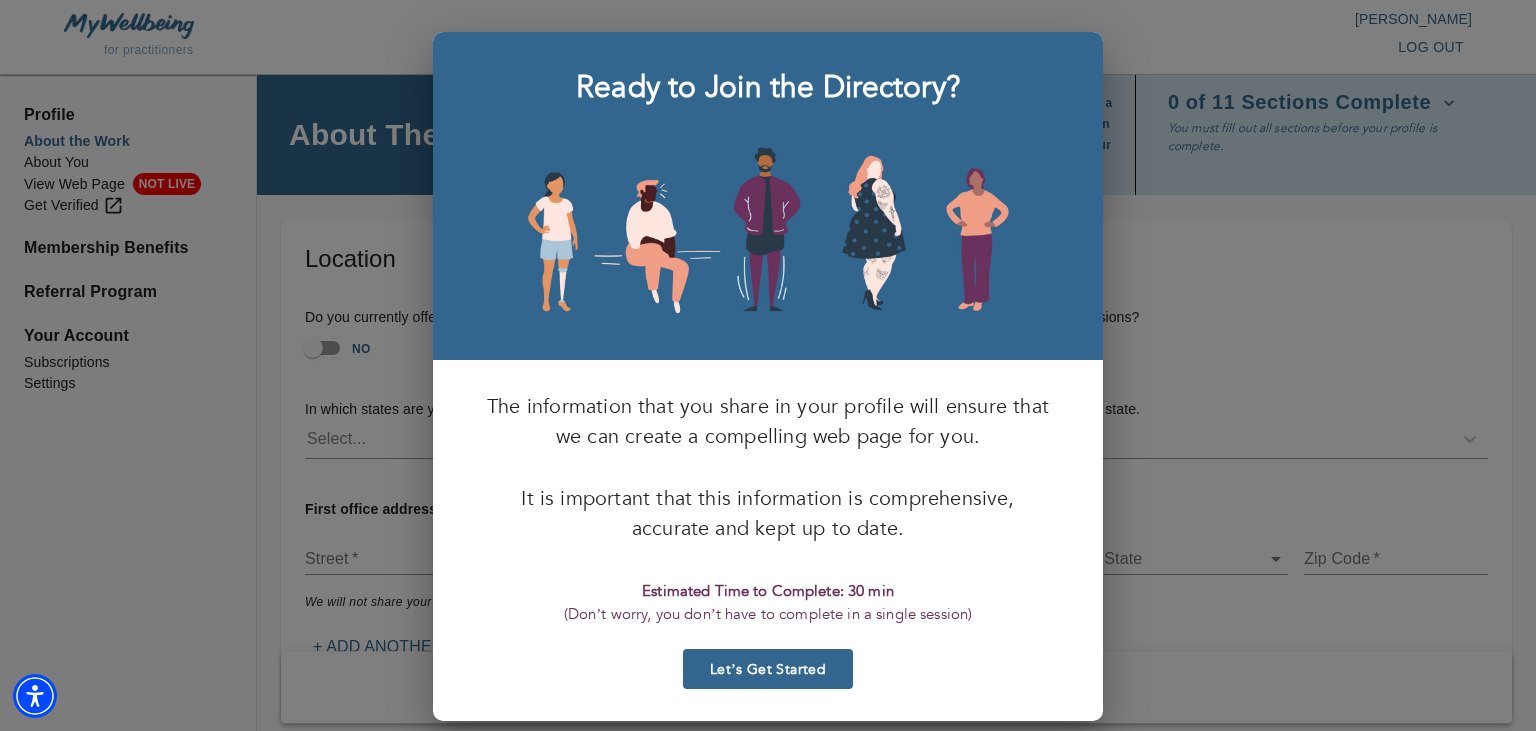 scroll, scrollTop: 22, scrollLeft: 0, axis: vertical 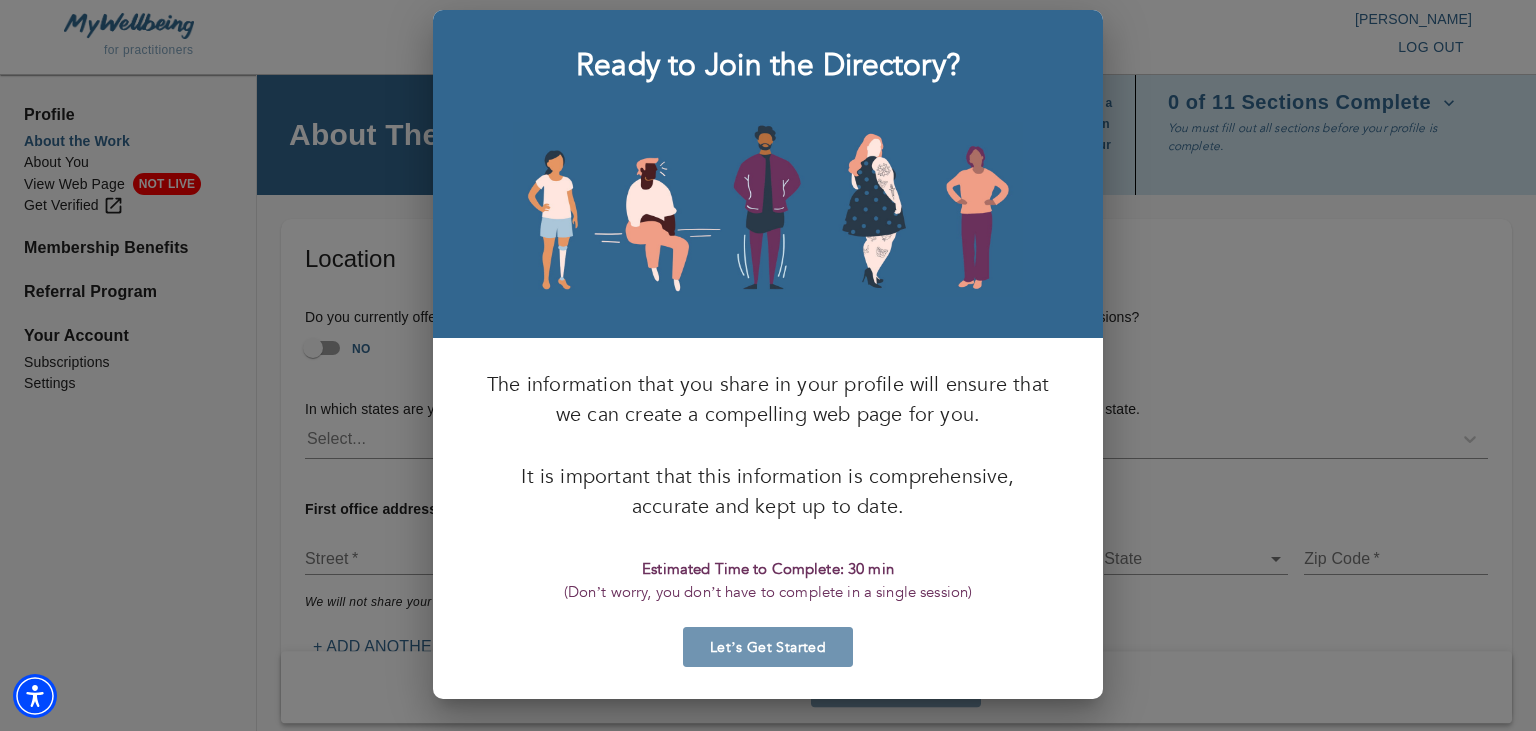 click on "Let’s Get Started" at bounding box center (768, 647) 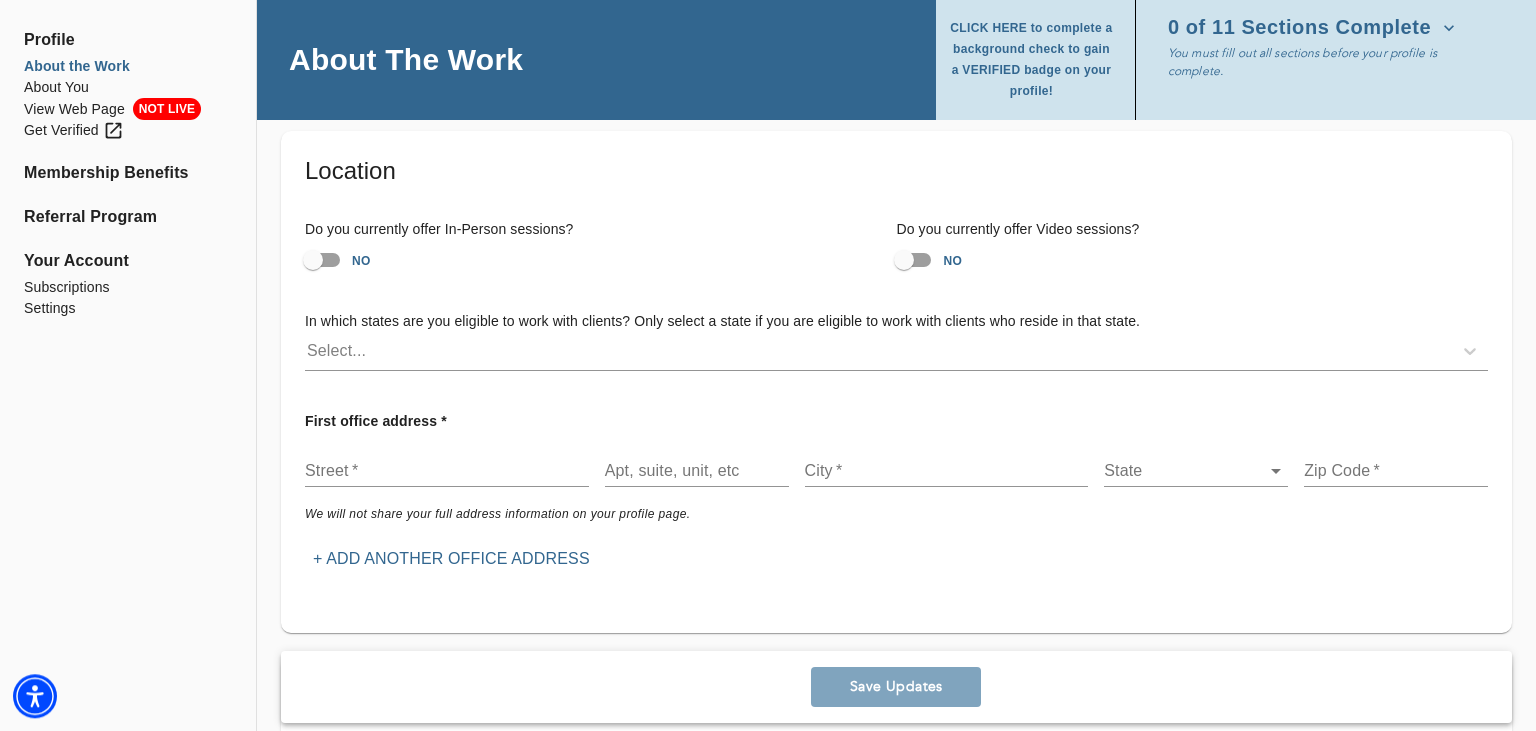 scroll, scrollTop: 91, scrollLeft: 0, axis: vertical 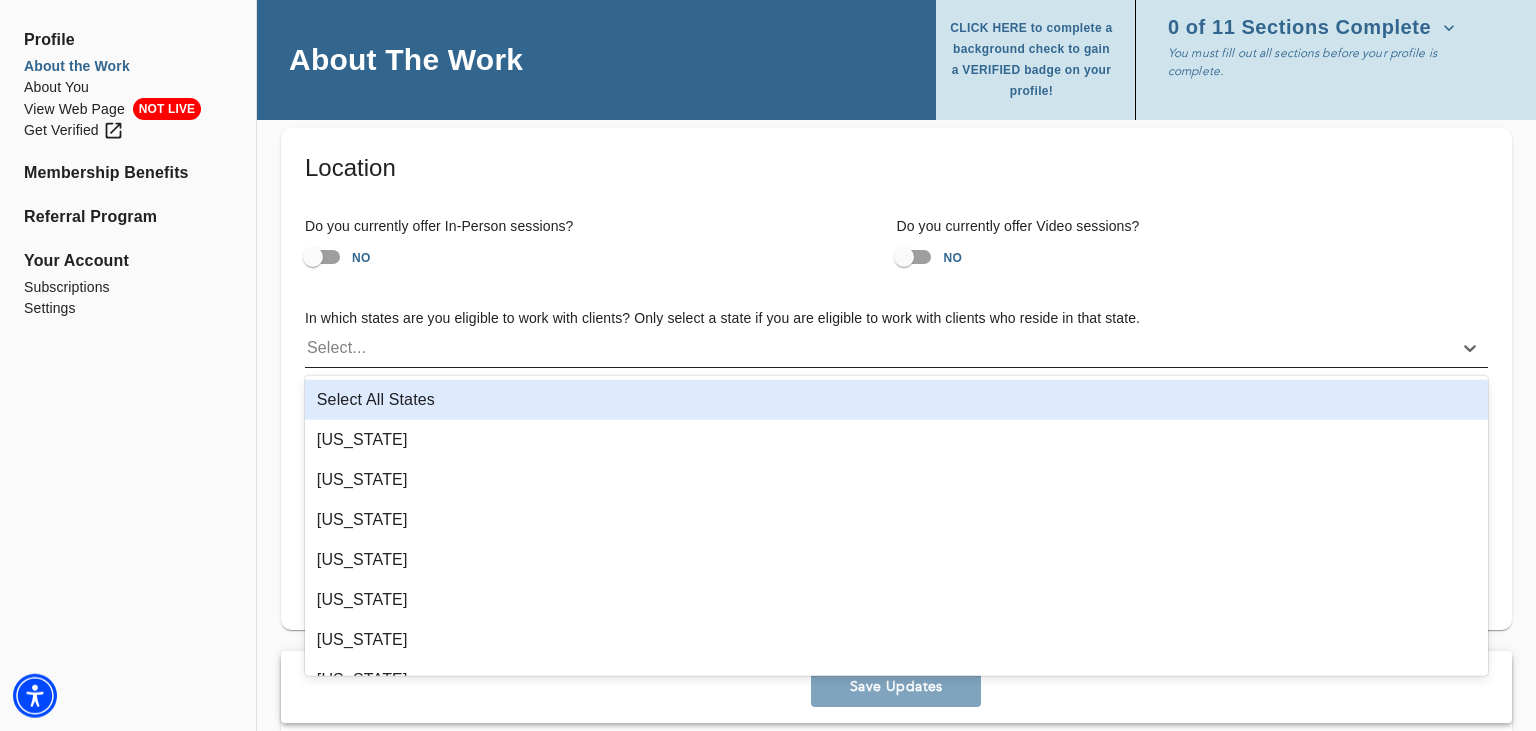 click on "Select..." at bounding box center [878, 348] 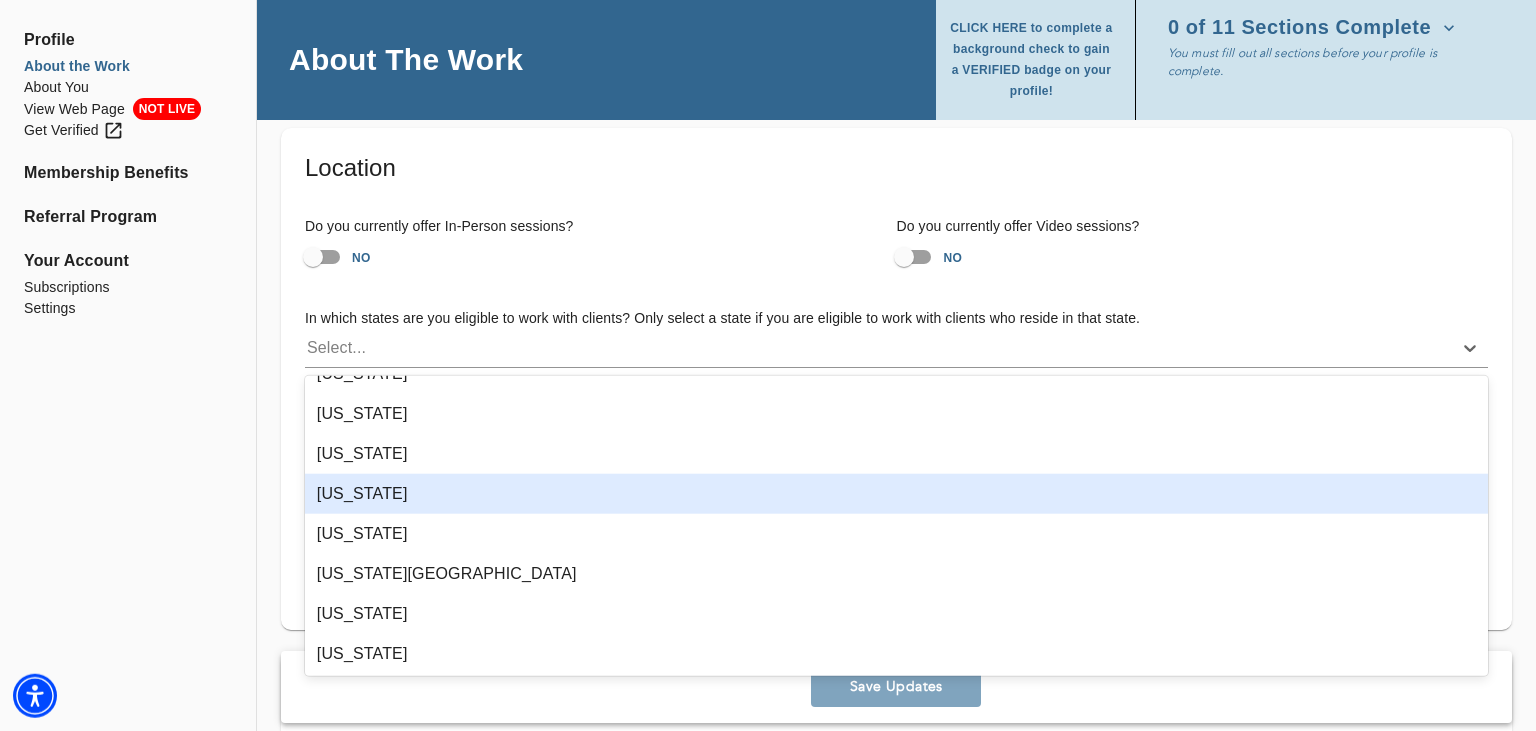 scroll, scrollTop: 1707, scrollLeft: 0, axis: vertical 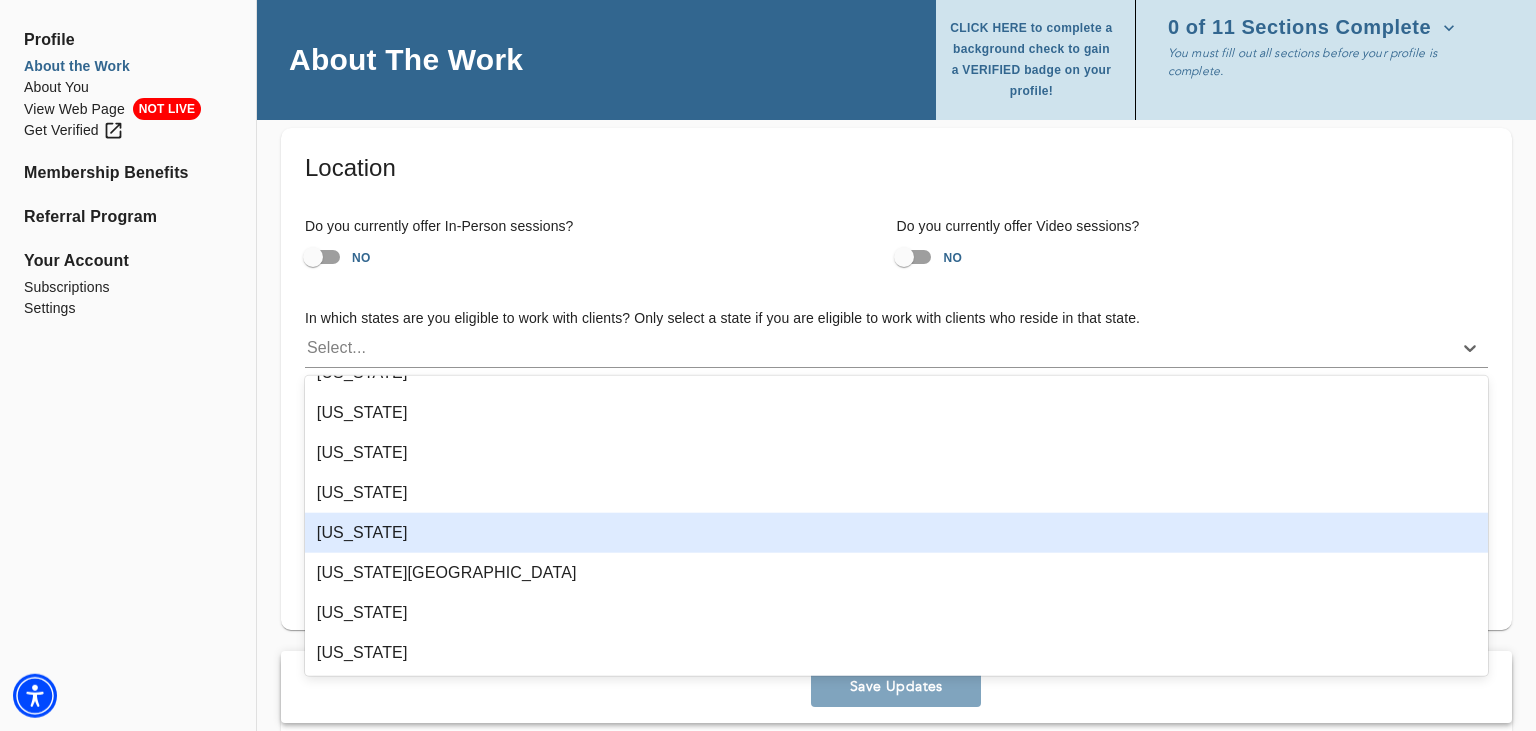 click on "[US_STATE]" at bounding box center [896, 533] 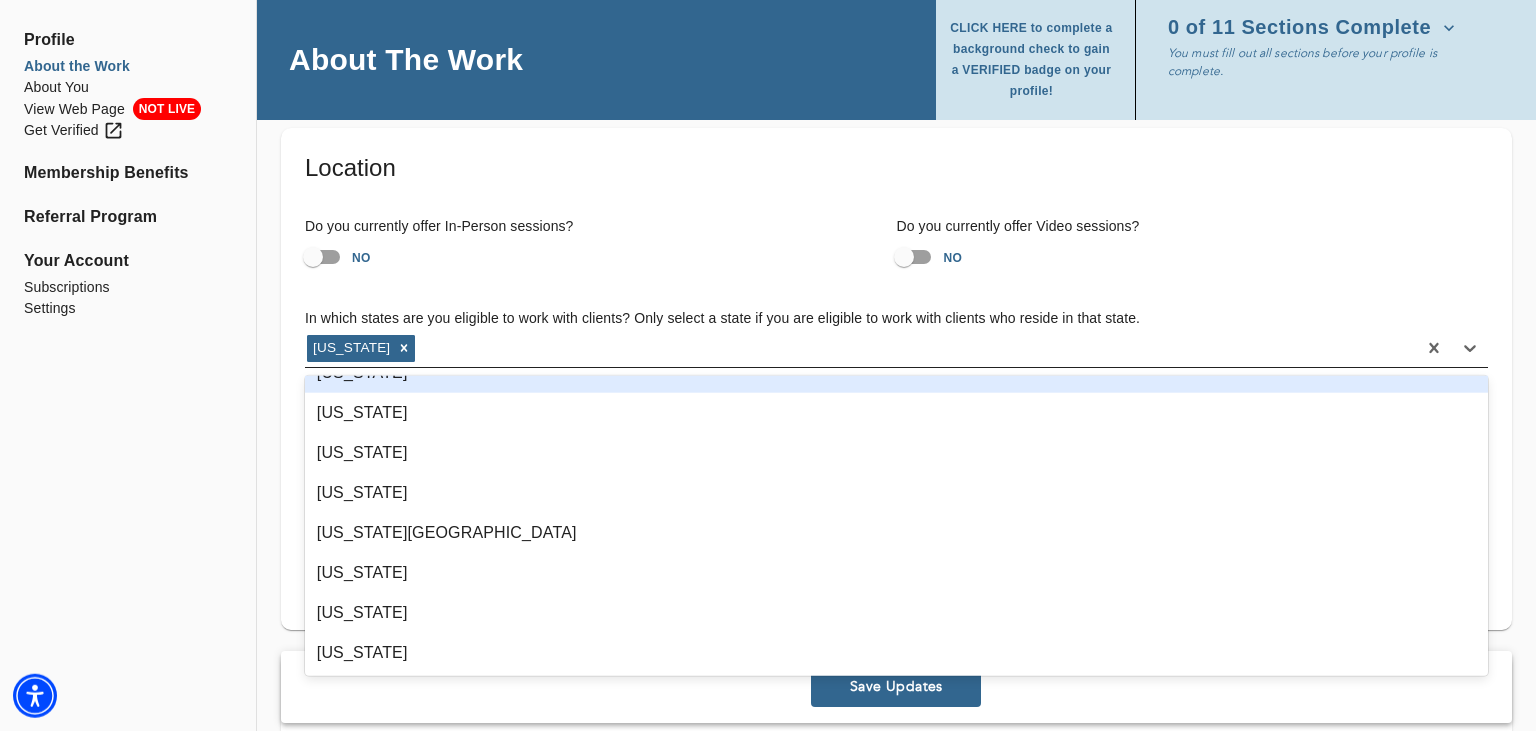 click on "[US_STATE]" at bounding box center (860, 348) 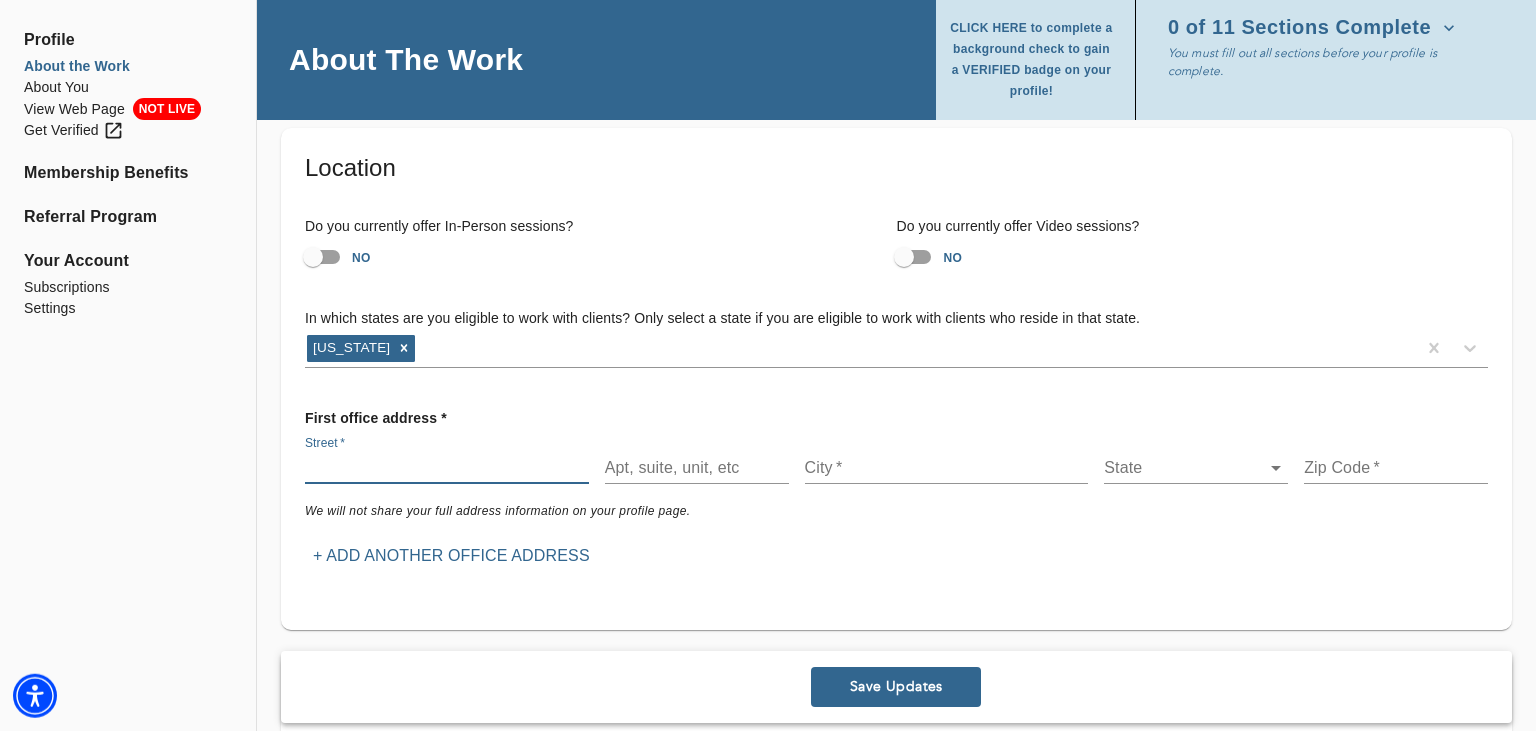 click at bounding box center (447, 468) 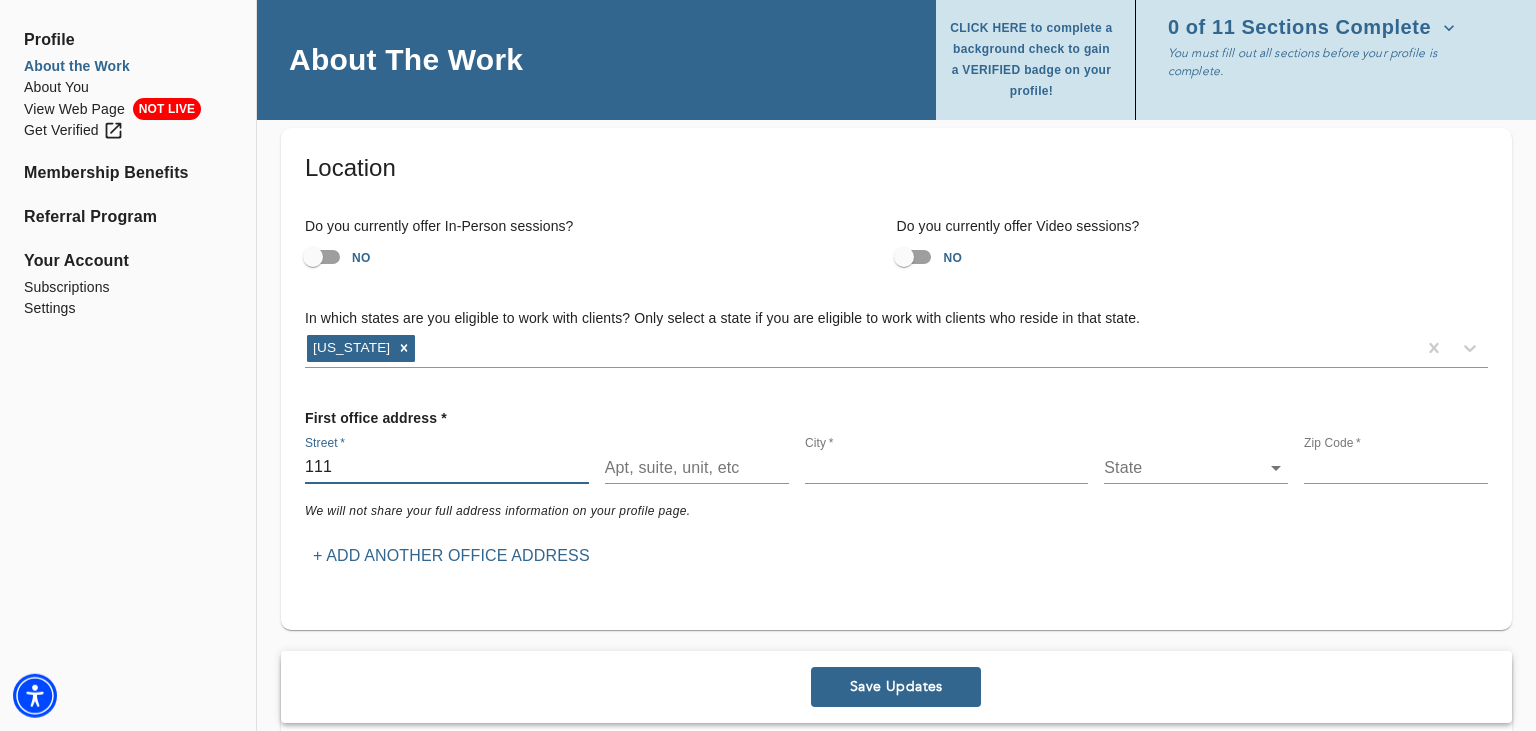 type on "[STREET_ADDRESS][PERSON_NAME]" 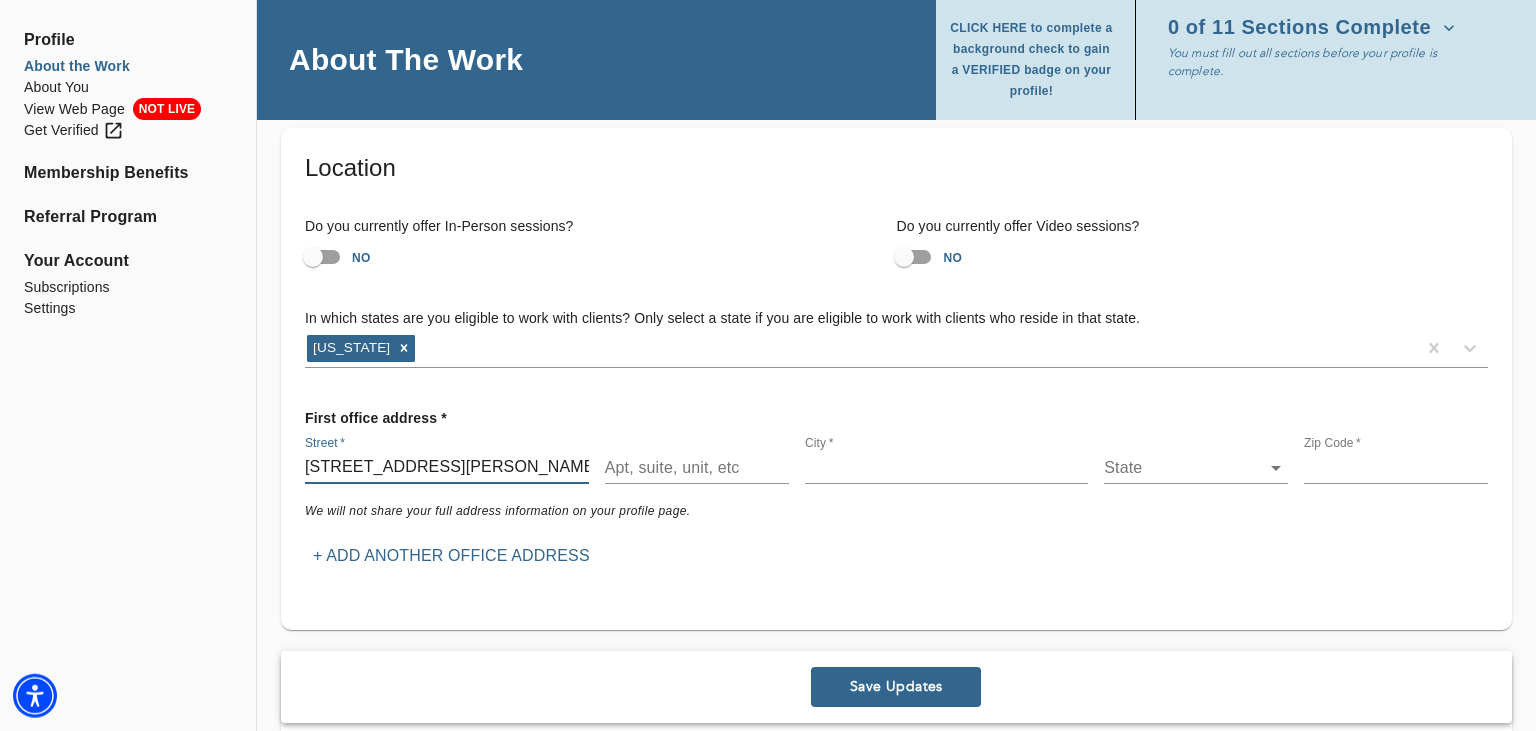 type on "Temple, [GEOGRAPHIC_DATA]" 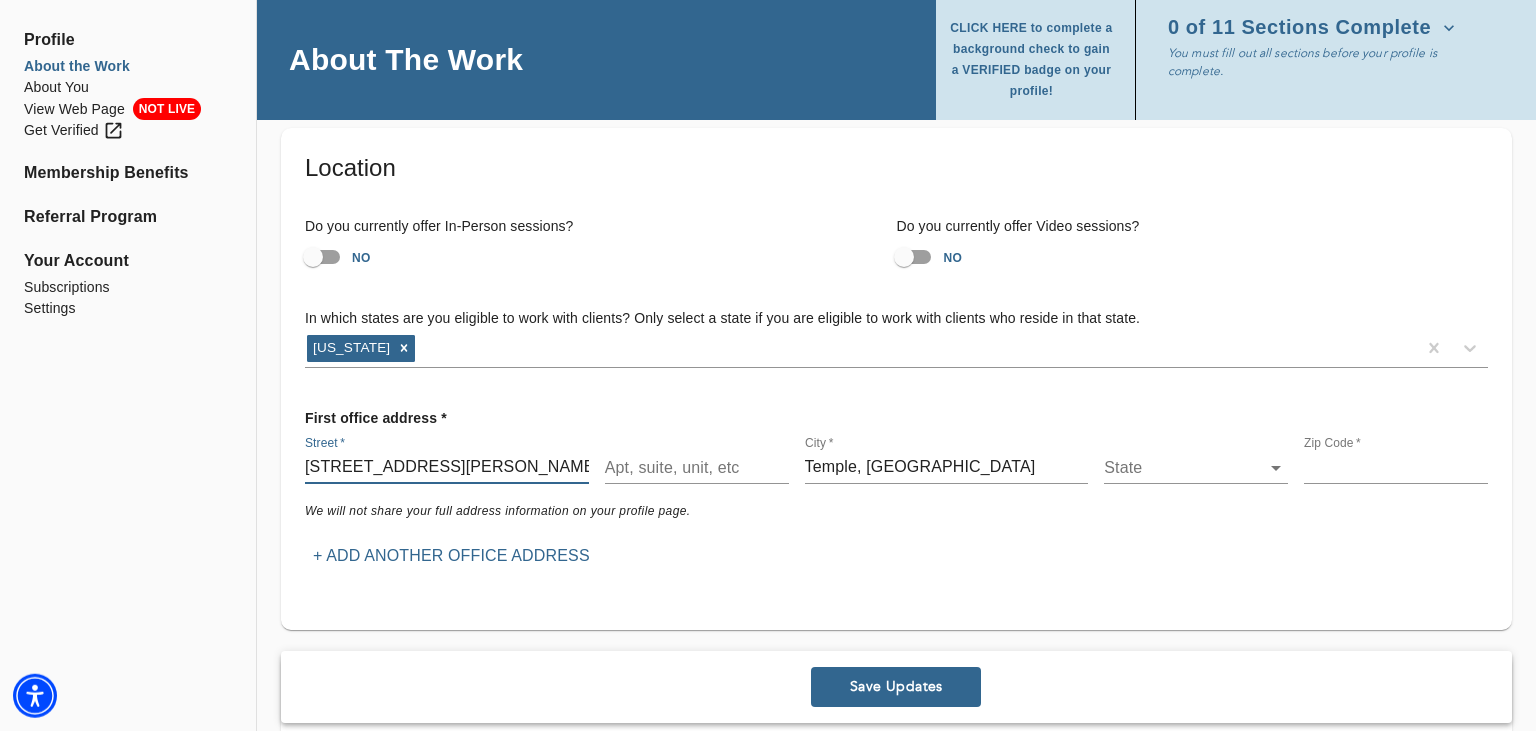 type on "76504" 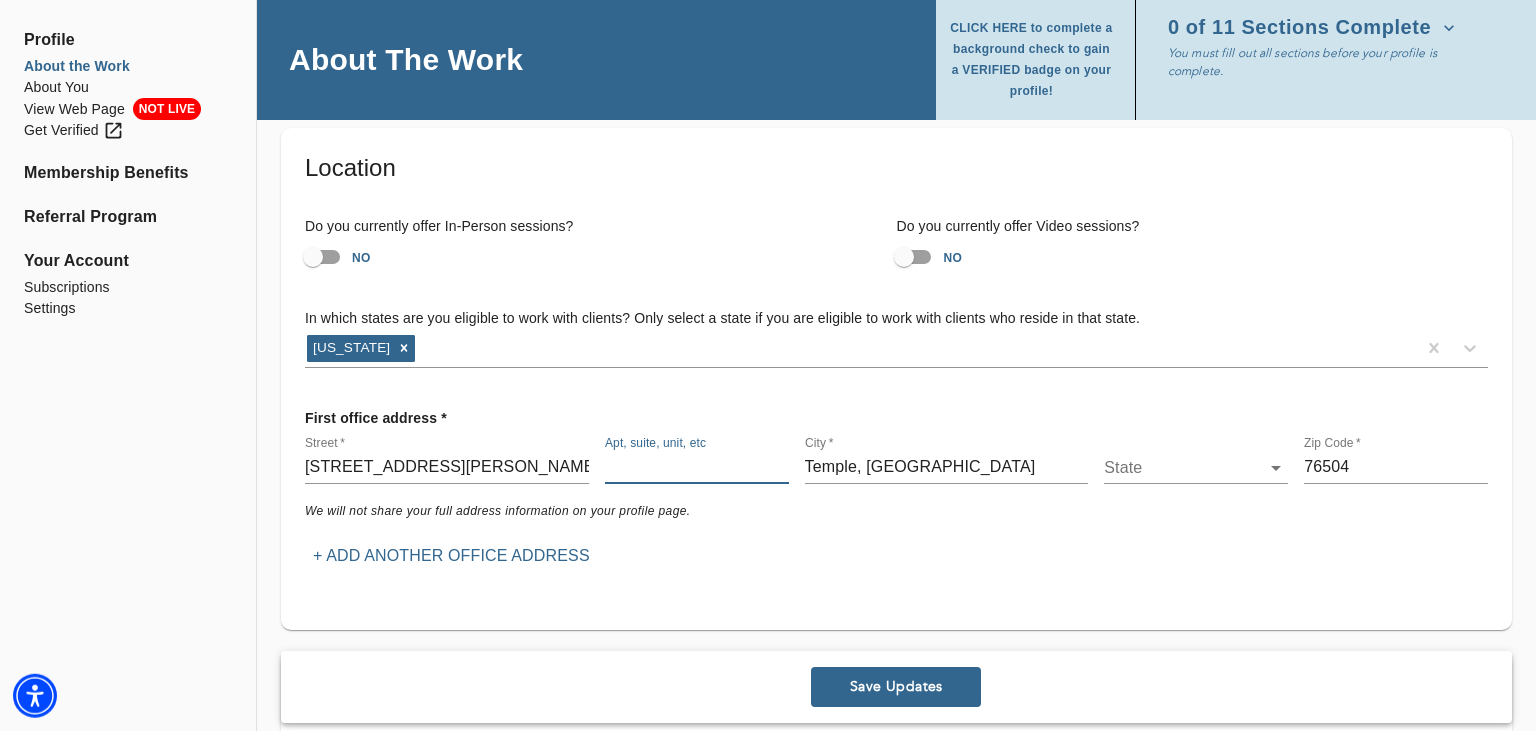 click at bounding box center [697, 468] 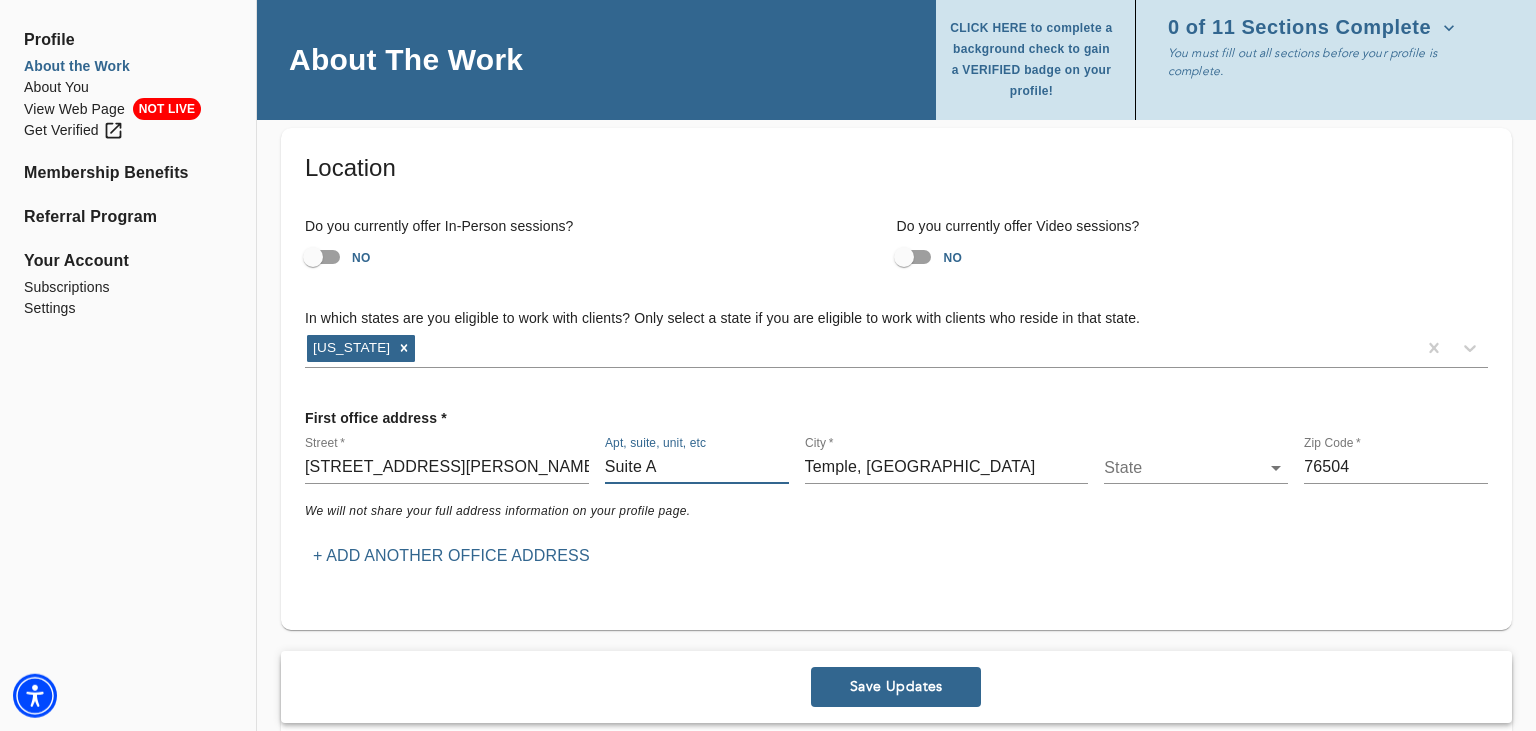 type on "Suite A" 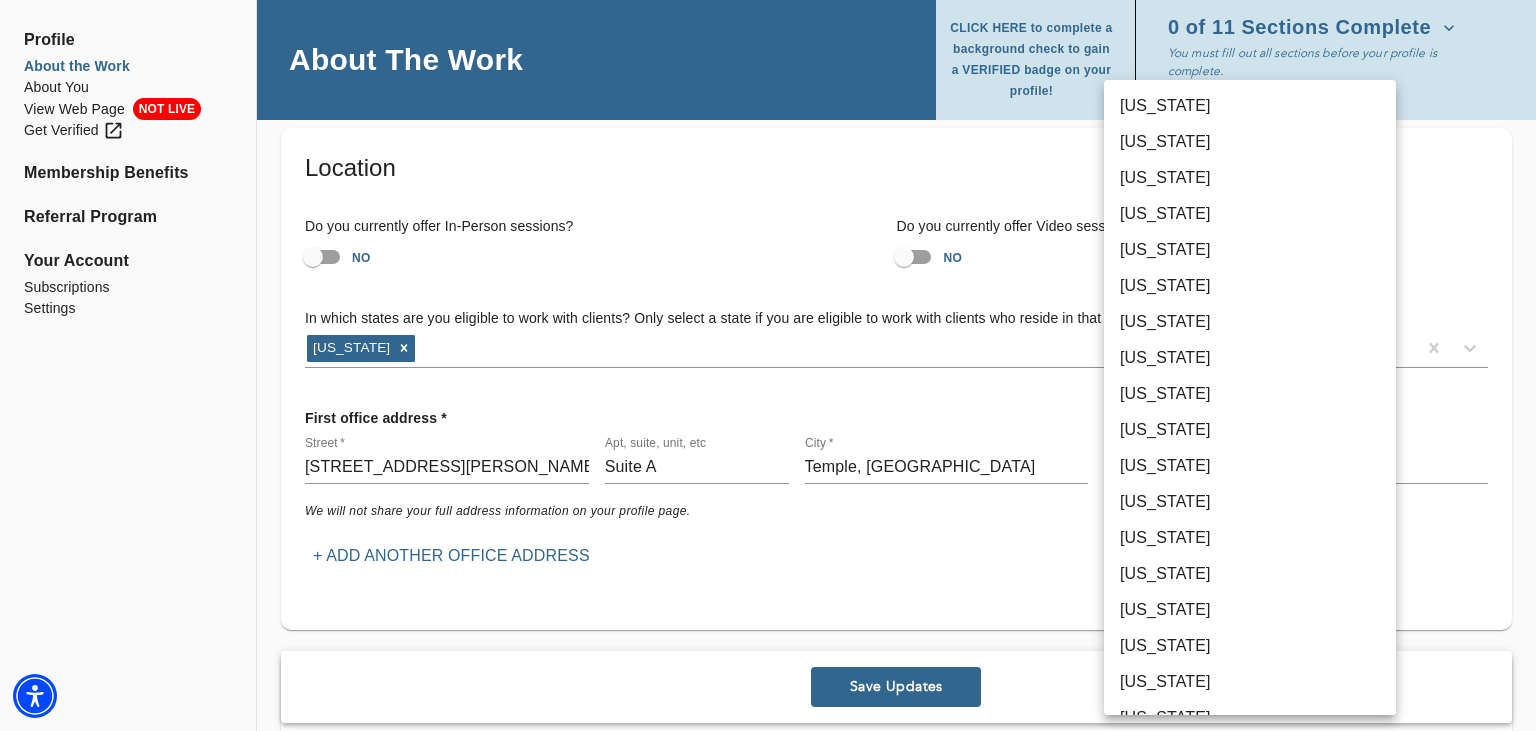 click on "for practitioners [PERSON_NAME] log out Profile About the Work About You View Web Page NOT LIVE Get Verified Membership Benefits Referral Program Your Account Subscriptions Settings About The Work CLICK HERE to complete a background check to gain a VERIFIED badge on your profile! 0 of 11 Sections Complete You must fill out all sections before your profile is complete. Location Do you currently offer In-Person sessions? NO Do you currently offer Video sessions? NO In which states are you eligible to work with clients? Only select a state if you are eligible to work with clients who reside in that state. [US_STATE] For practitioners in [US_STATE], select up to 5 neighborhoods near your office(s) Select... Available only when In-Person sessions selected First office address * Street   * [STREET_ADDRESS][PERSON_NAME][PERSON_NAME] We will not share your full address information on your profile page. + Add another office address Fee   * $ $   *" at bounding box center [768, 274] 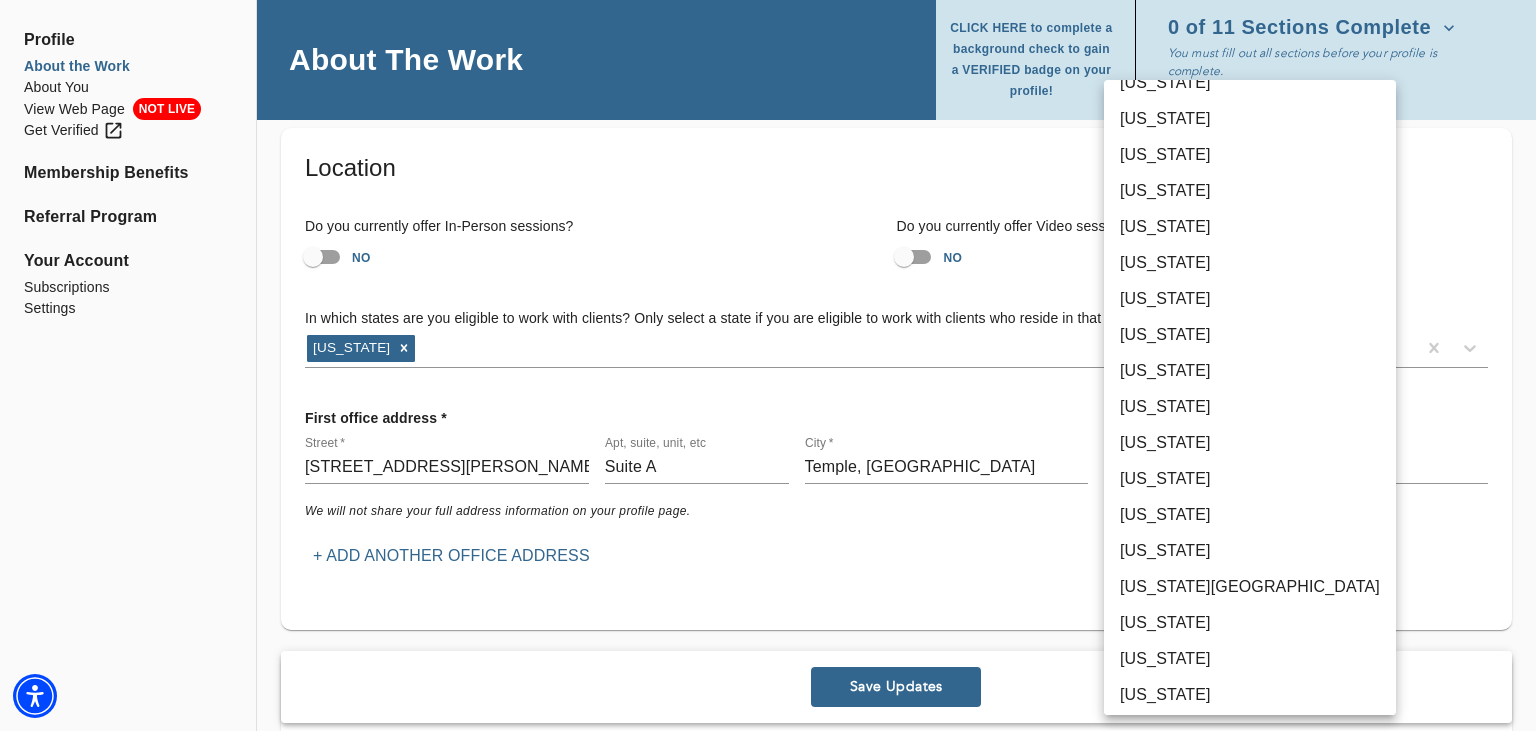 scroll, scrollTop: 1182, scrollLeft: 0, axis: vertical 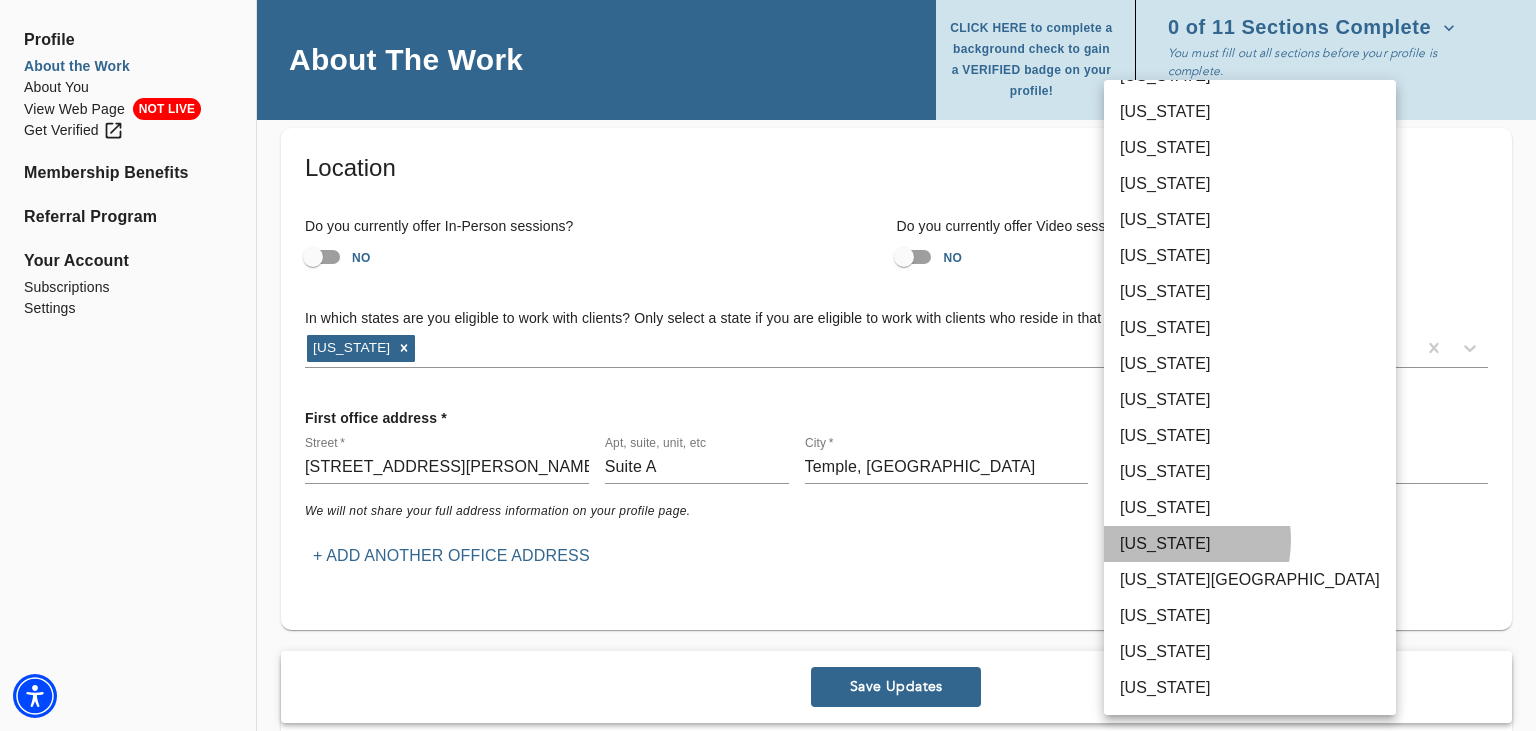 click on "[US_STATE]" at bounding box center (1250, 544) 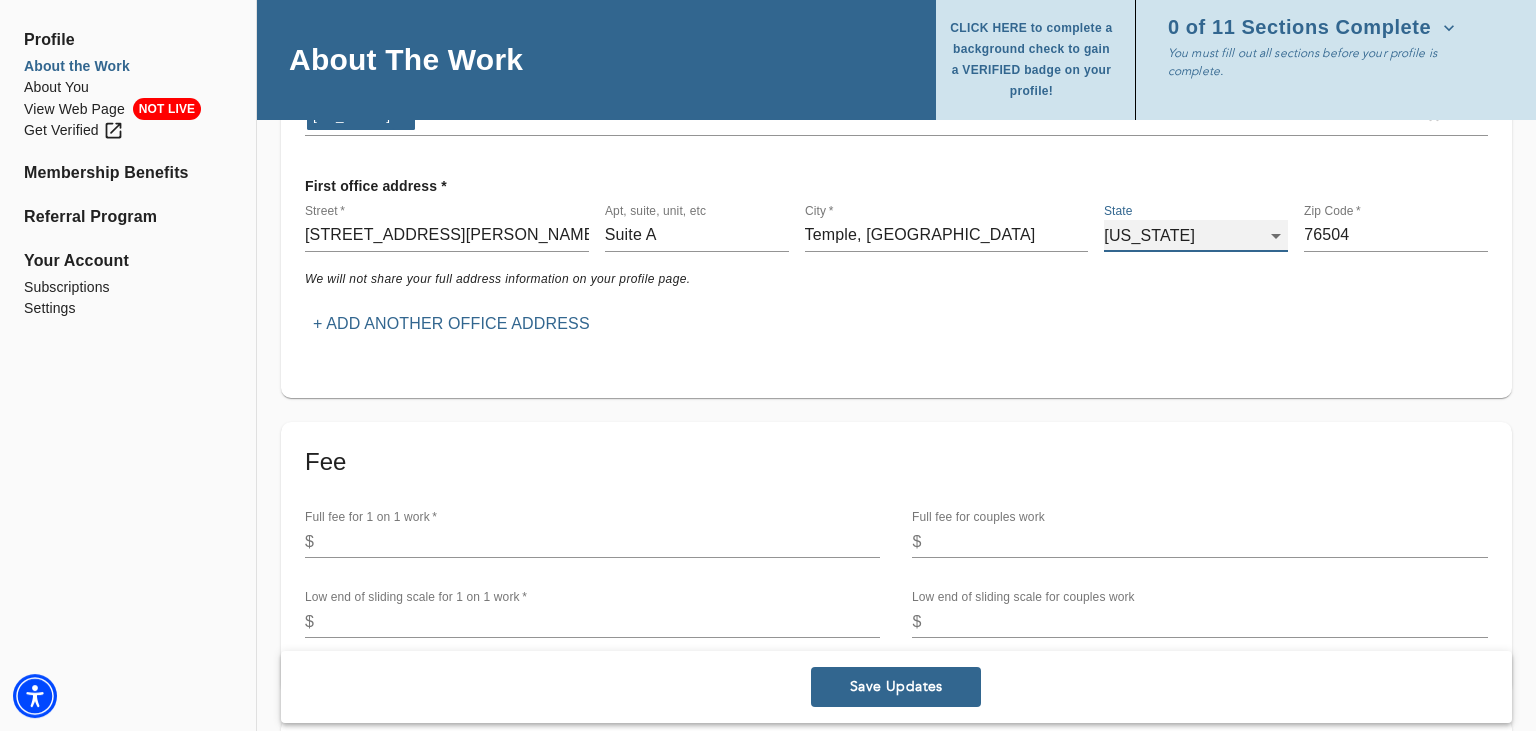 scroll, scrollTop: 324, scrollLeft: 0, axis: vertical 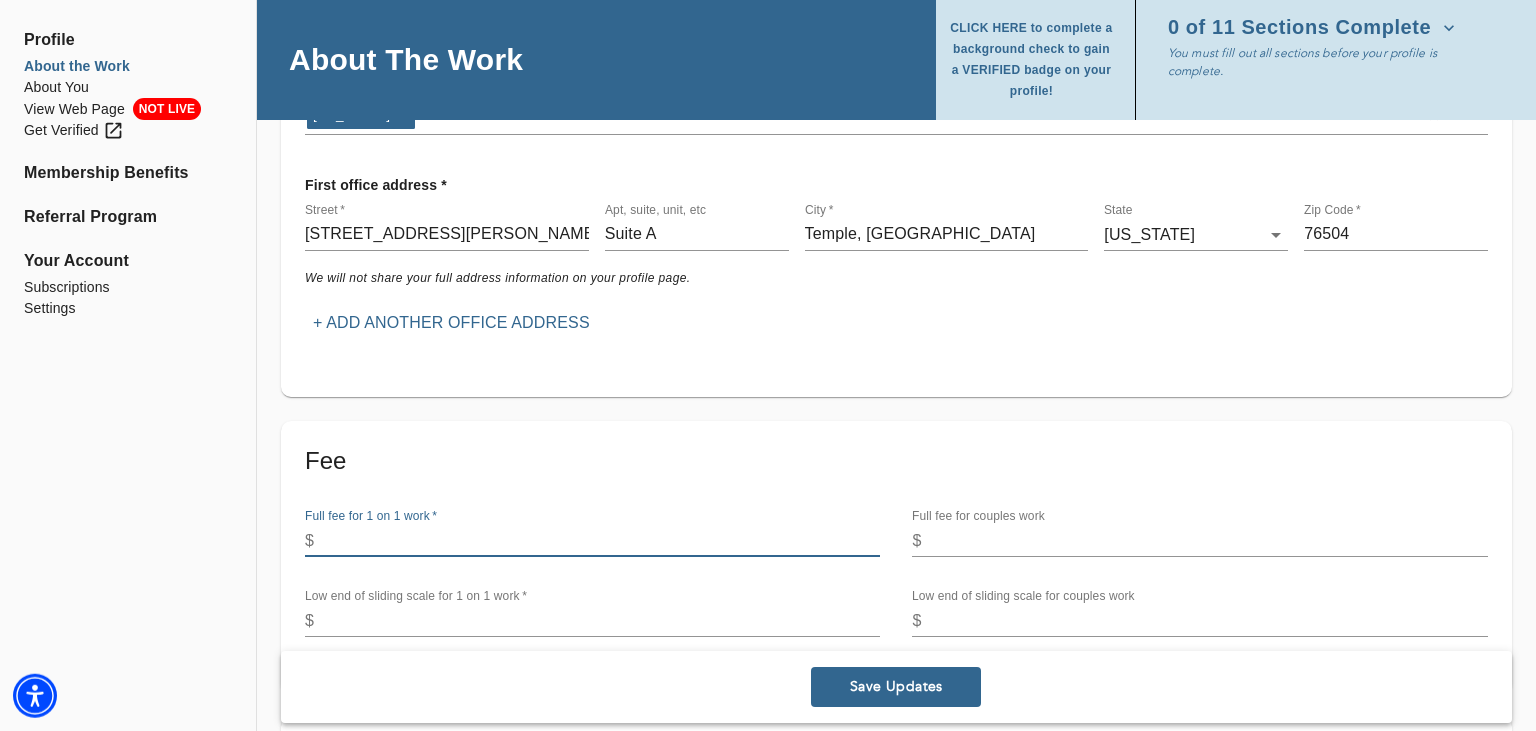 click at bounding box center [601, 541] 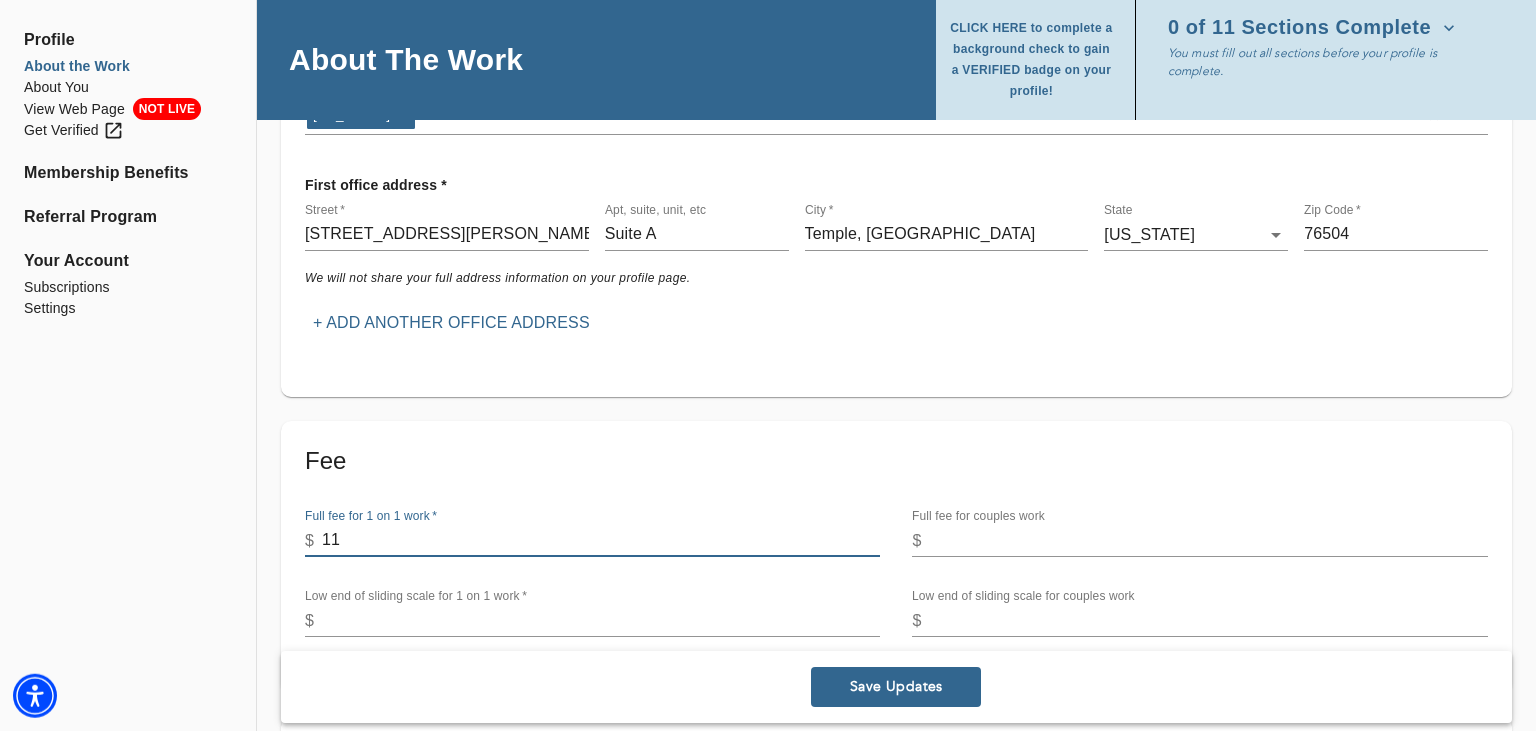 type on "110" 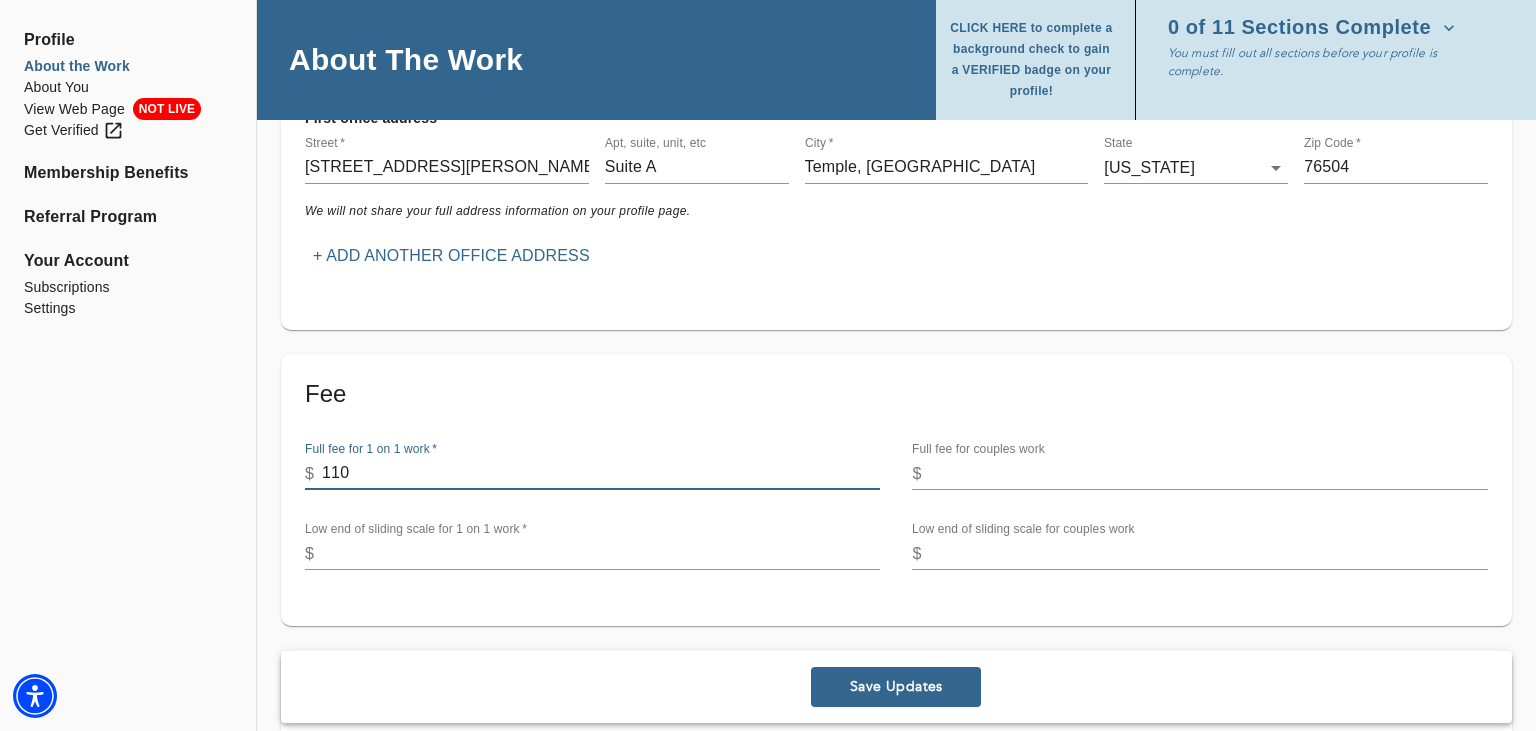 scroll, scrollTop: 412, scrollLeft: 0, axis: vertical 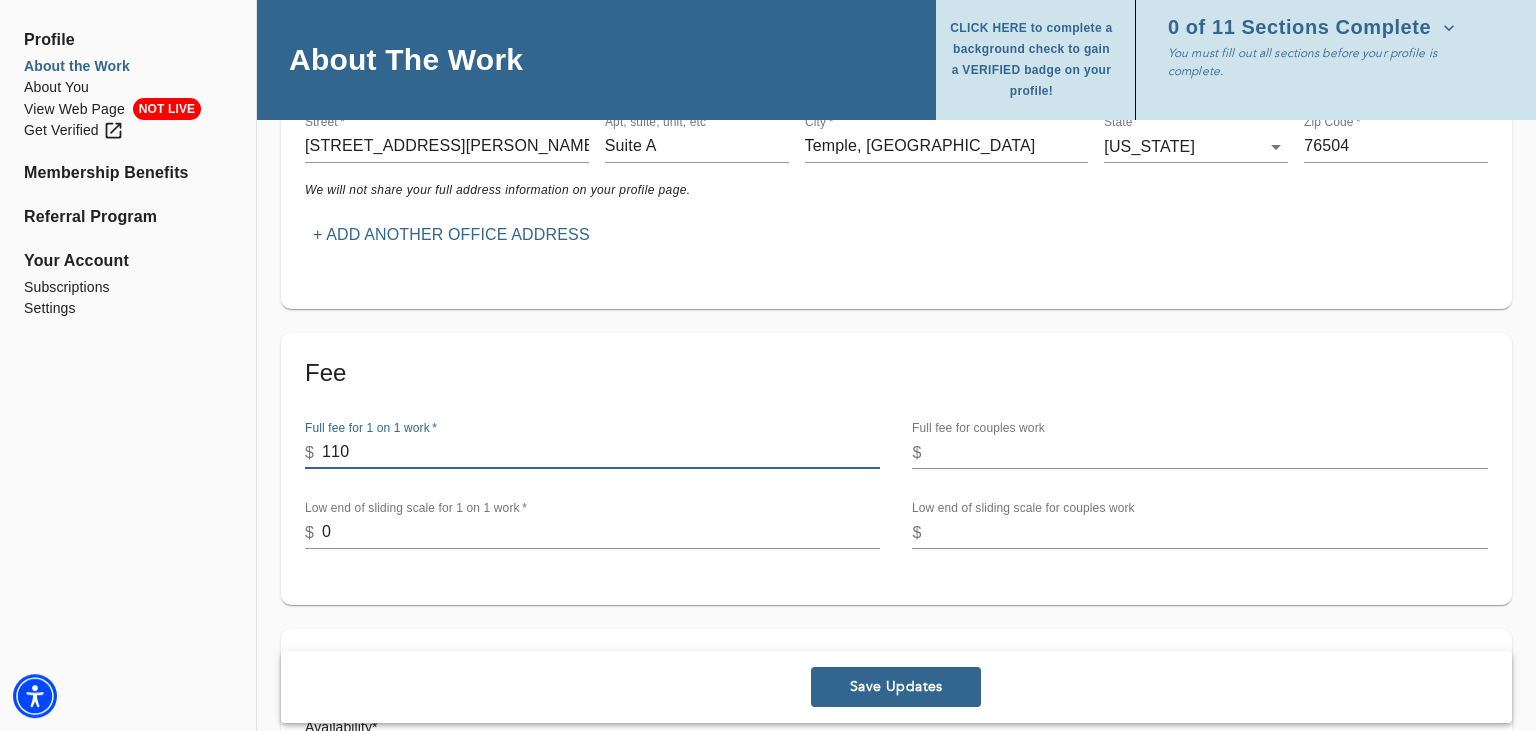 click on "0" at bounding box center [601, 533] 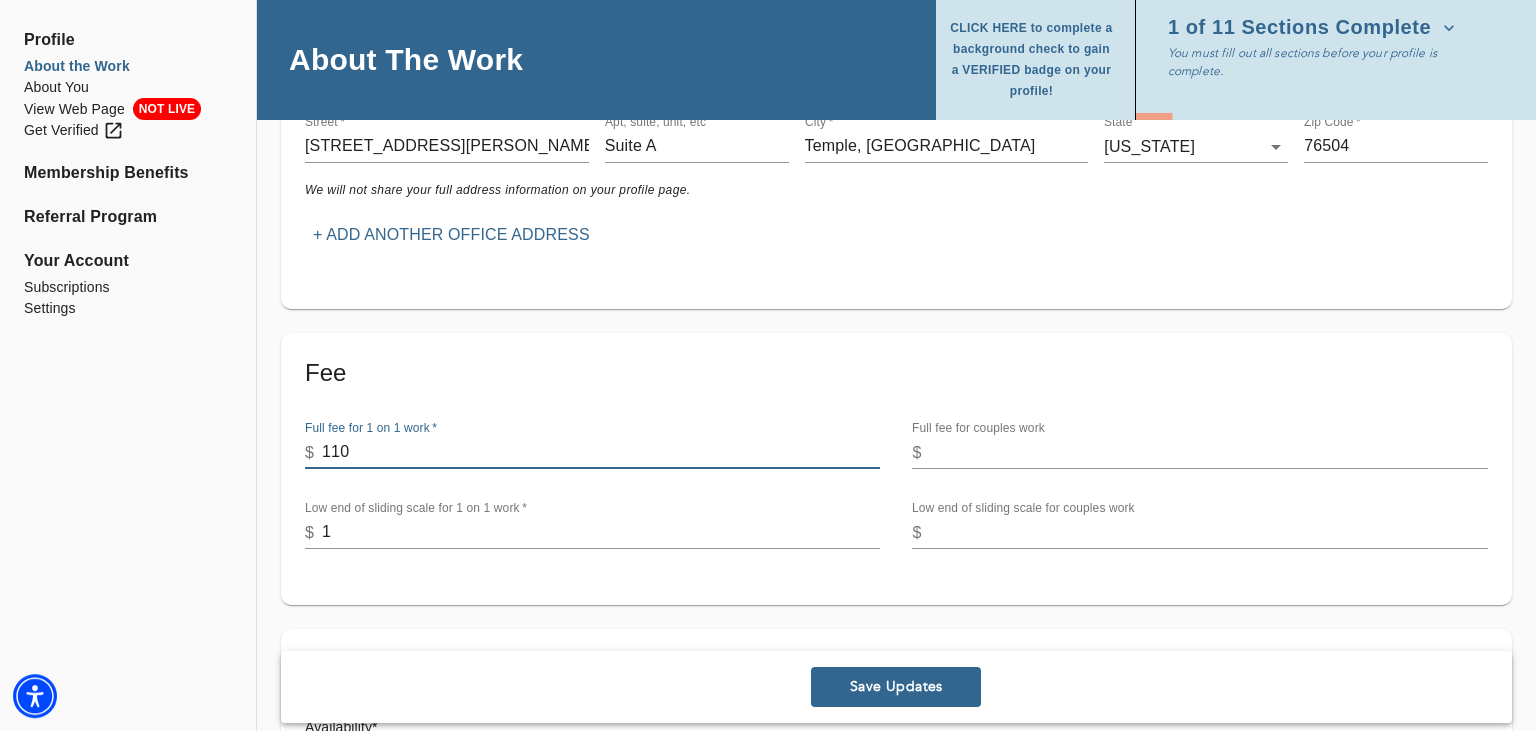 click on "1" at bounding box center (601, 533) 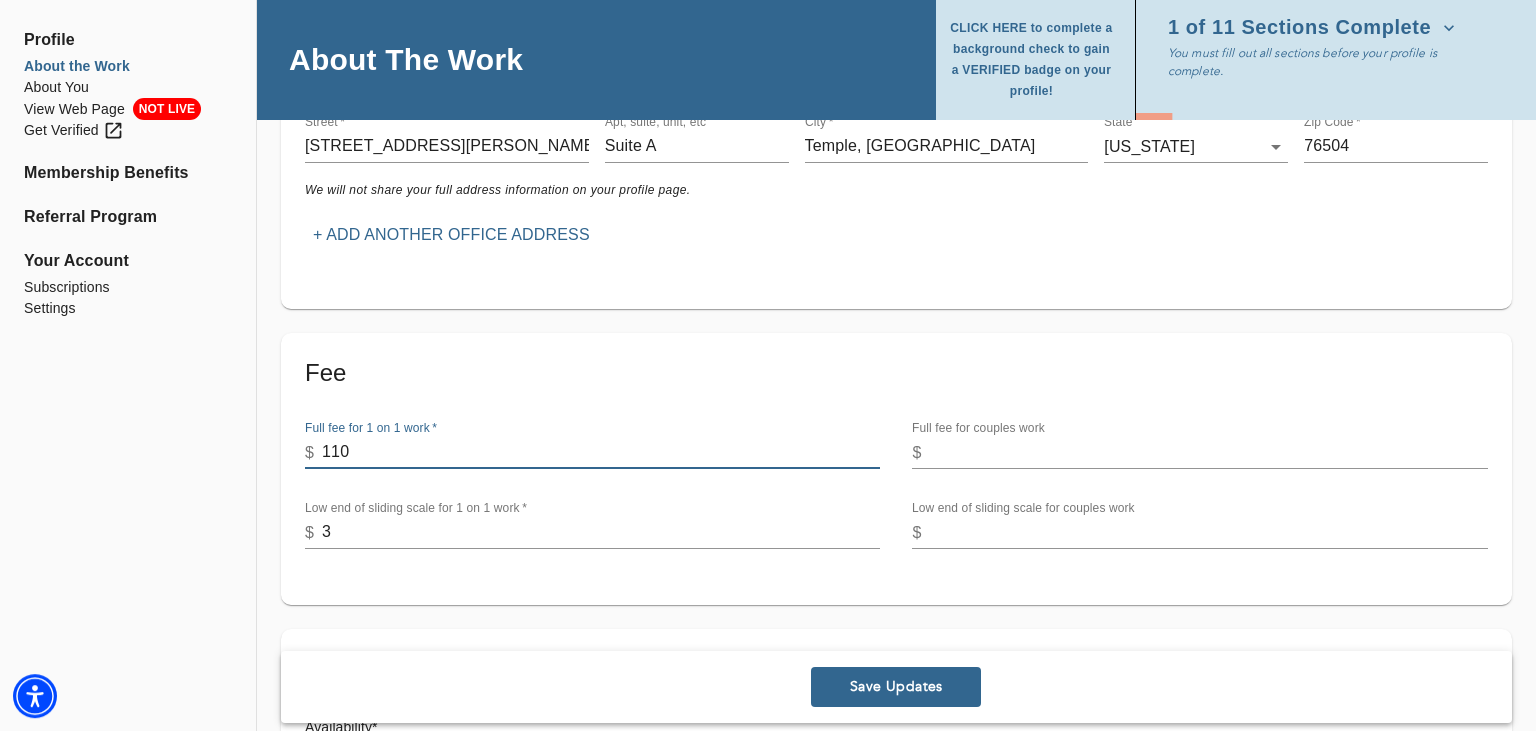click on "3" at bounding box center [601, 533] 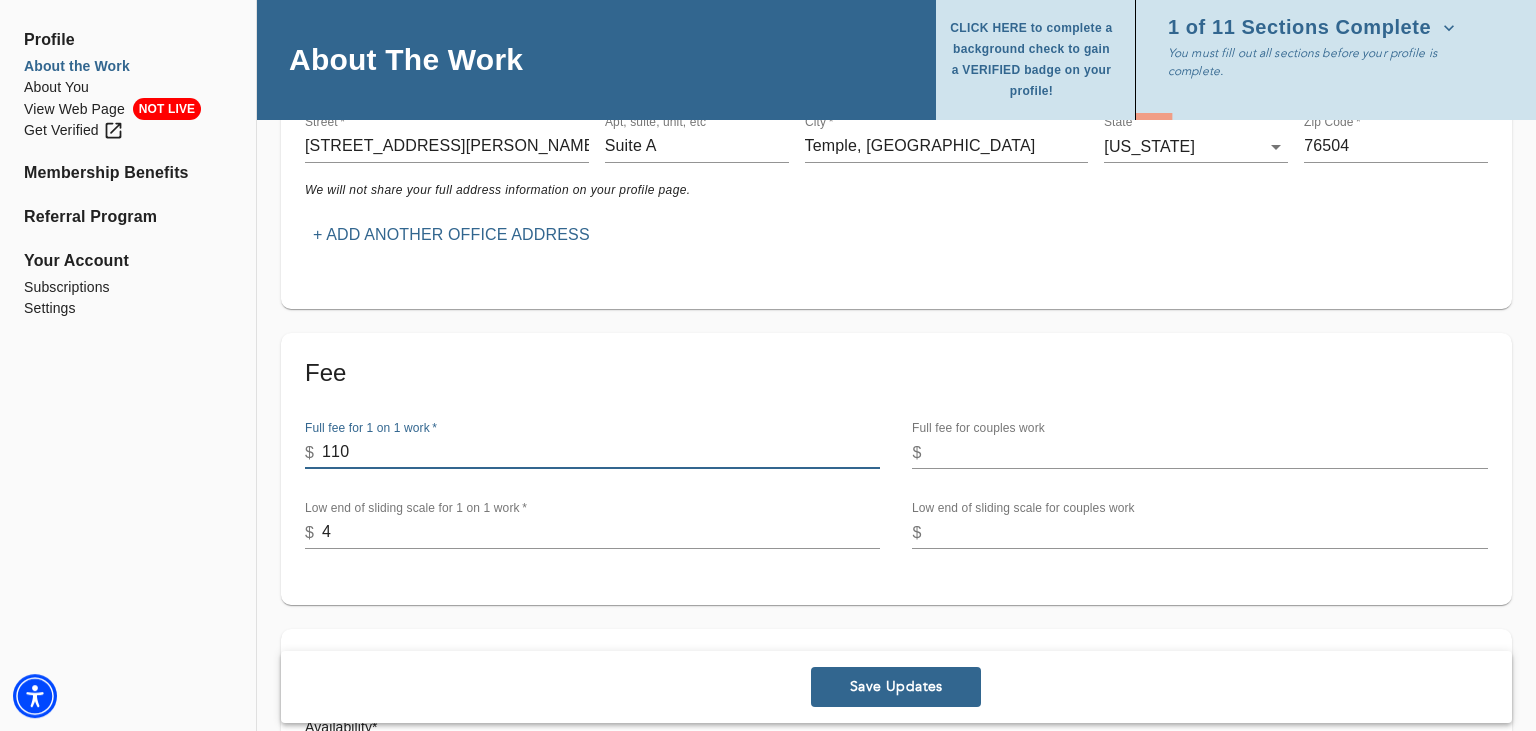 click on "4" at bounding box center (601, 533) 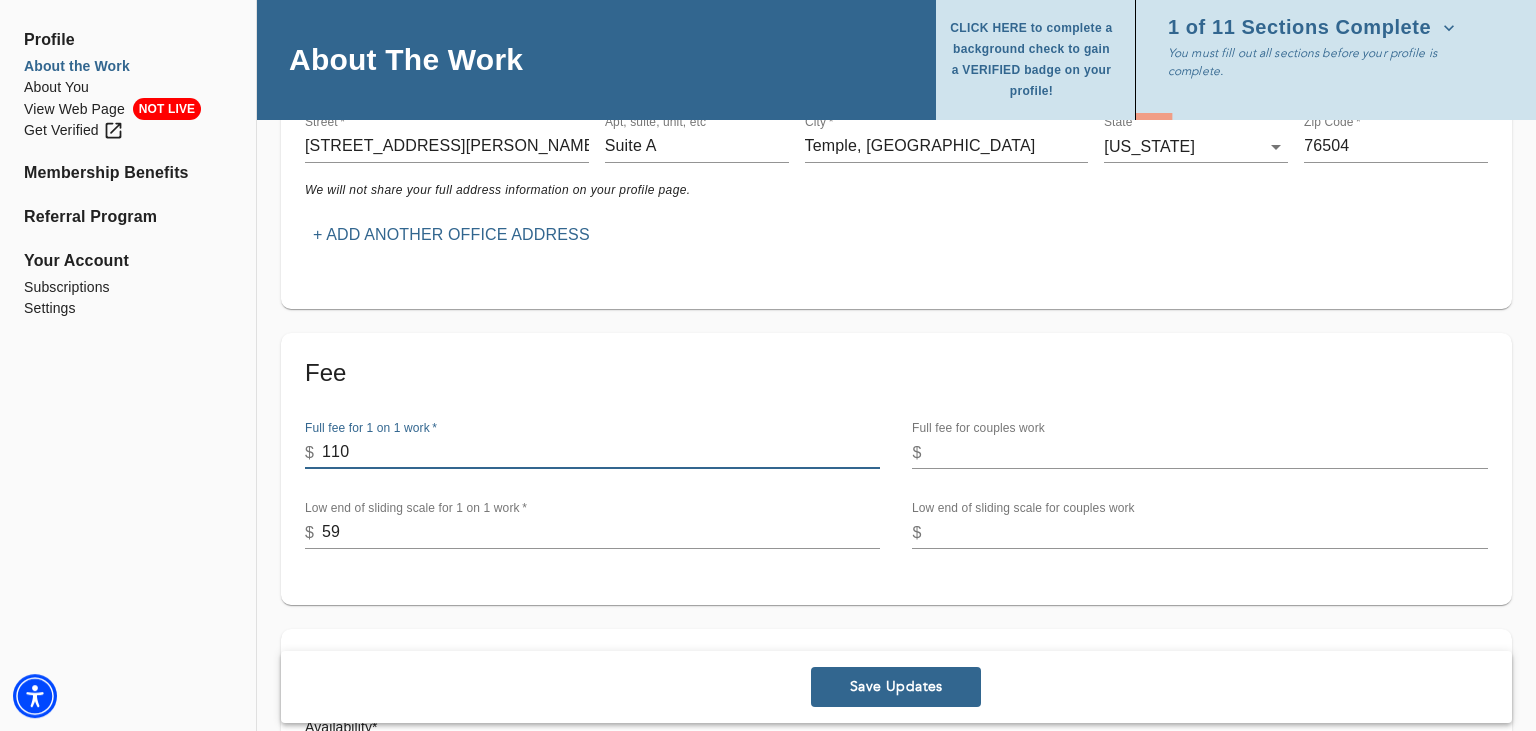 click on "59" at bounding box center (601, 533) 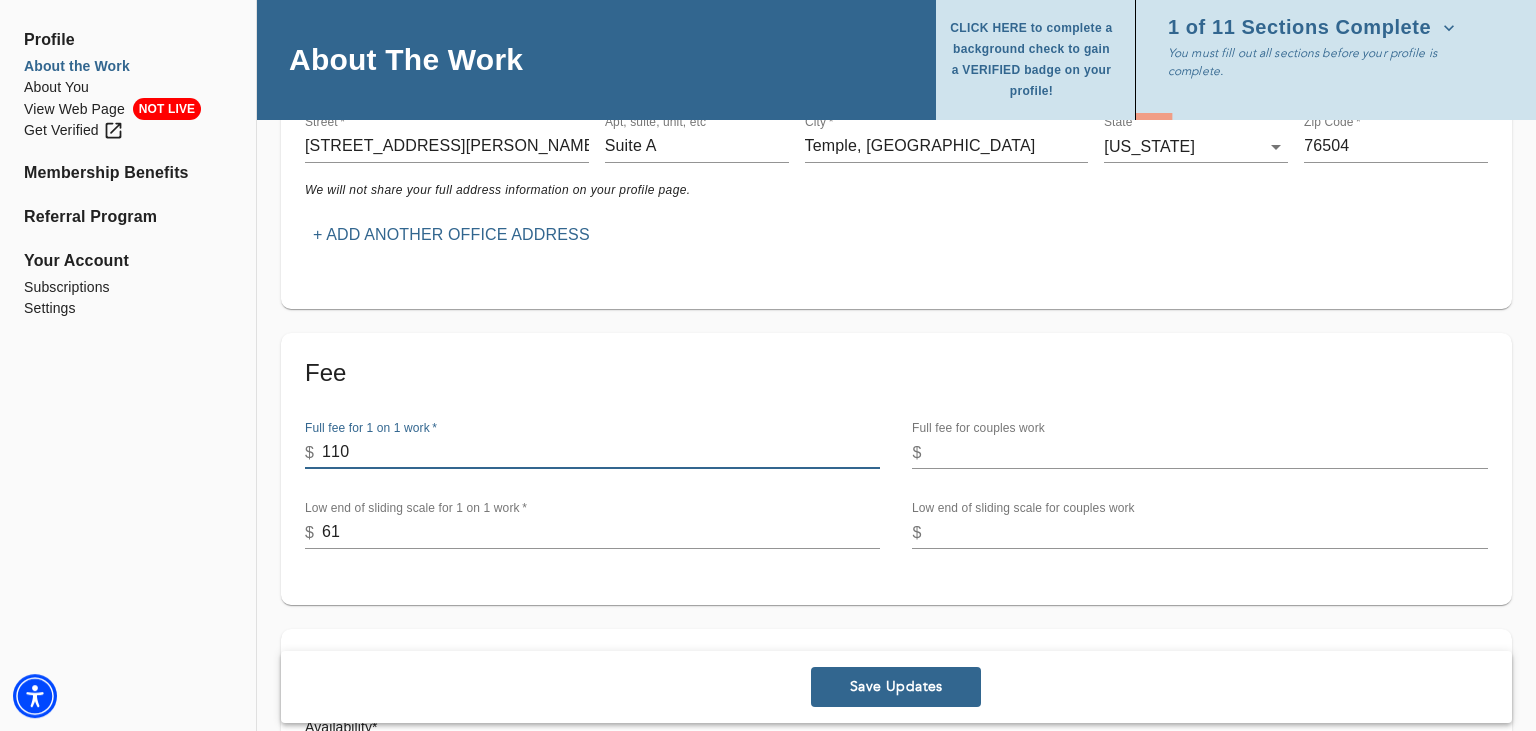 click on "61" at bounding box center (601, 533) 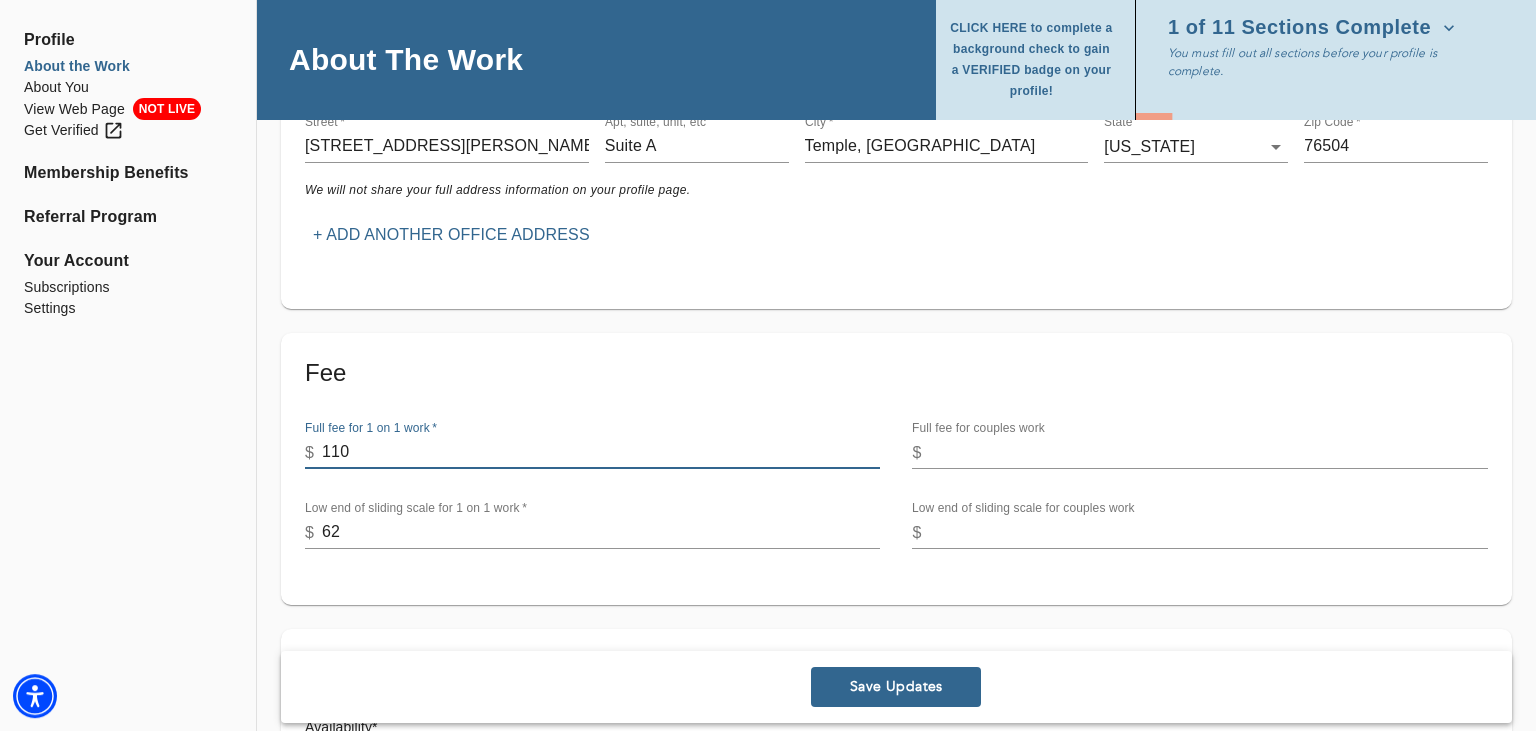 click on "62" at bounding box center (601, 533) 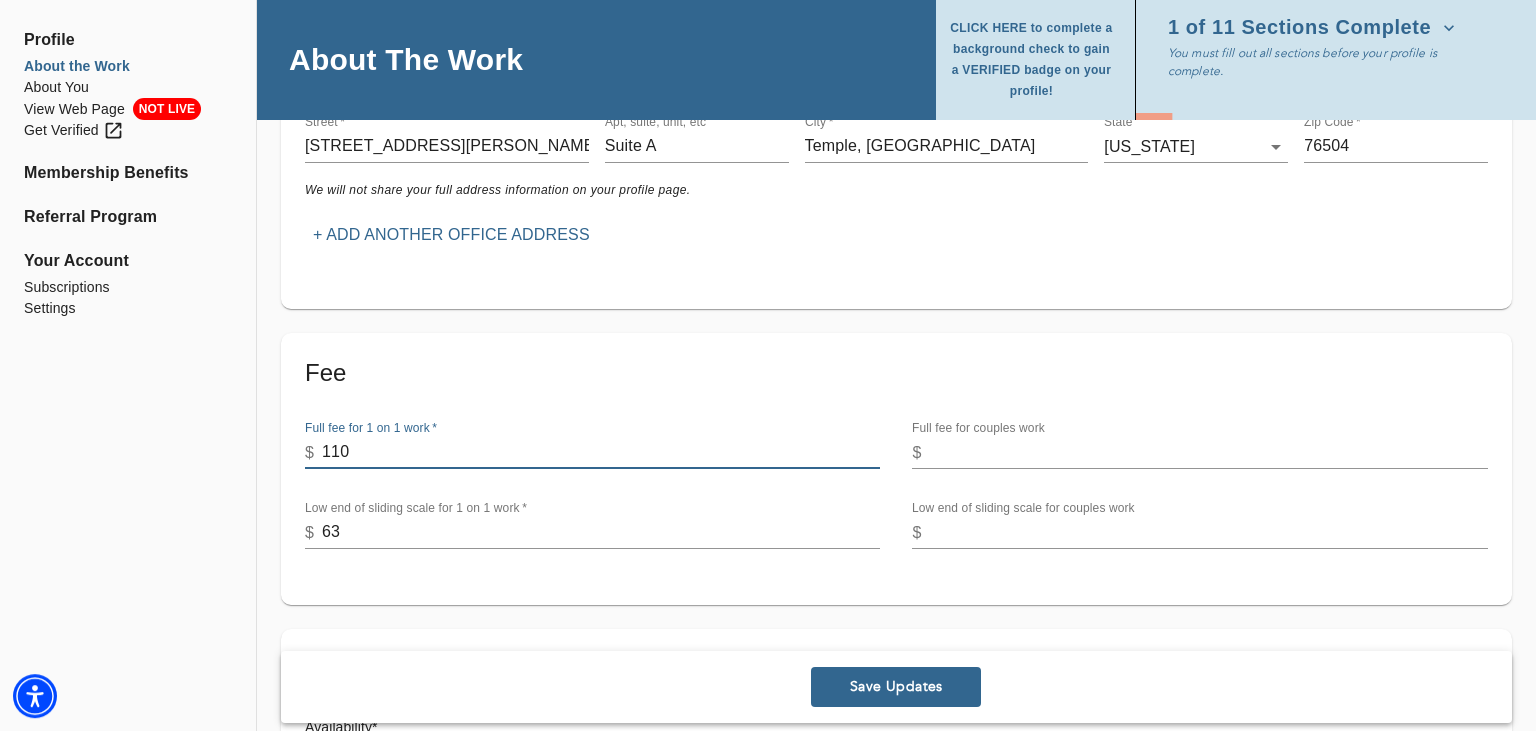 click on "63" at bounding box center (601, 533) 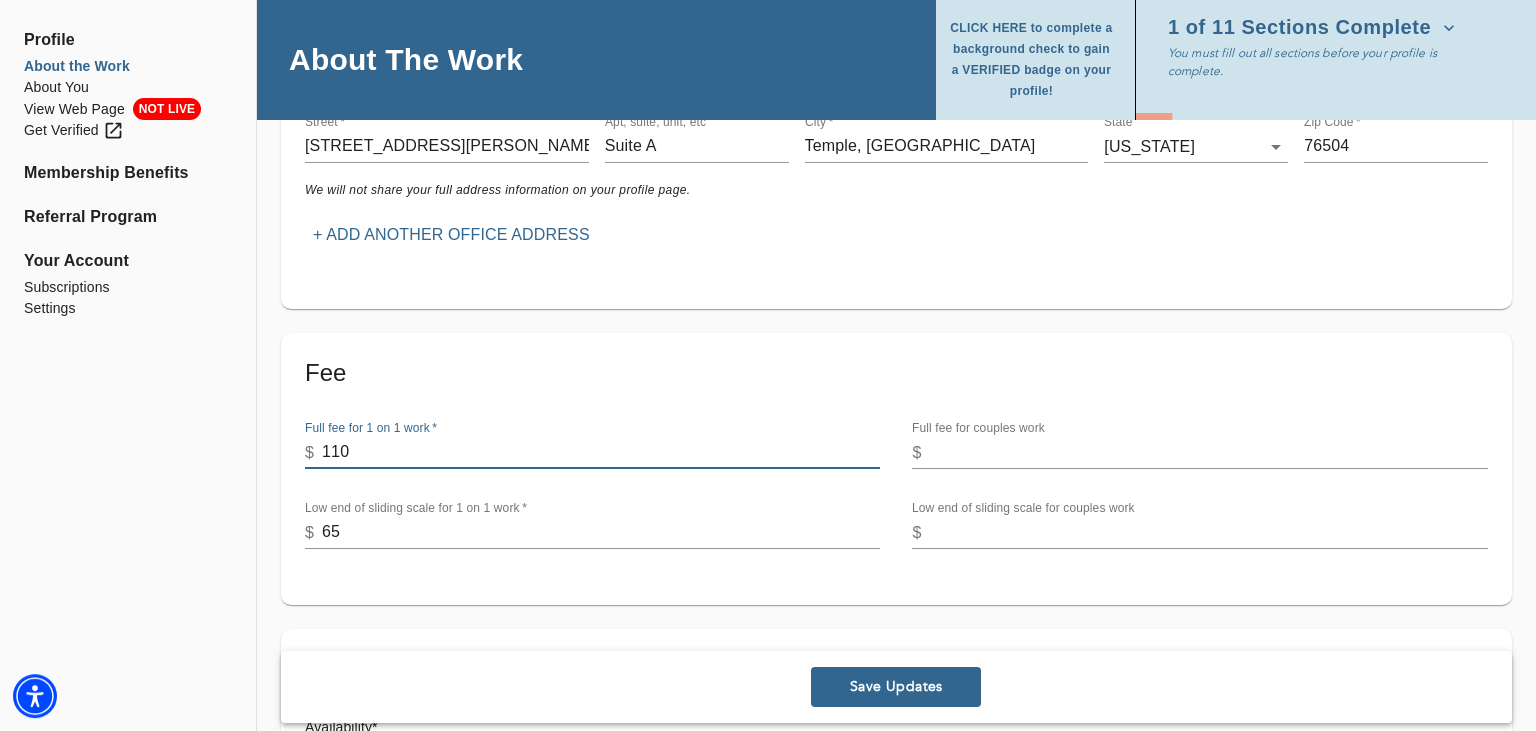 click on "65" at bounding box center (601, 533) 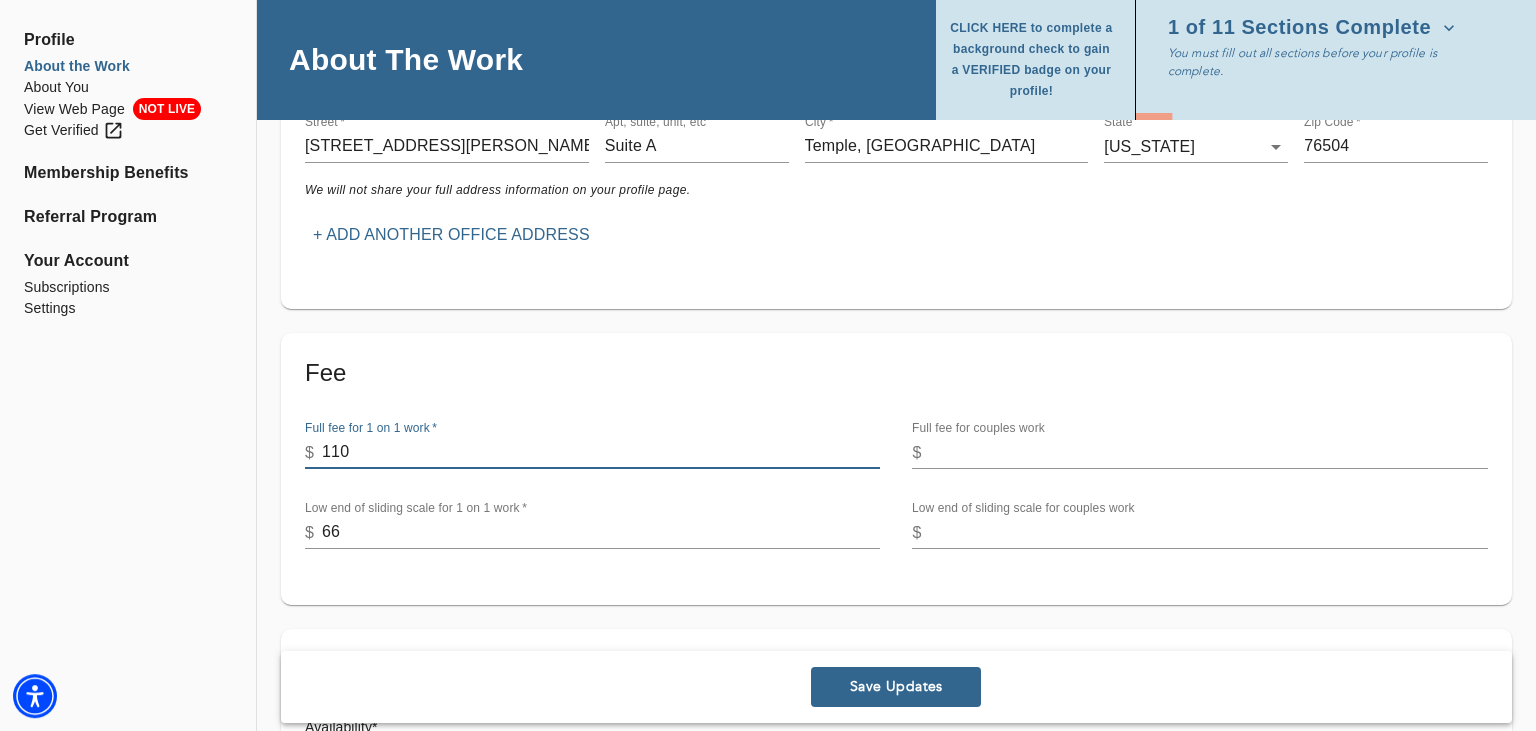click on "66" at bounding box center [601, 533] 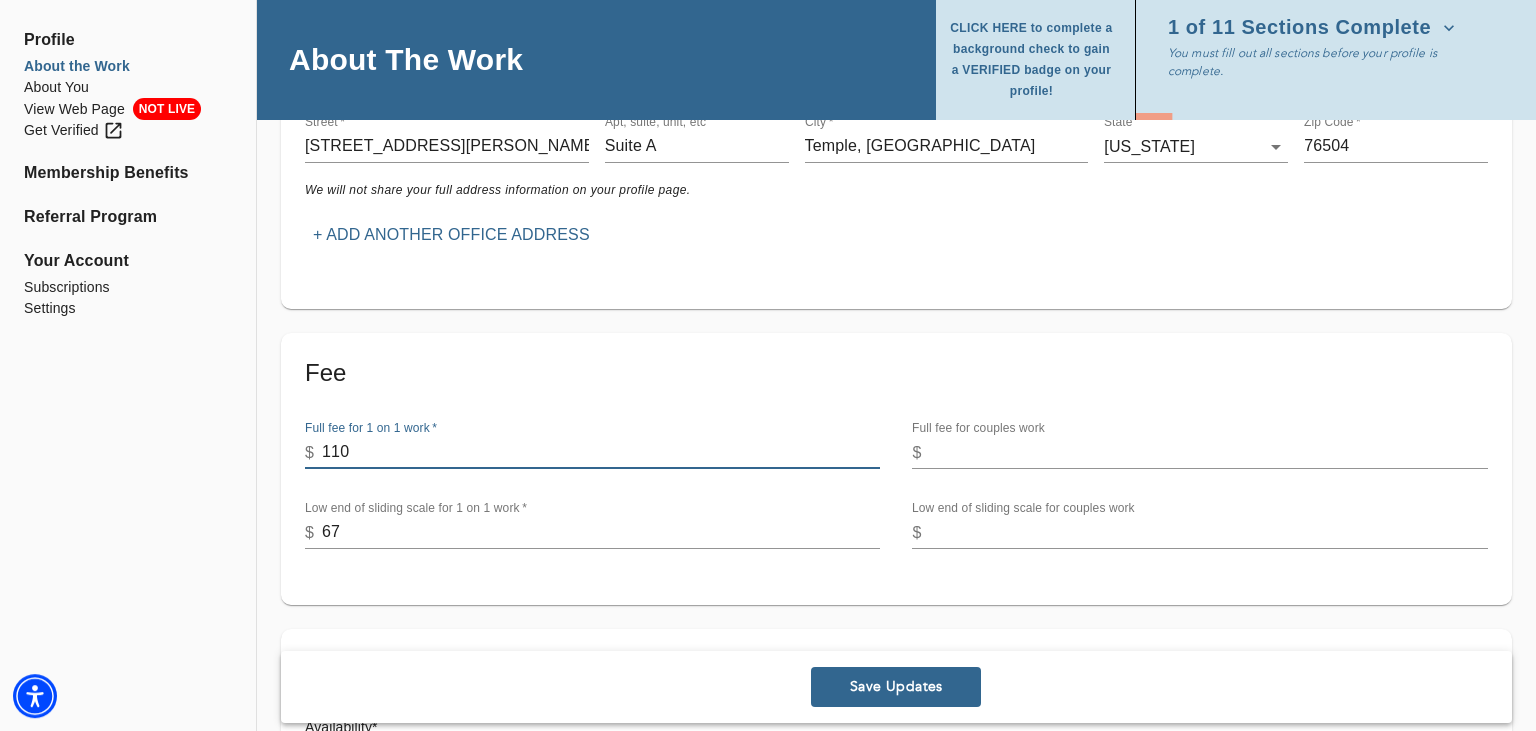 click on "67" at bounding box center (601, 533) 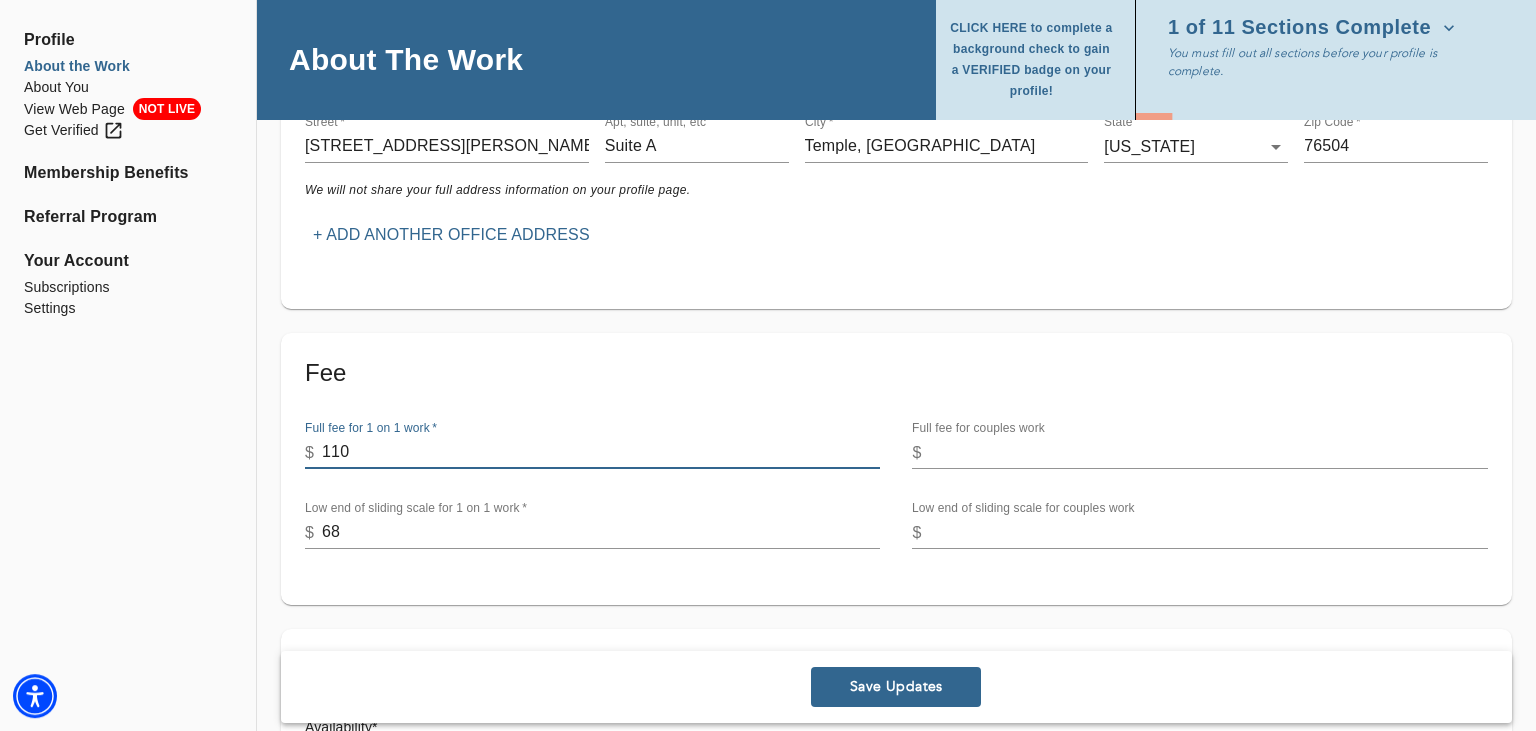 click on "68" at bounding box center (601, 533) 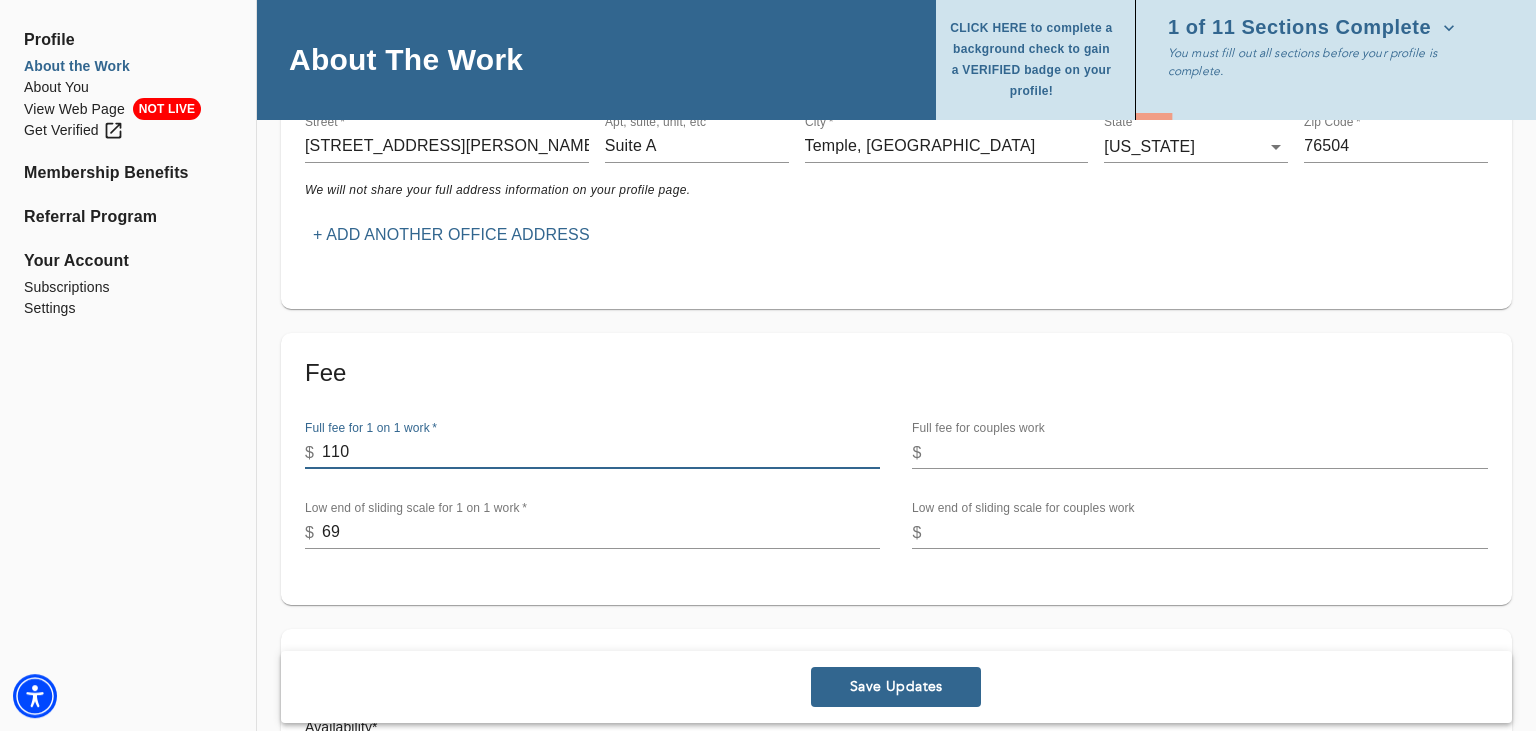 click on "69" at bounding box center [601, 533] 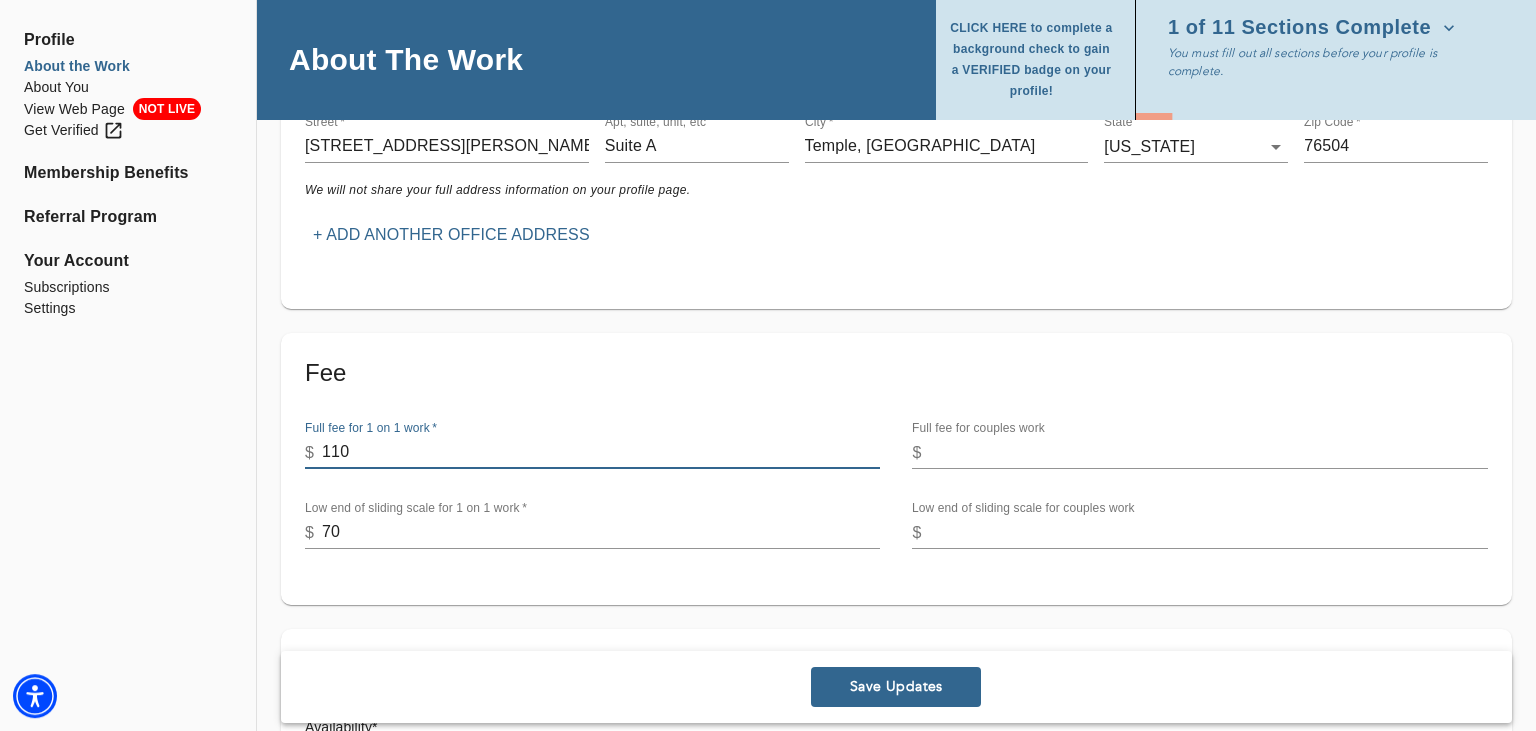 click on "70" at bounding box center (601, 533) 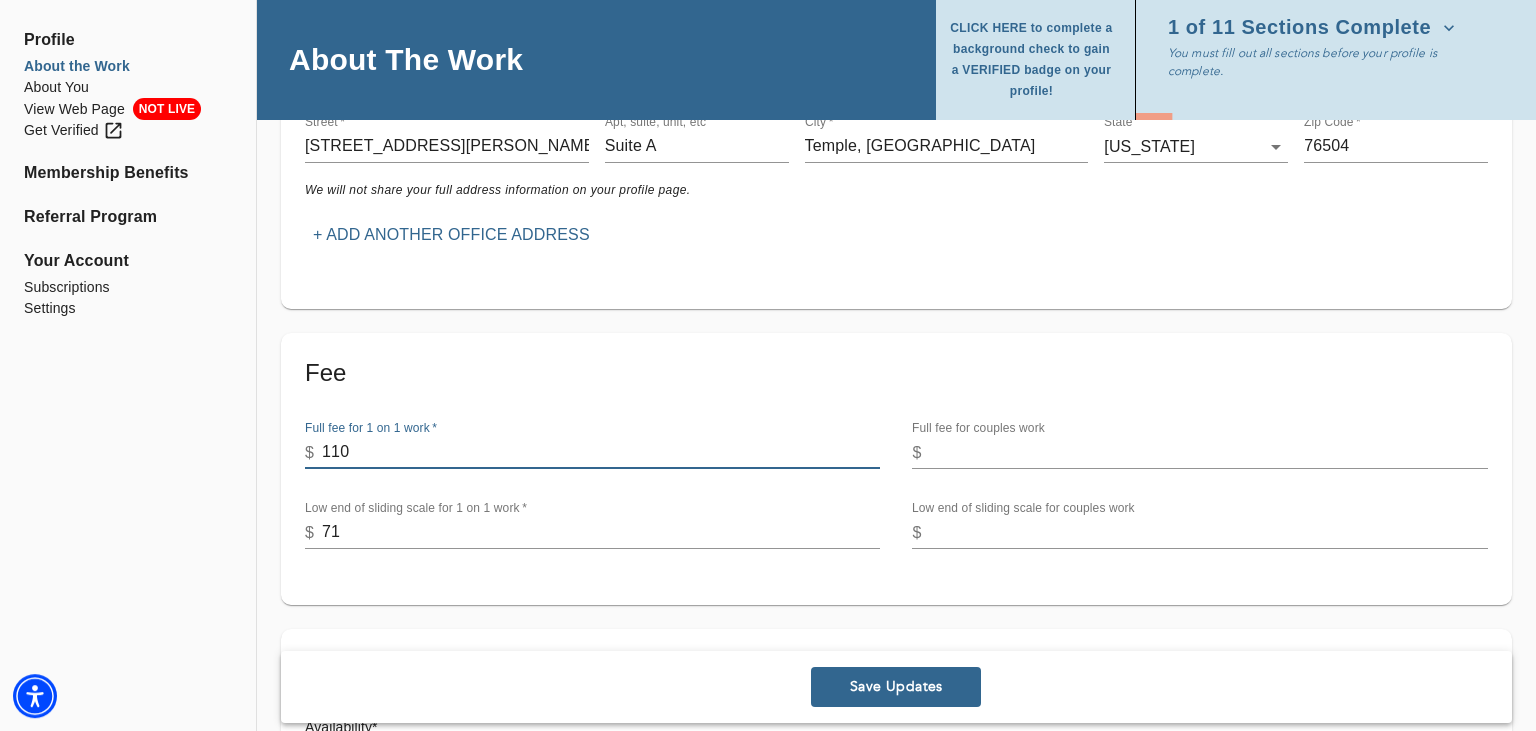 click on "71" at bounding box center (601, 533) 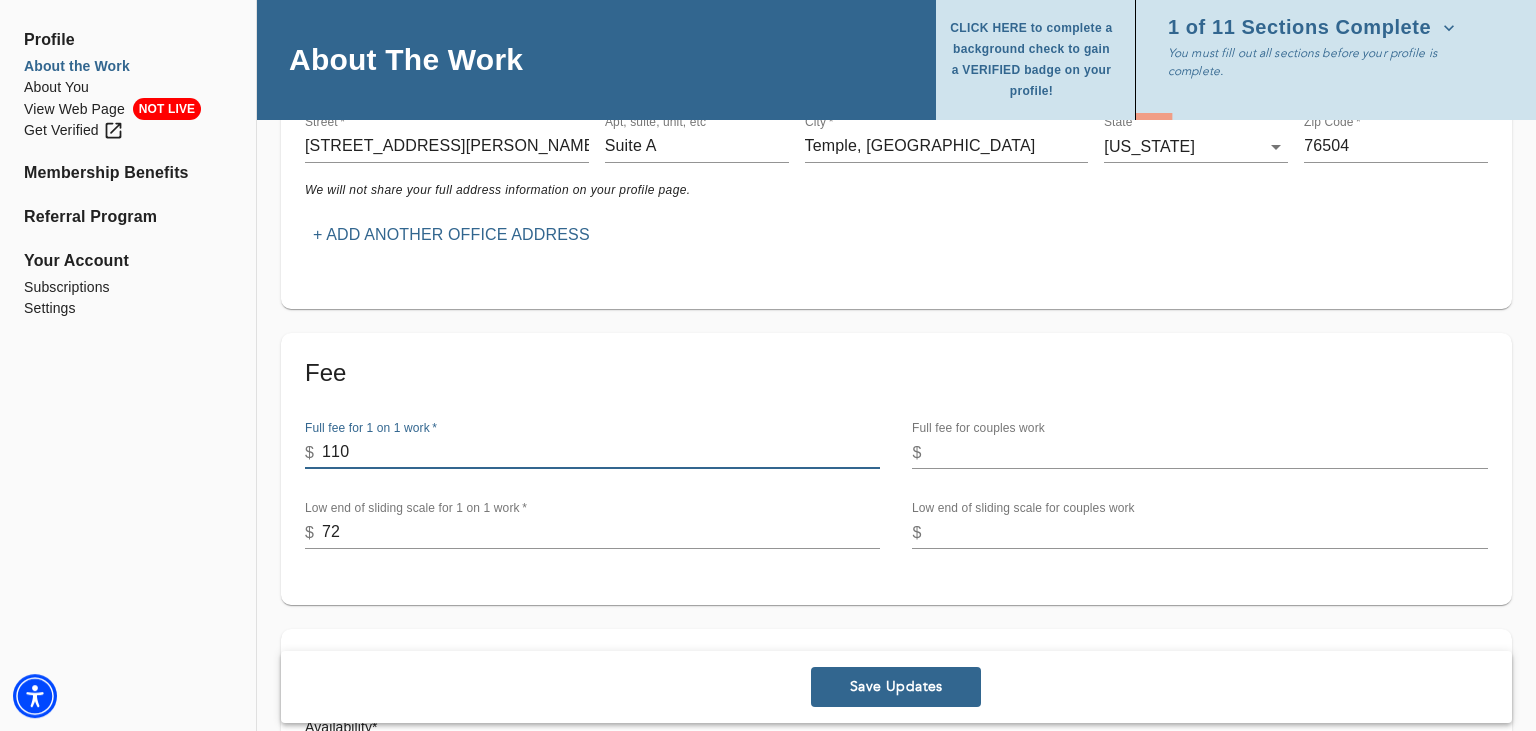 click on "72" at bounding box center (601, 533) 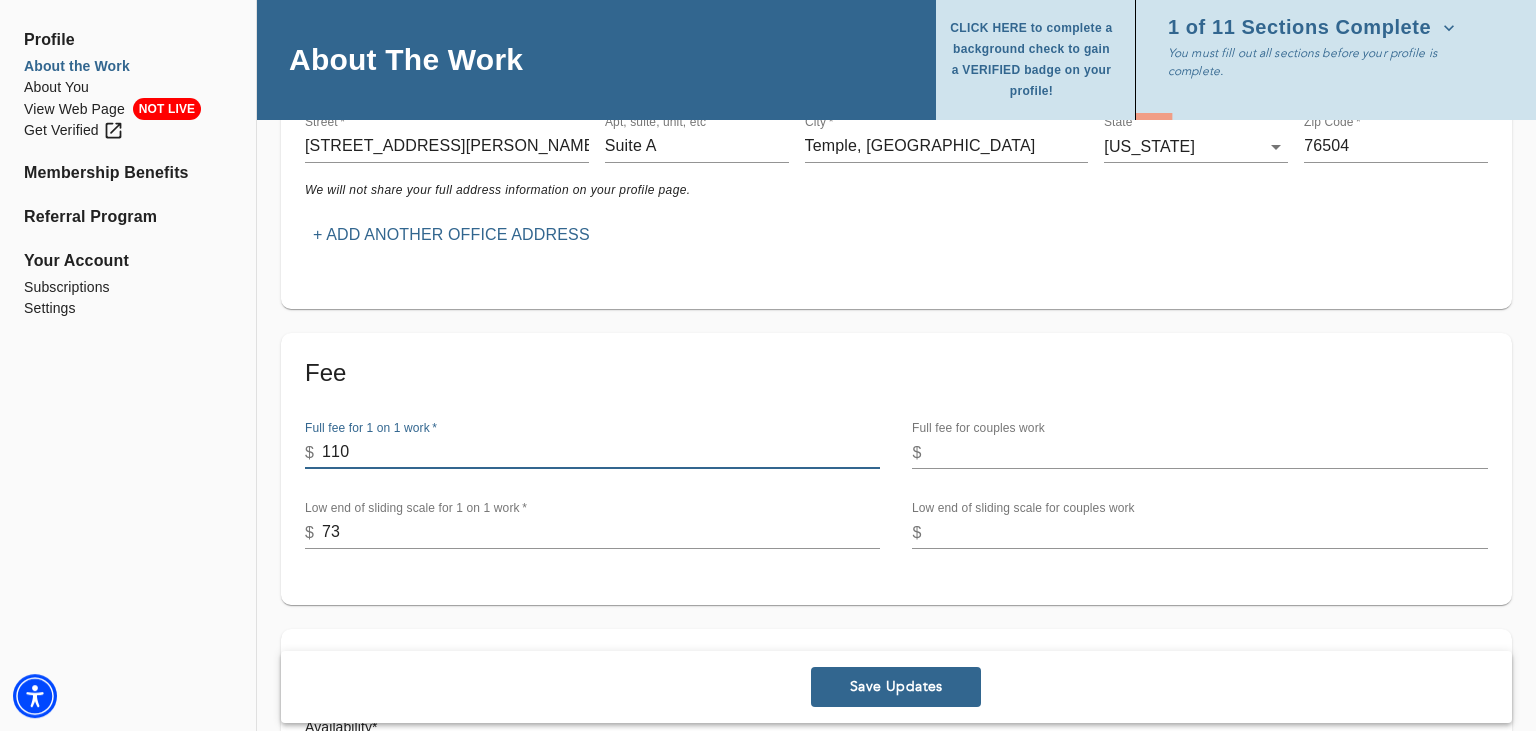 click on "73" at bounding box center [601, 533] 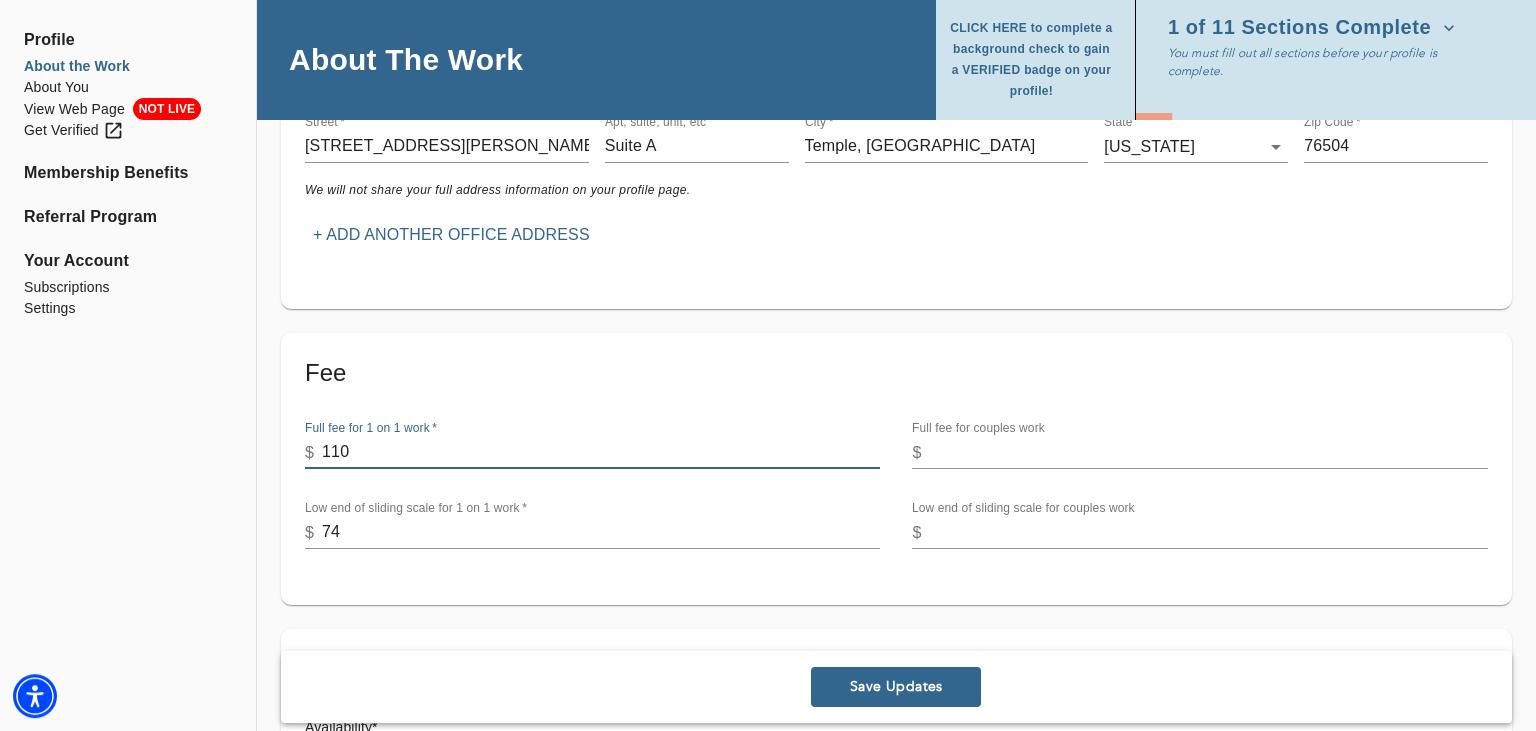 click on "74" at bounding box center (601, 533) 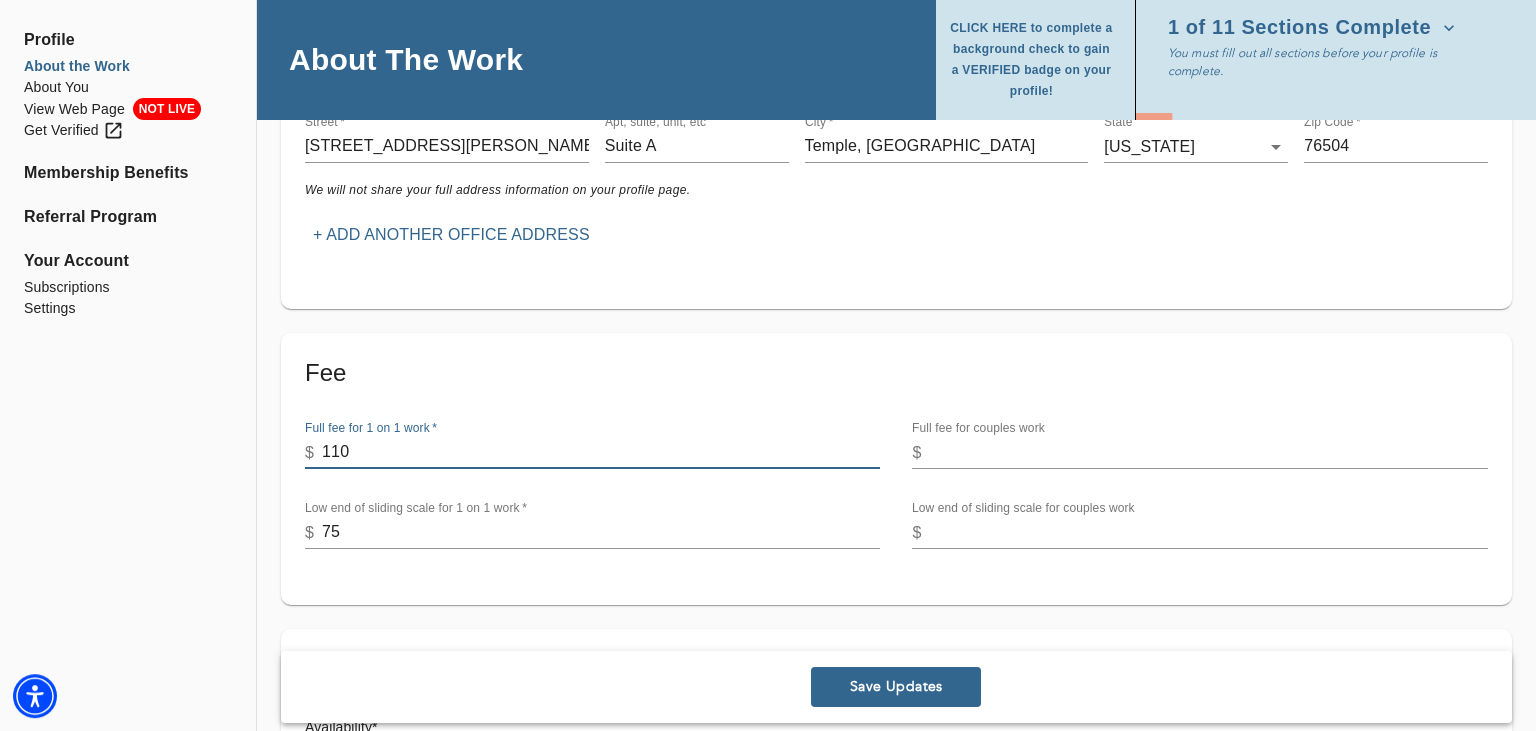 type on "75" 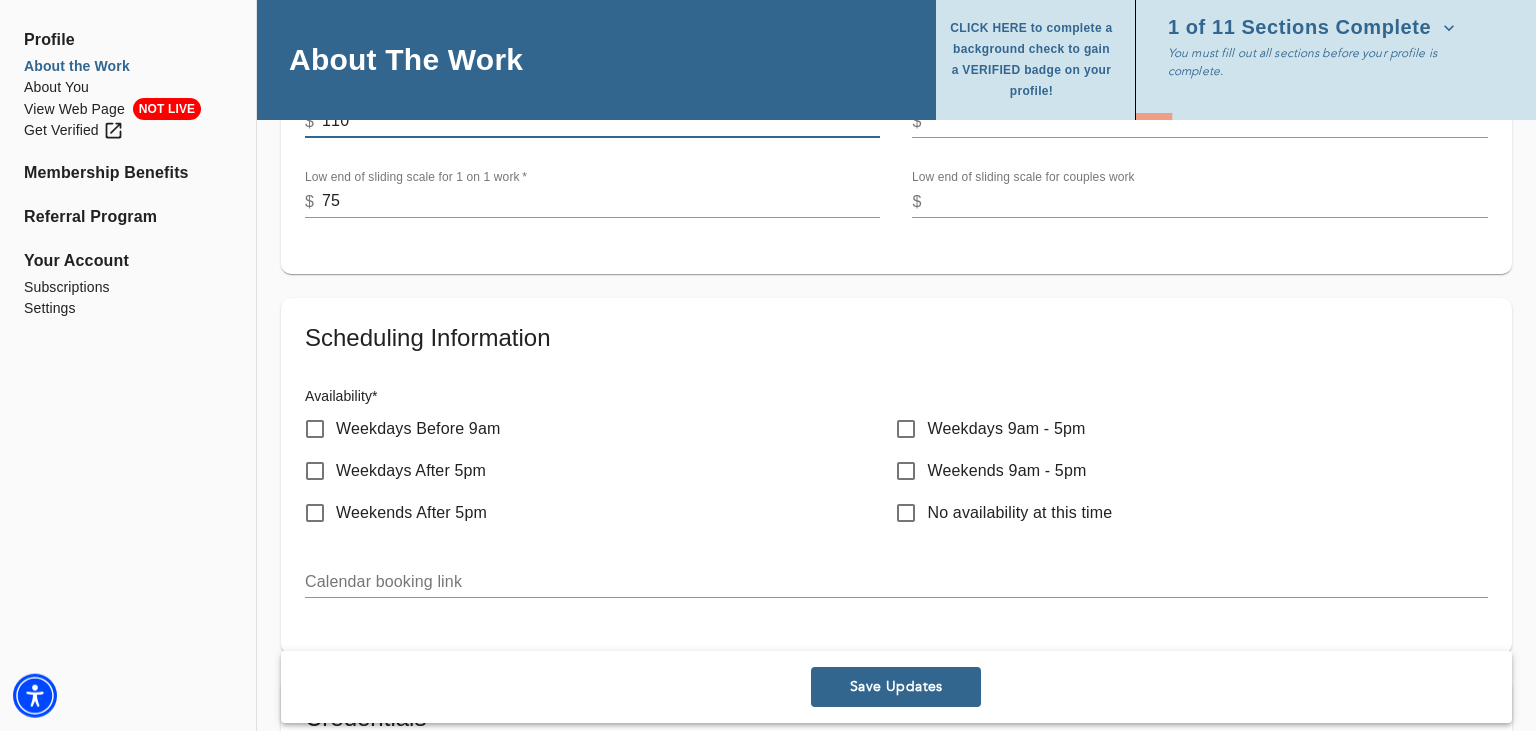 scroll, scrollTop: 747, scrollLeft: 0, axis: vertical 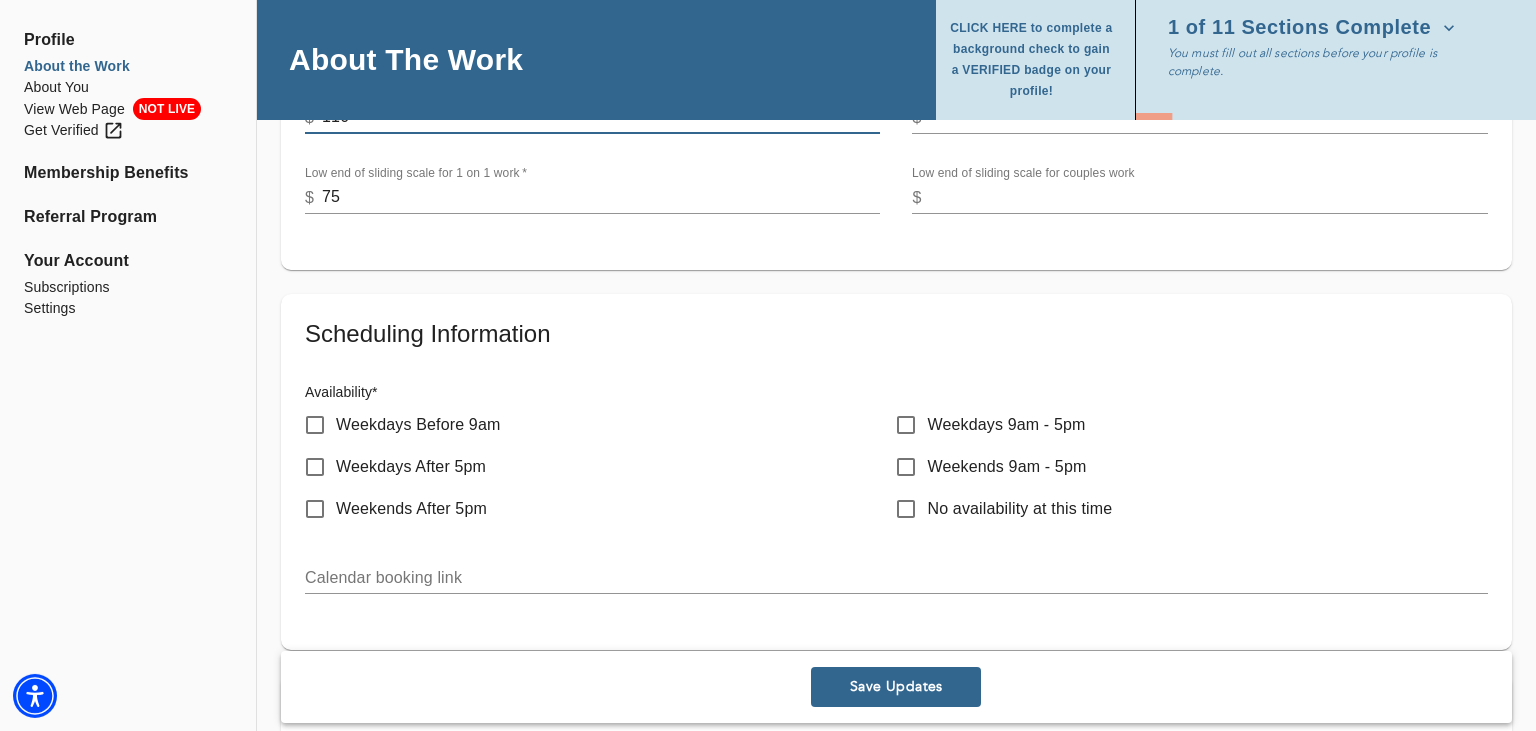 type on "110" 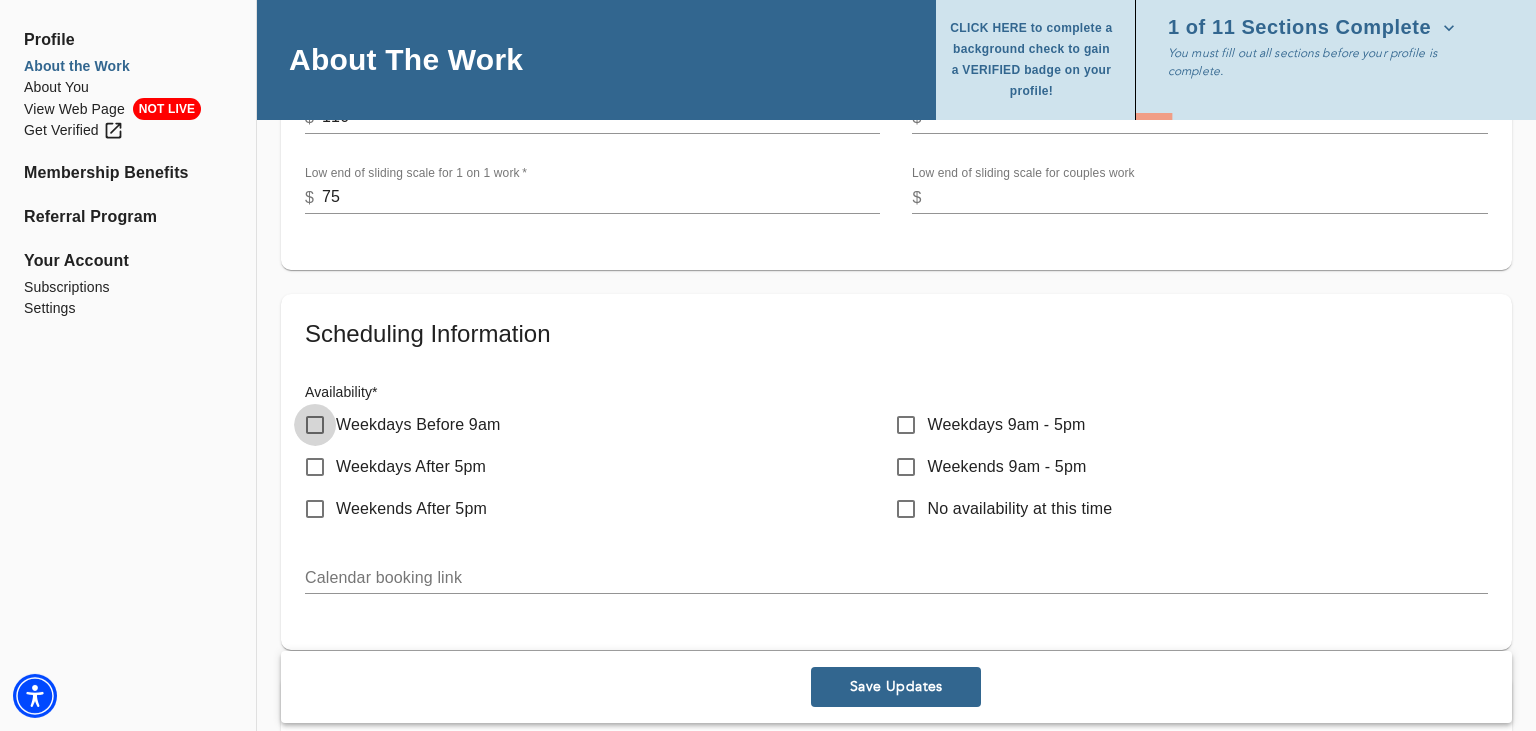 click on "Weekdays Before 9am" at bounding box center (315, 425) 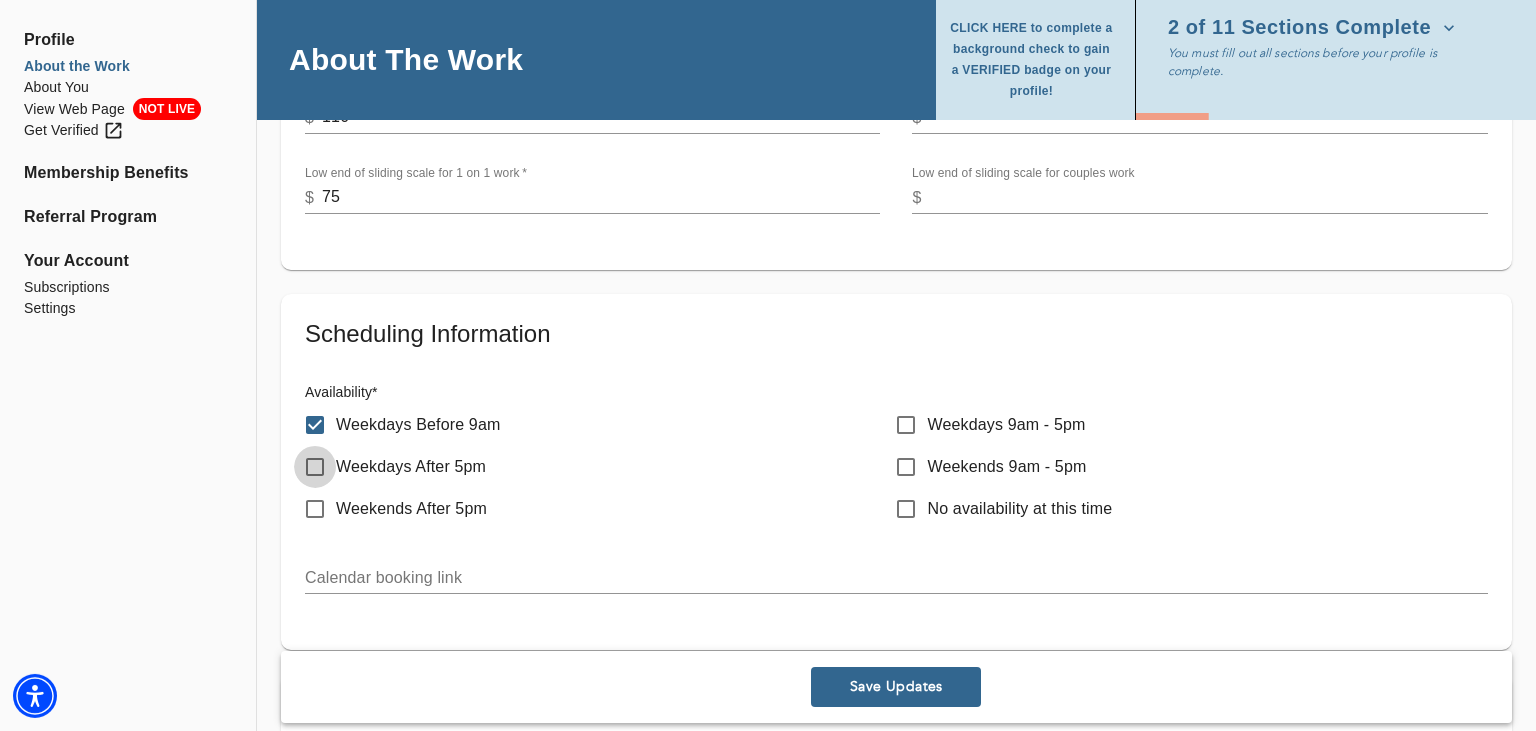 click on "Weekdays After 5pm" at bounding box center (315, 467) 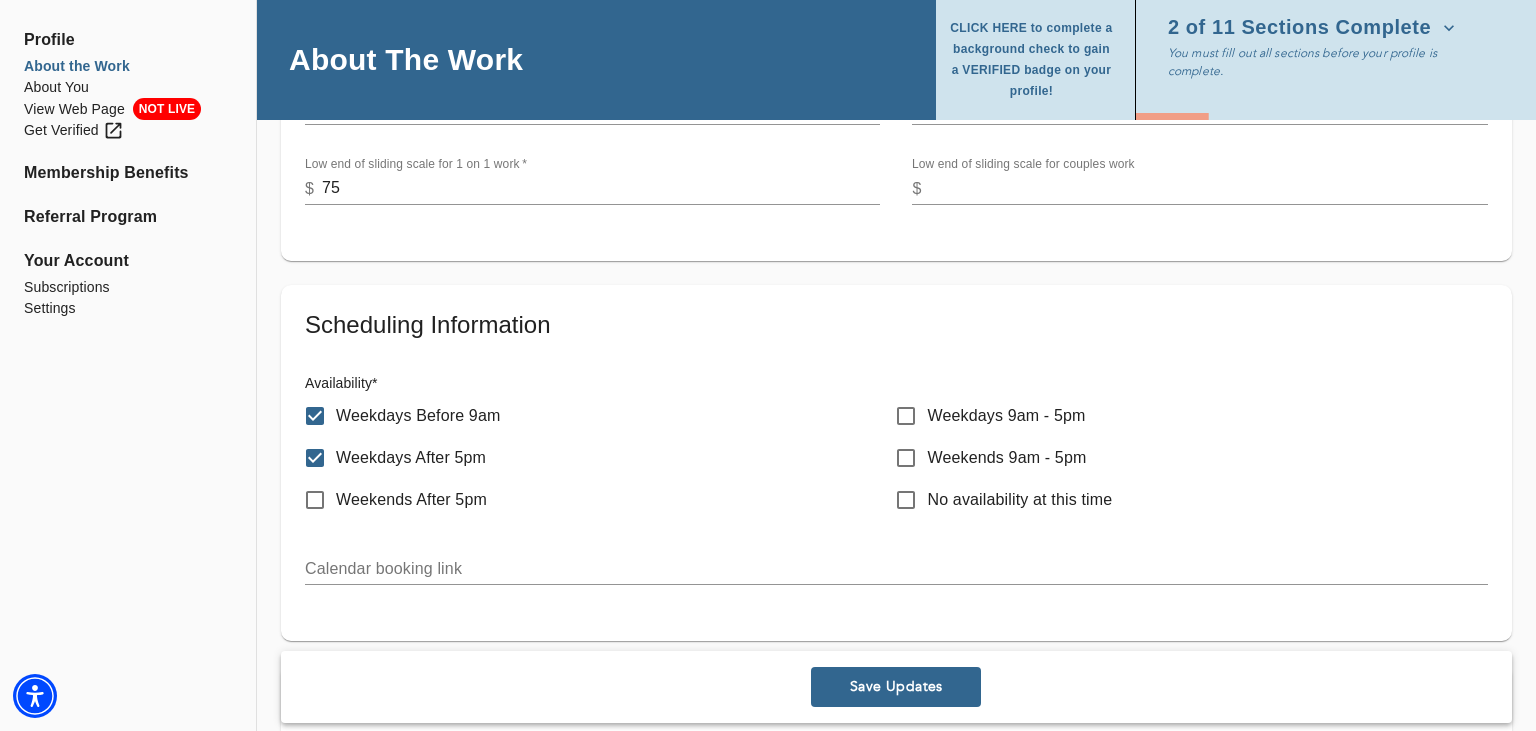 scroll, scrollTop: 758, scrollLeft: 0, axis: vertical 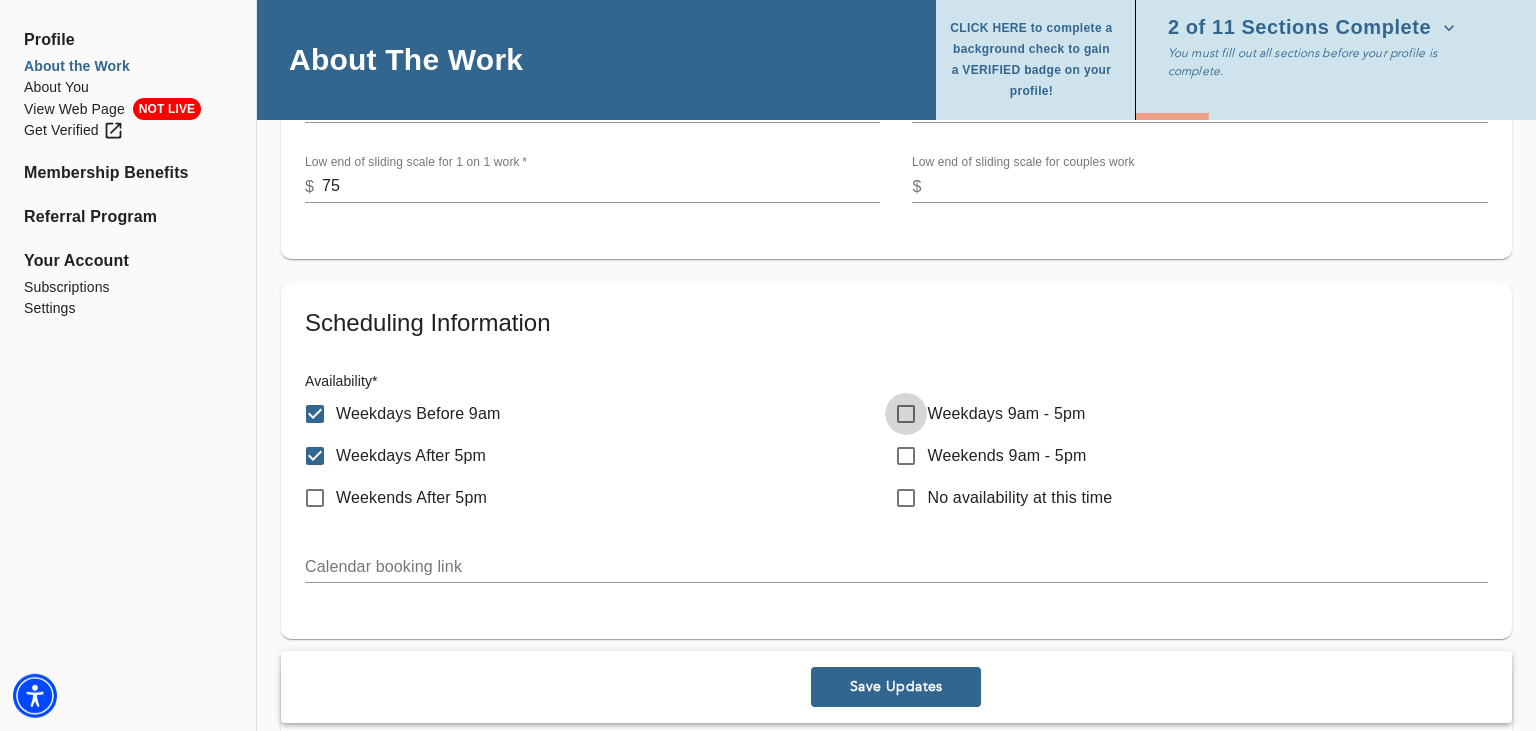 click on "Weekdays 9am - 5pm" at bounding box center (906, 414) 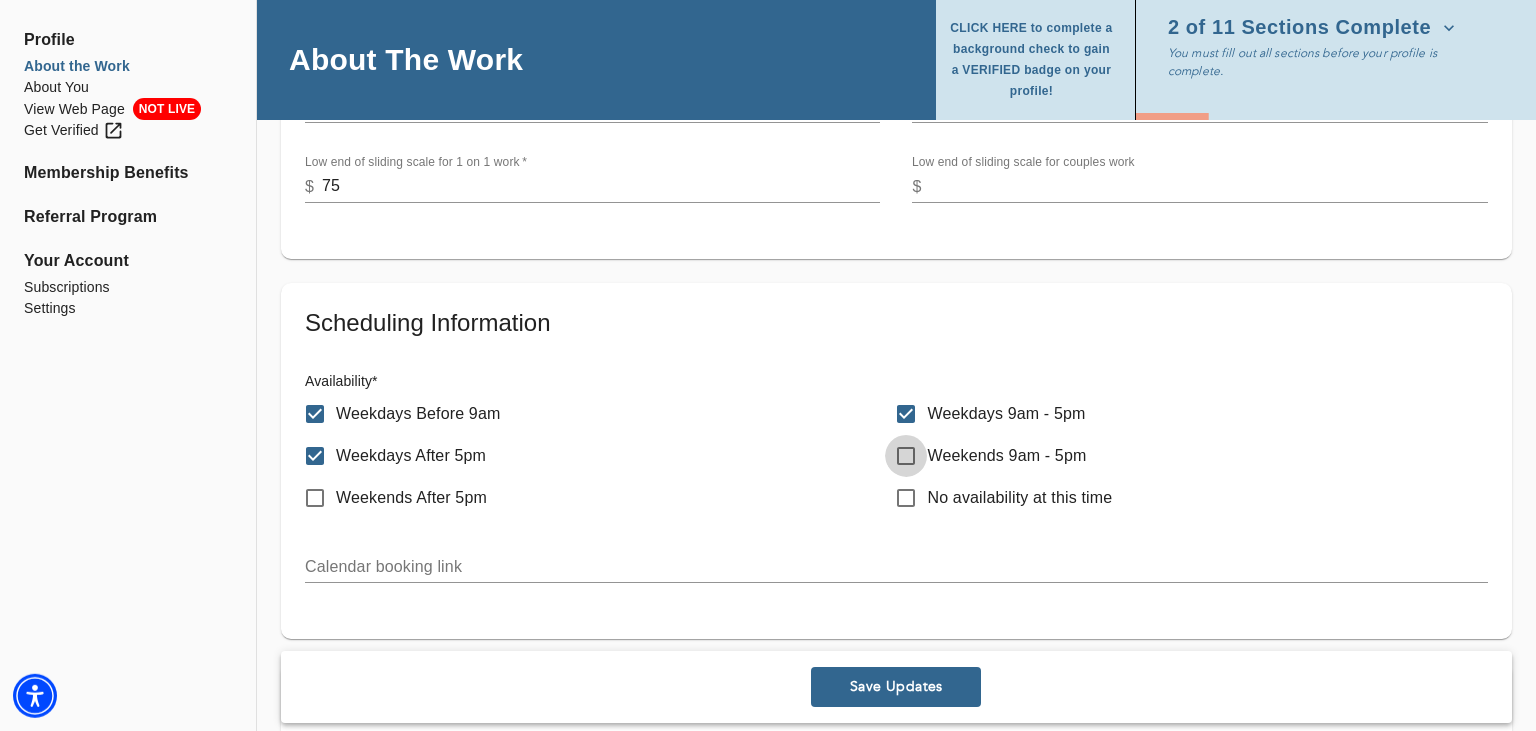 click on "Weekends 9am - 5pm" at bounding box center [906, 456] 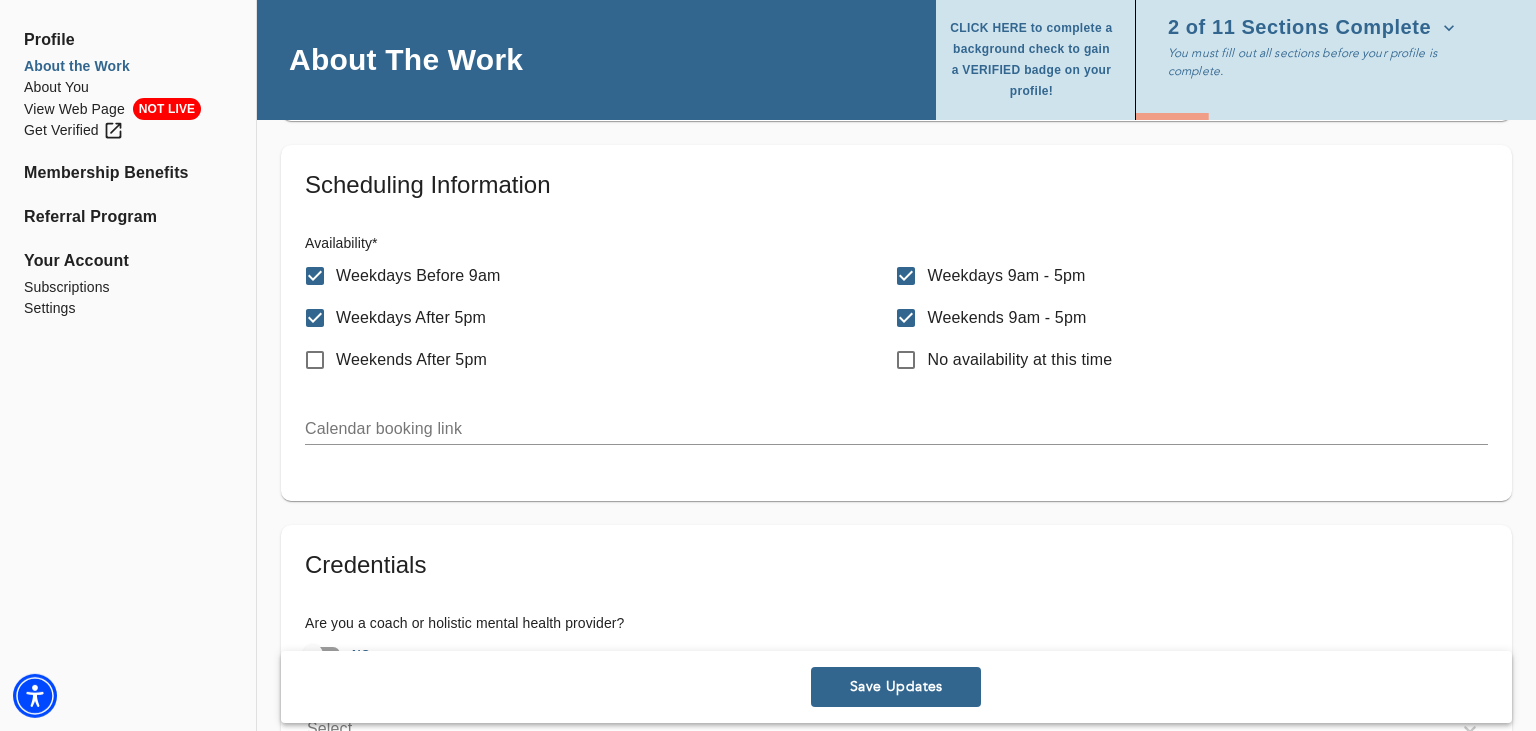 scroll, scrollTop: 896, scrollLeft: 0, axis: vertical 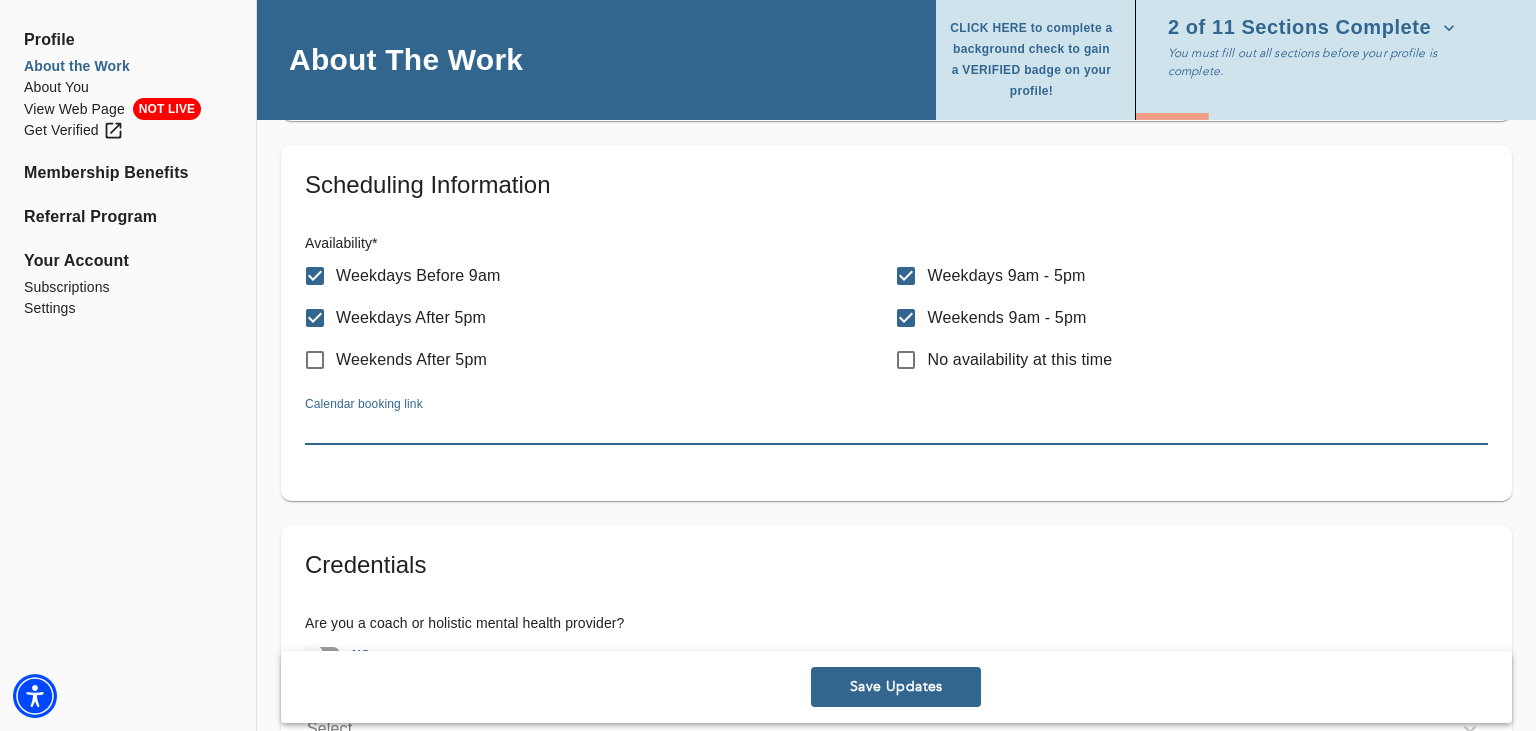 paste on "[URL][DOMAIN_NAME][PERSON_NAME]" 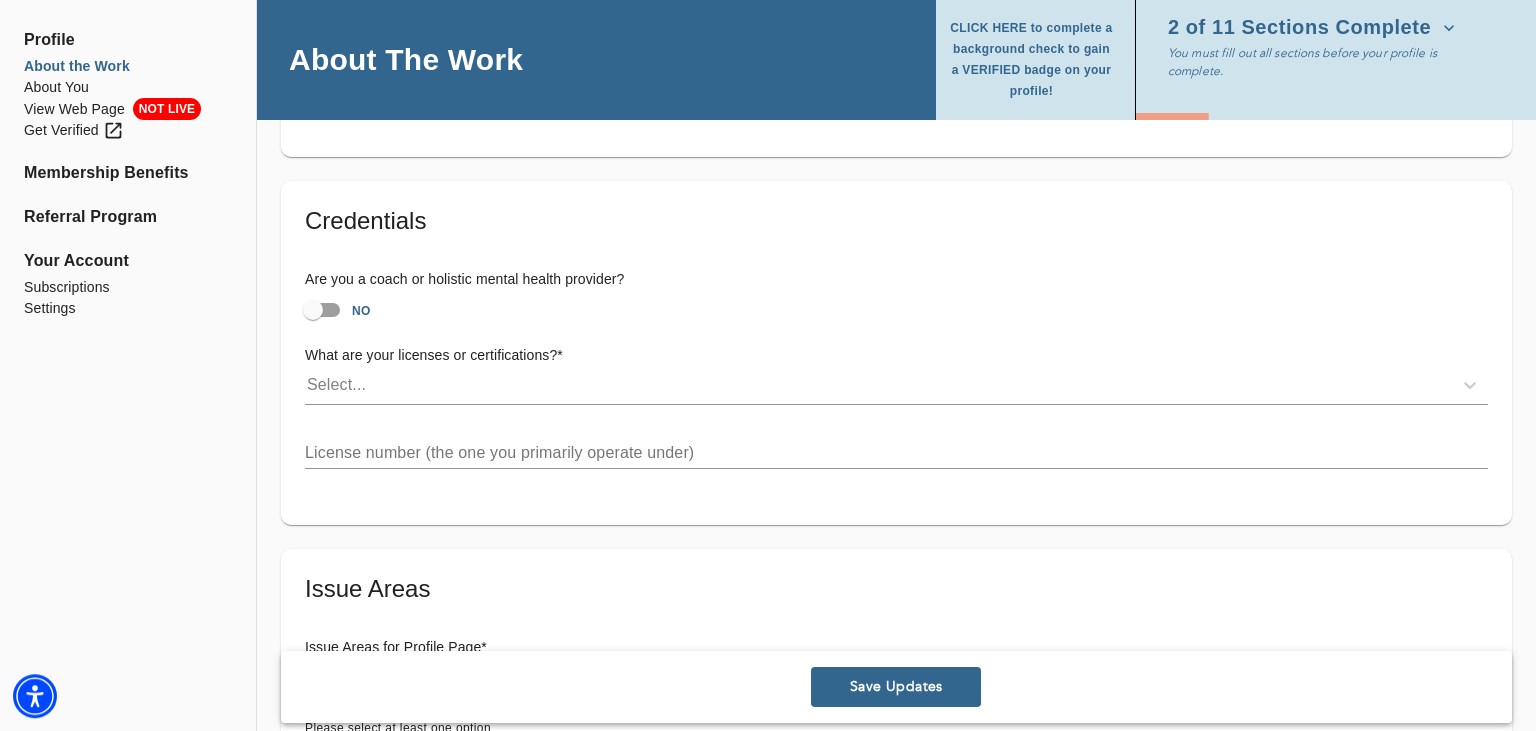 scroll, scrollTop: 1240, scrollLeft: 0, axis: vertical 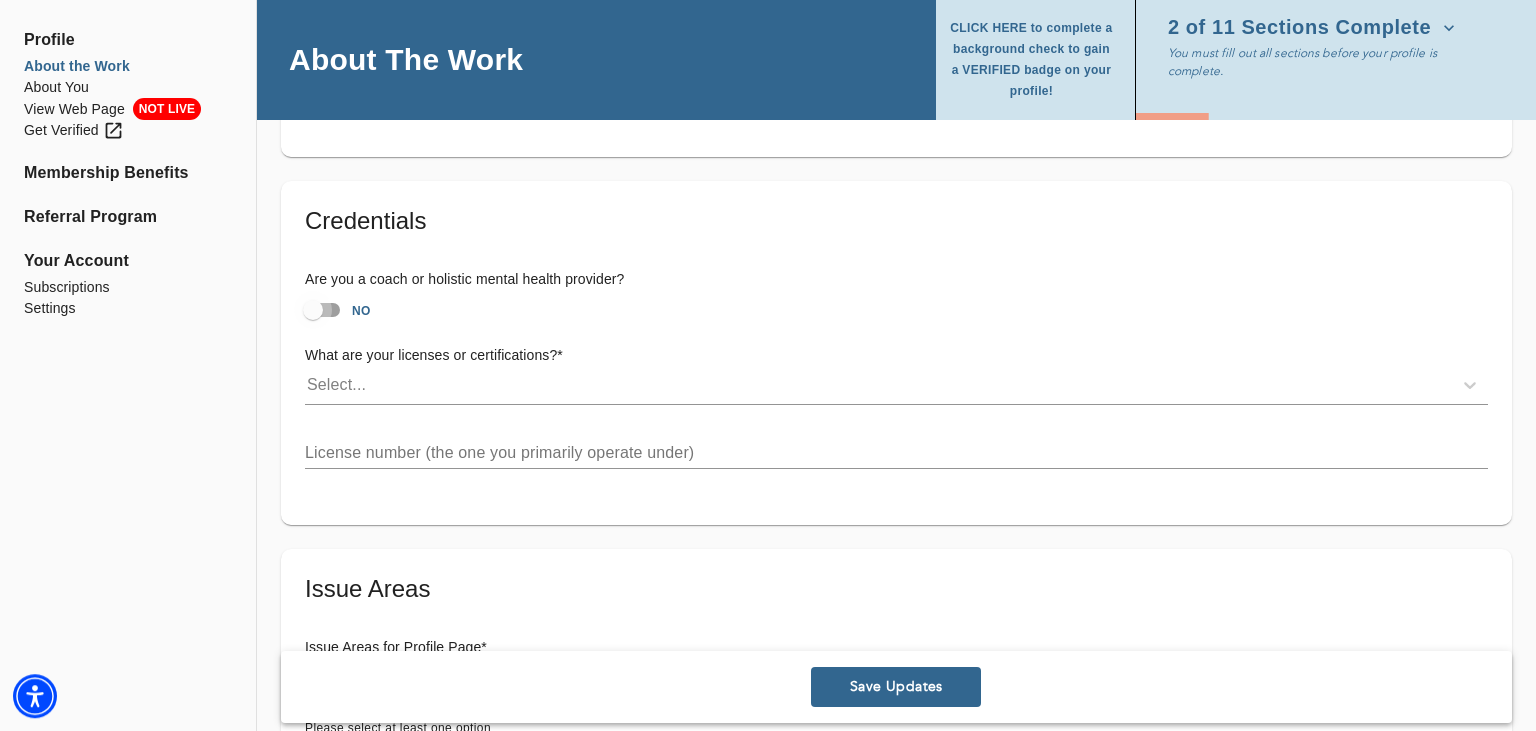 click on "NO" at bounding box center [313, 310] 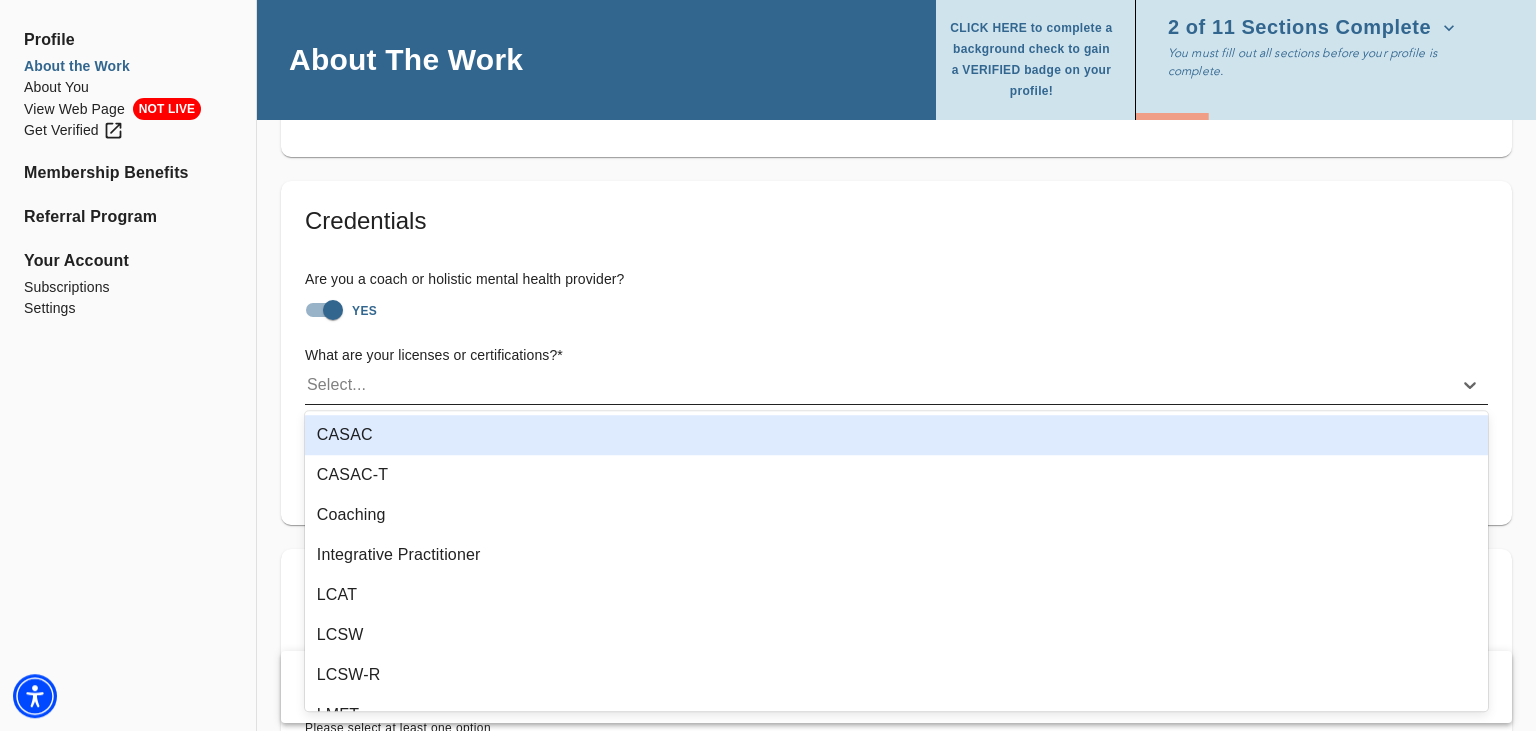 click on "Select..." at bounding box center [878, 385] 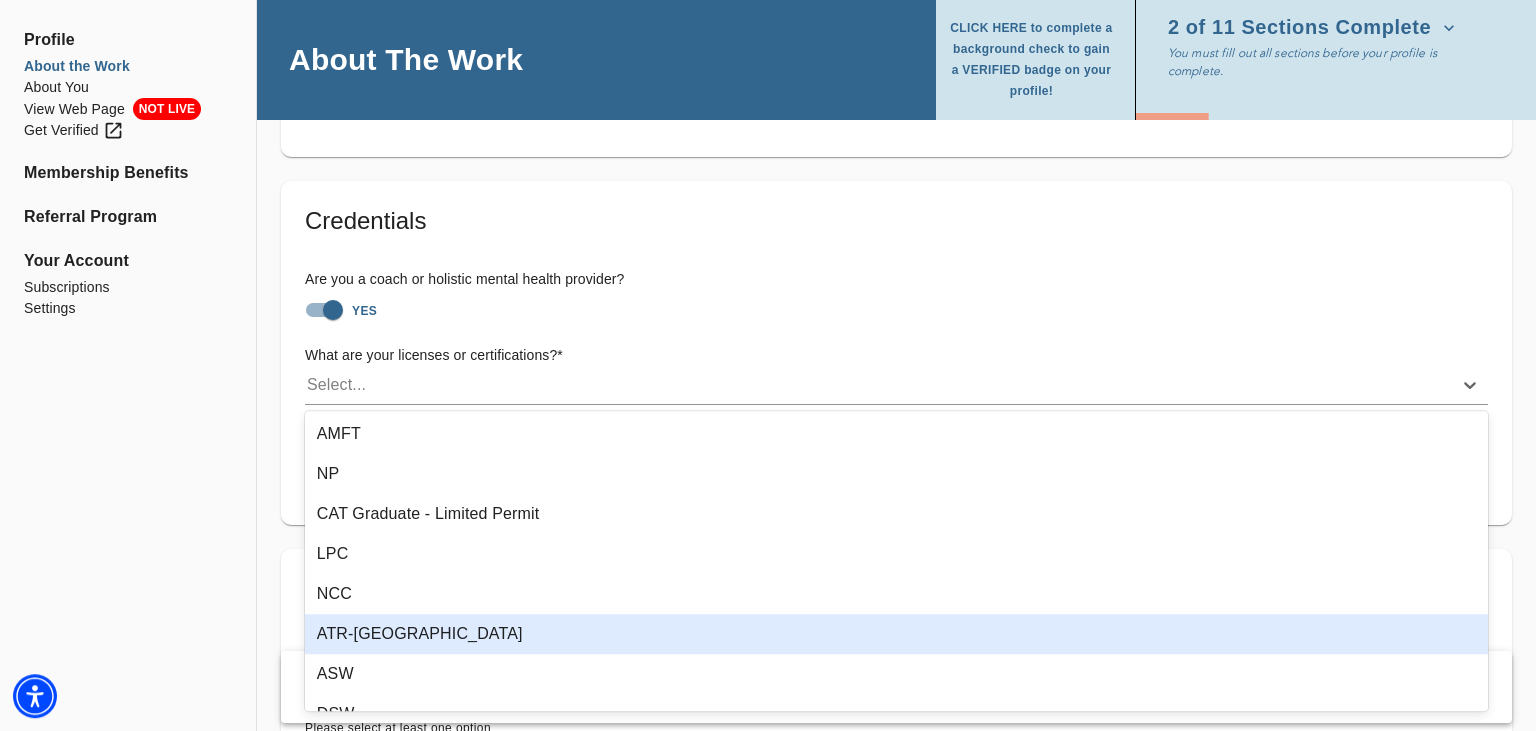 scroll, scrollTop: 917, scrollLeft: 0, axis: vertical 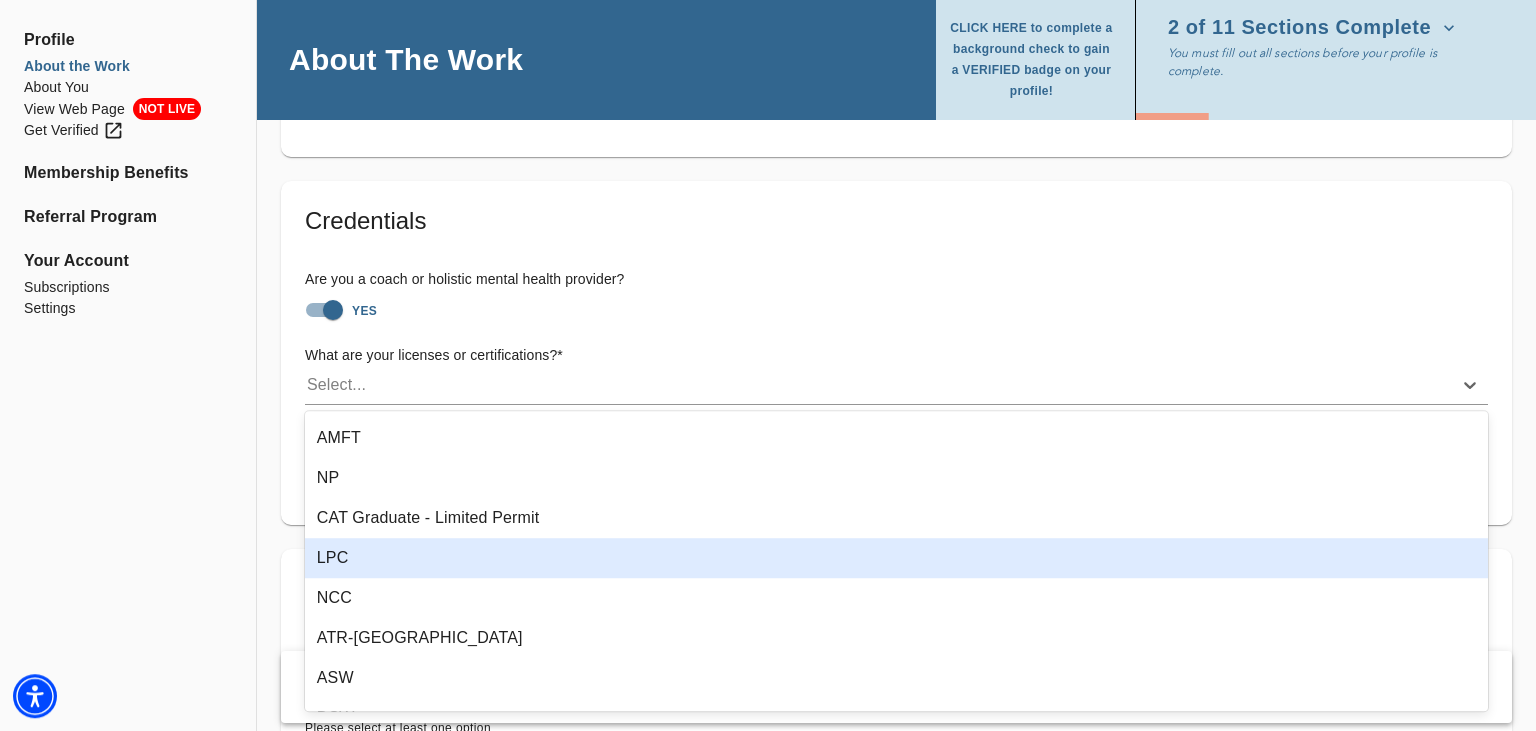 click on "LPC" at bounding box center (896, 558) 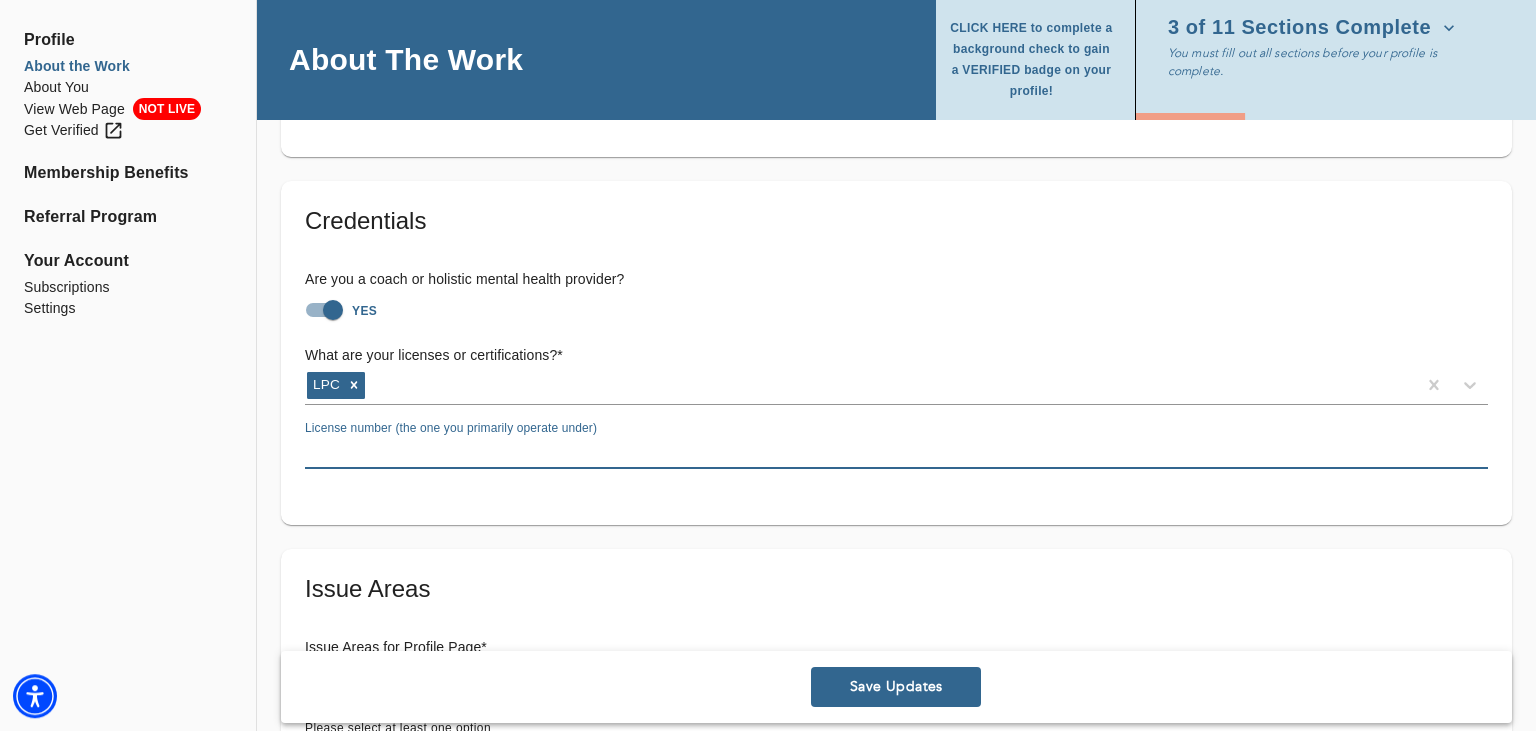 click at bounding box center (896, 453) 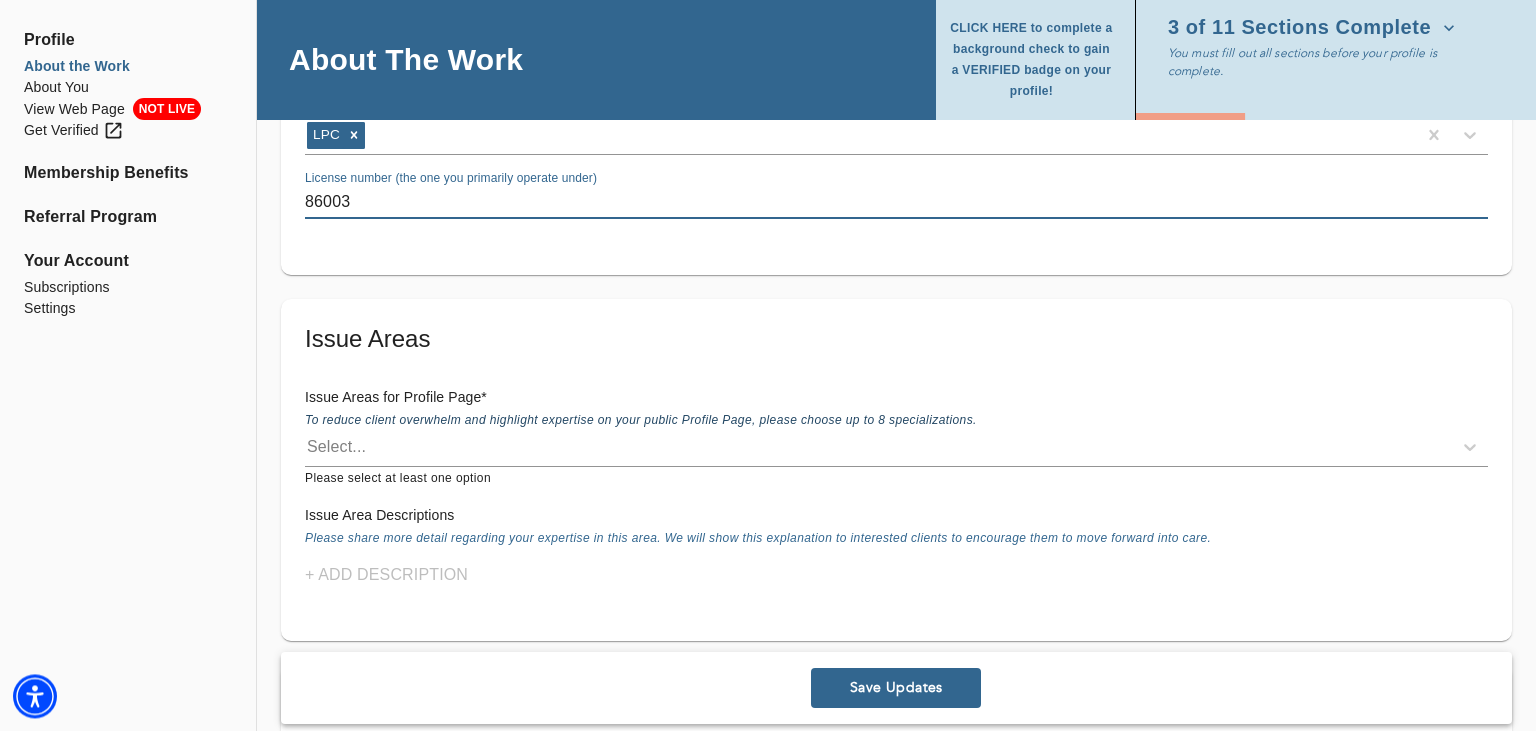 scroll, scrollTop: 1492, scrollLeft: 0, axis: vertical 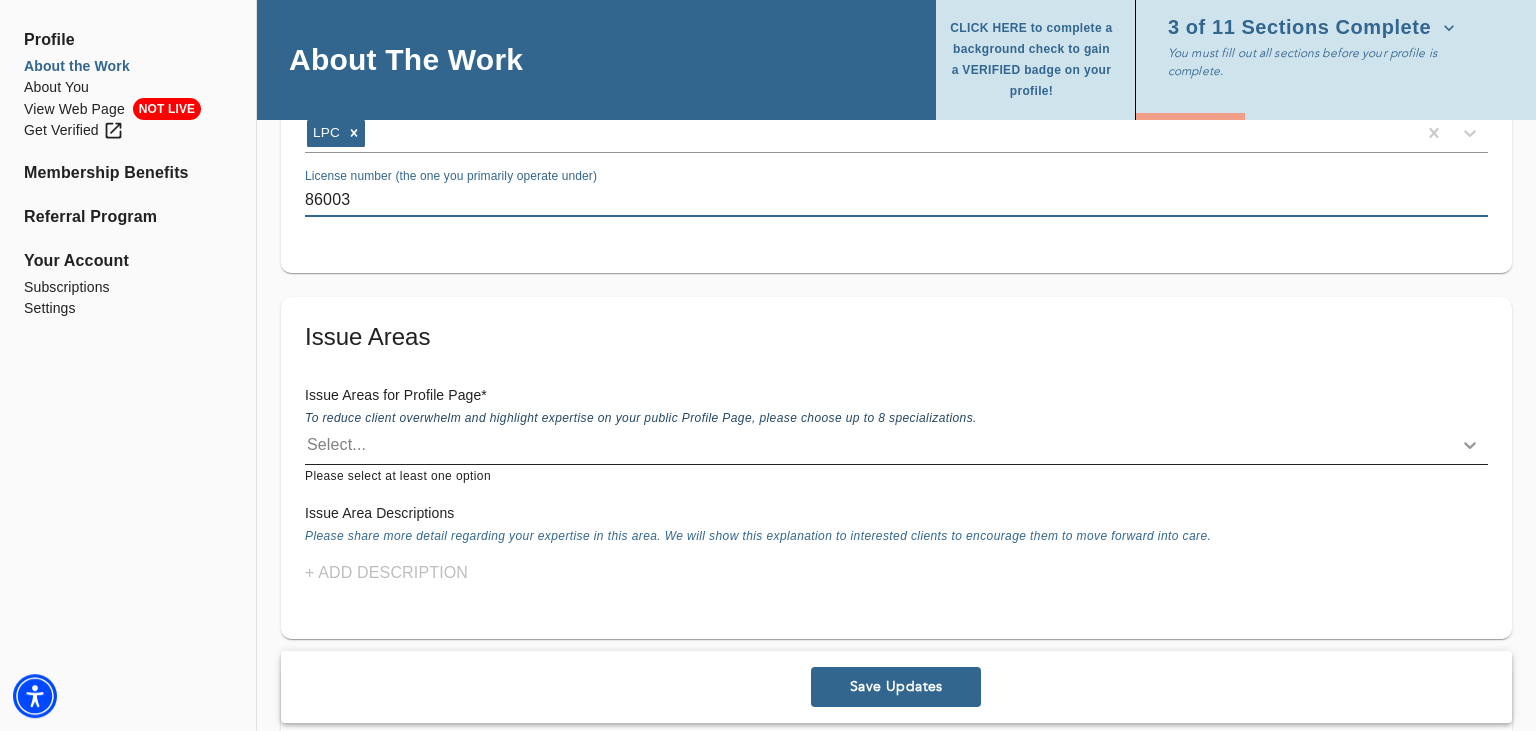 type on "86003" 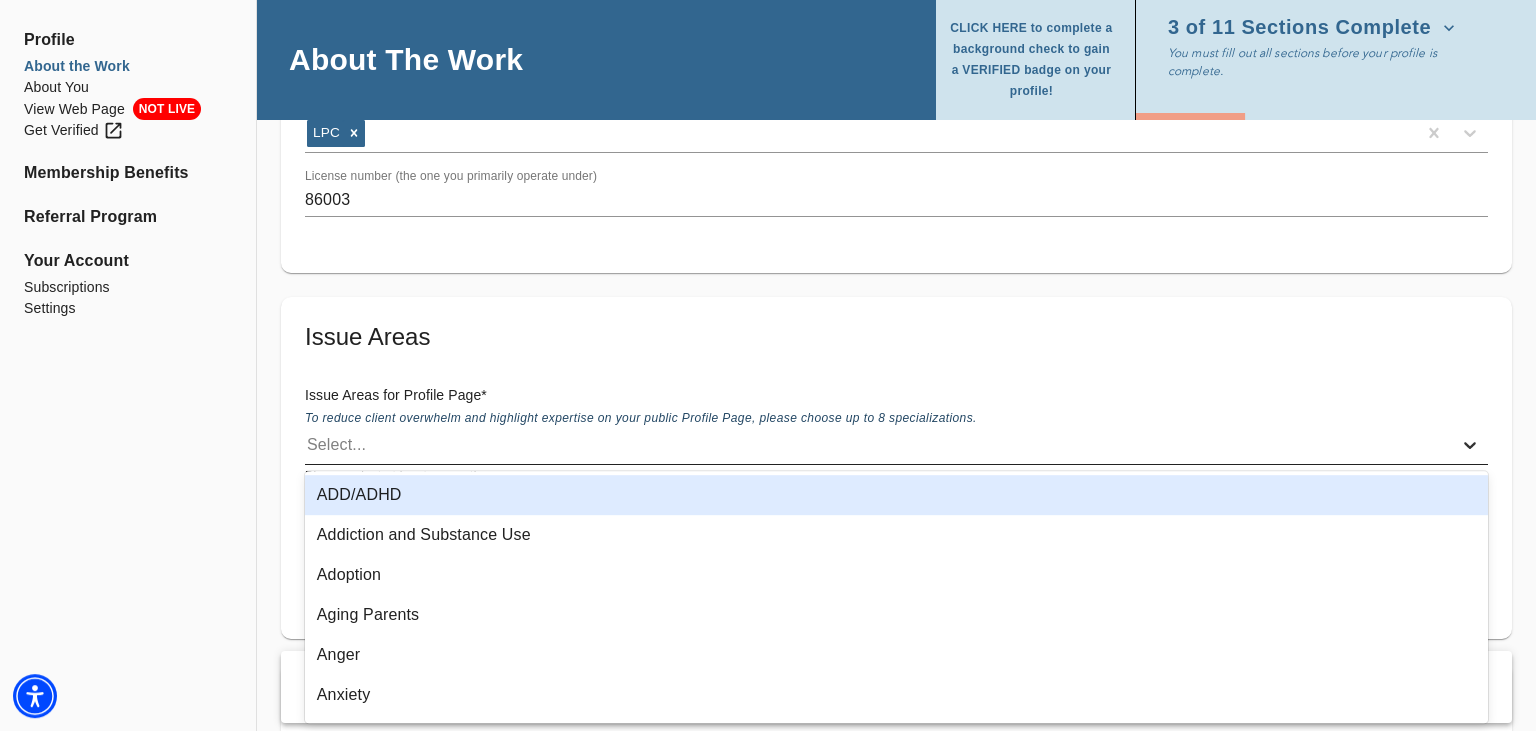 click 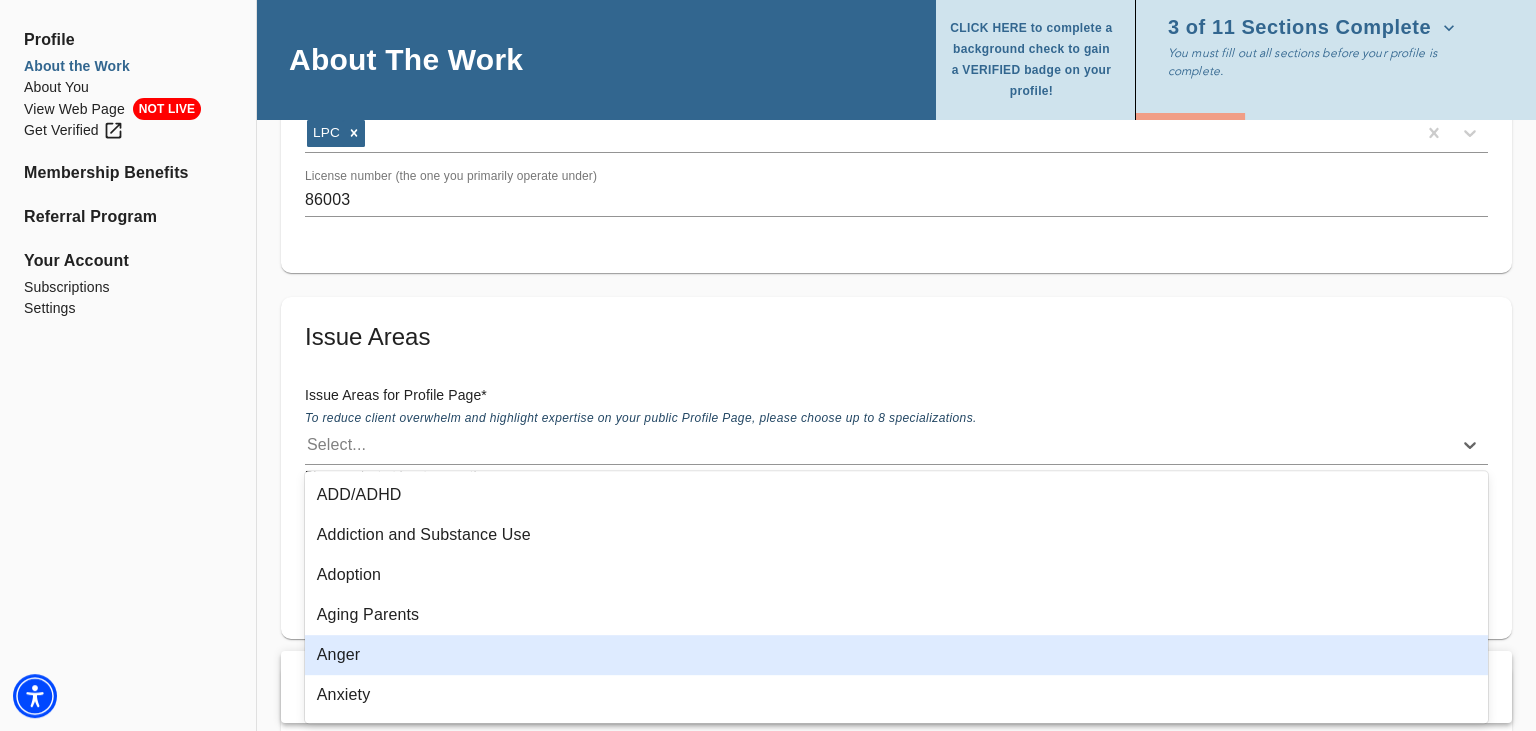 click on "Anger" at bounding box center (896, 655) 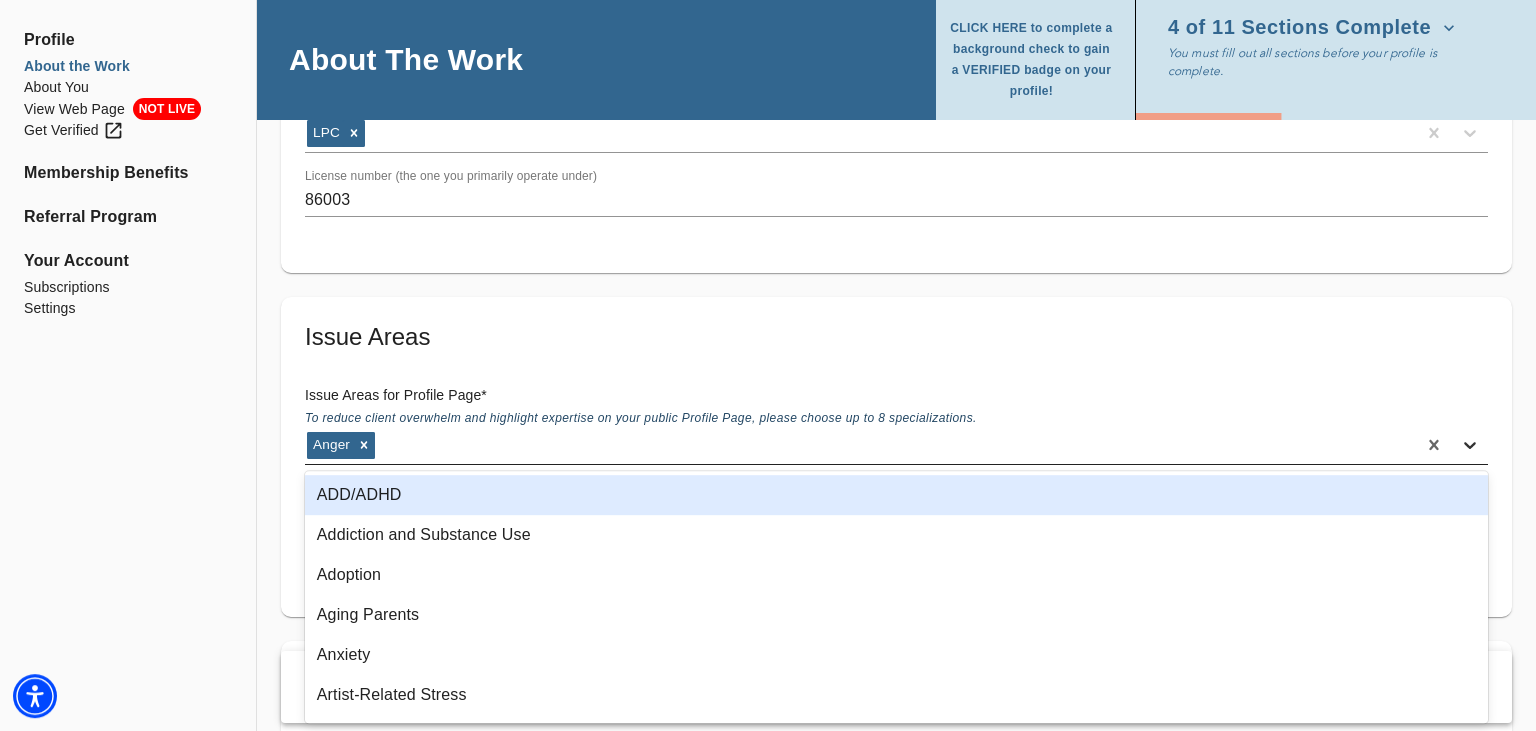 click 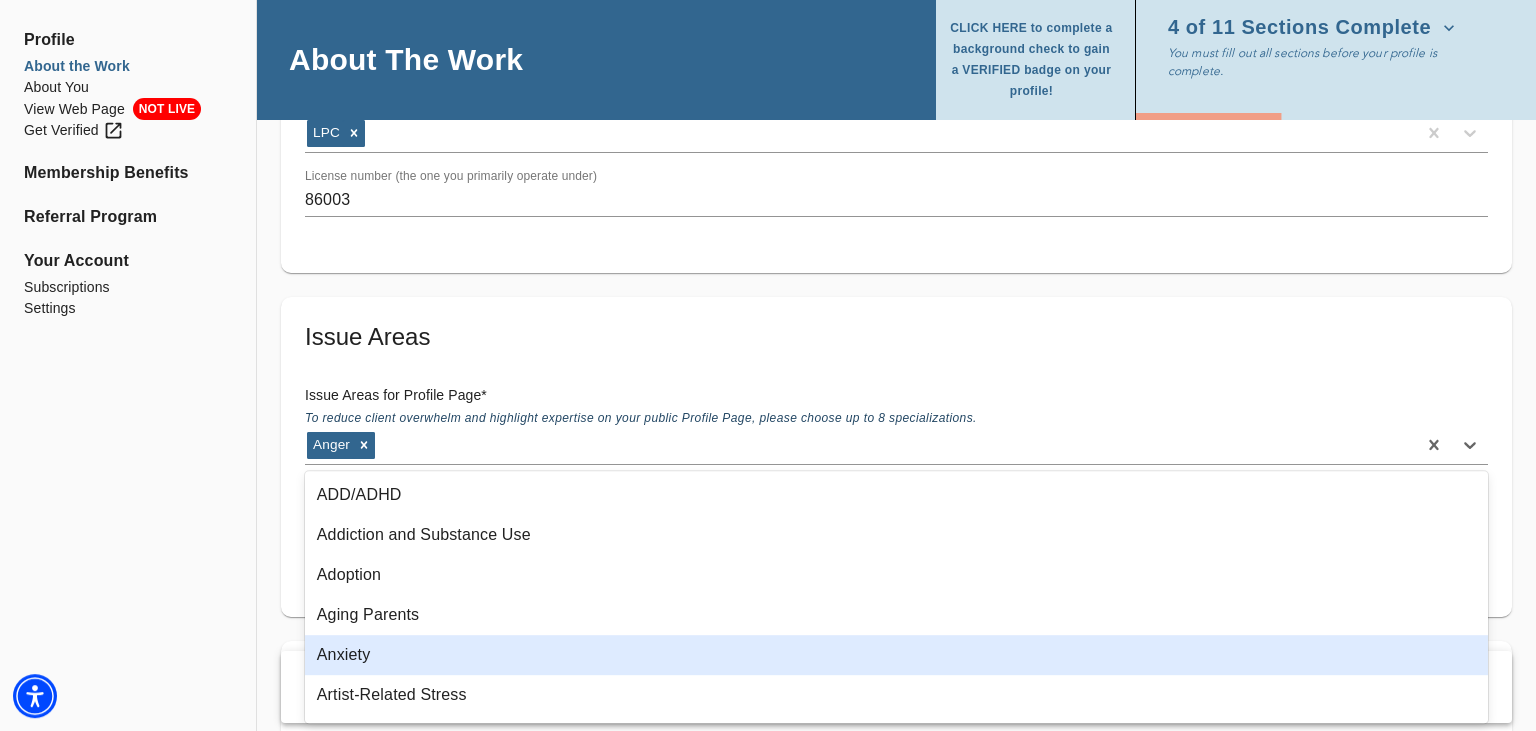 click on "Anxiety" at bounding box center (896, 655) 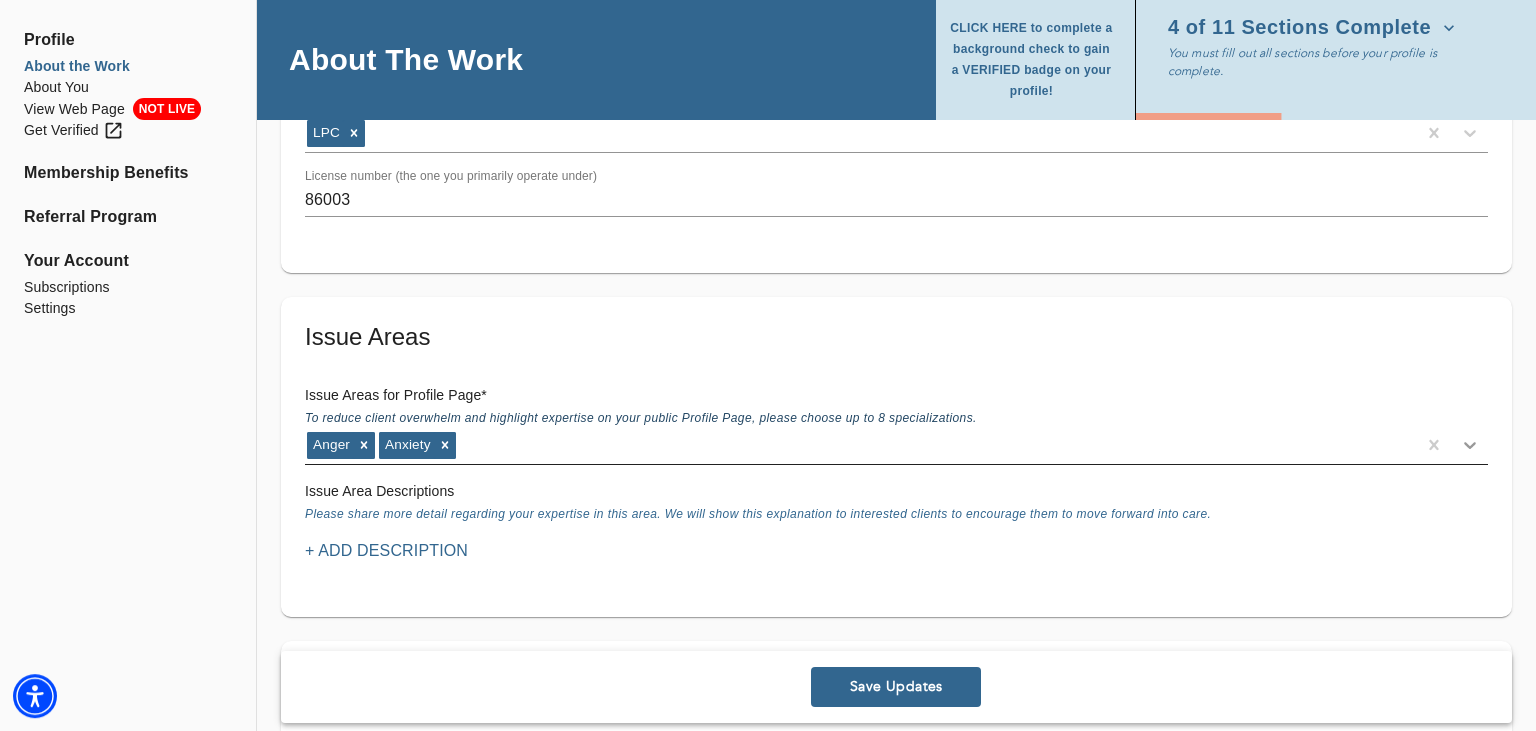 click 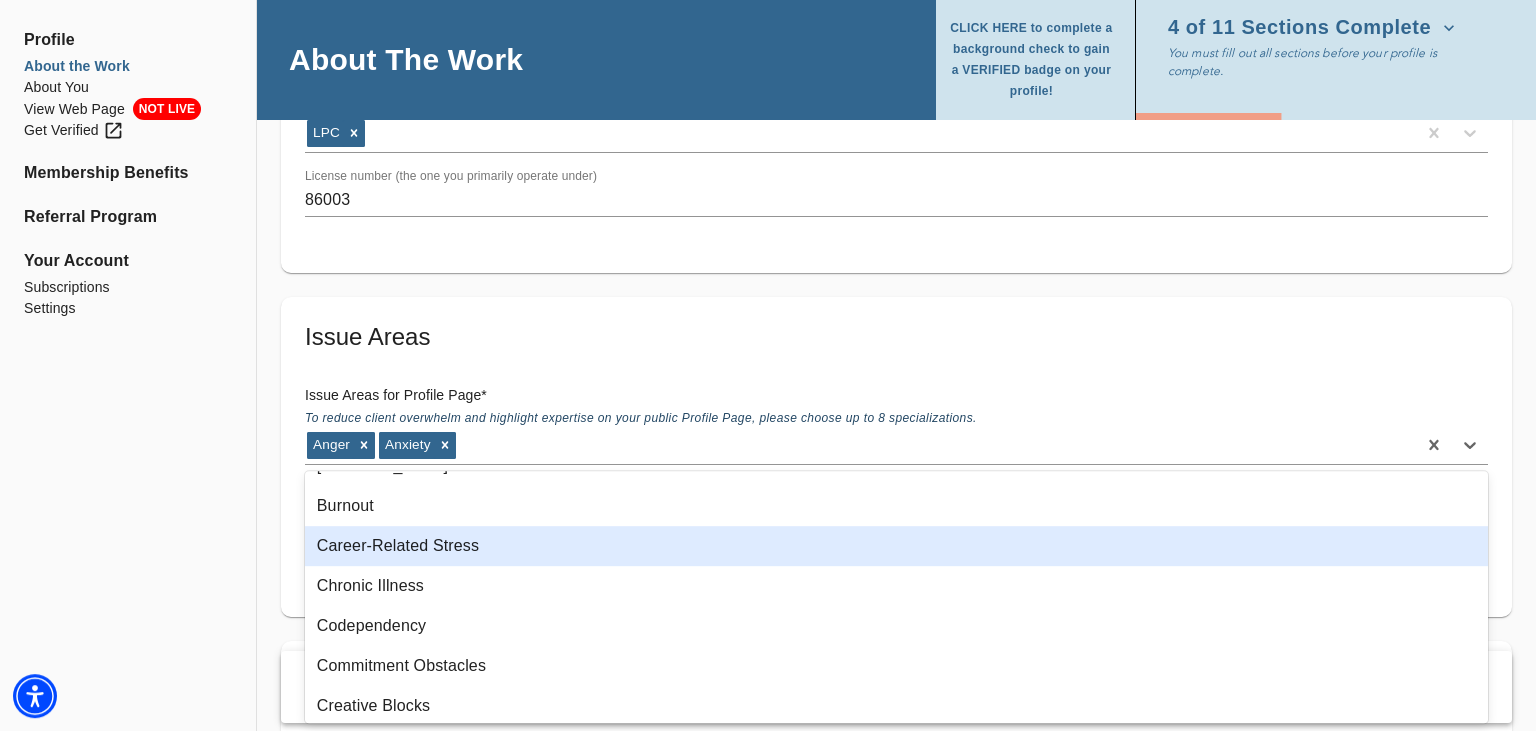 scroll, scrollTop: 310, scrollLeft: 0, axis: vertical 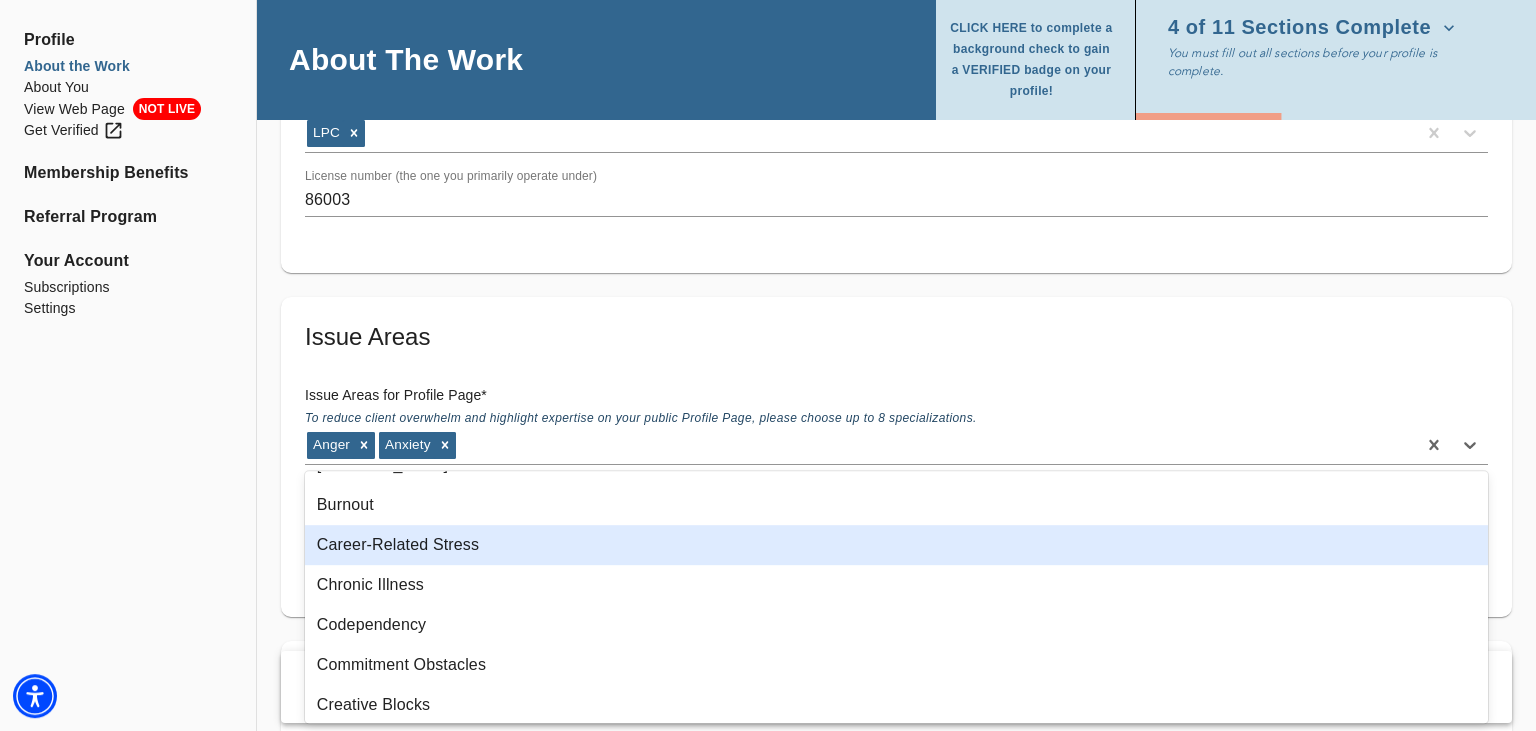 click on "Career-Related Stress" at bounding box center [896, 545] 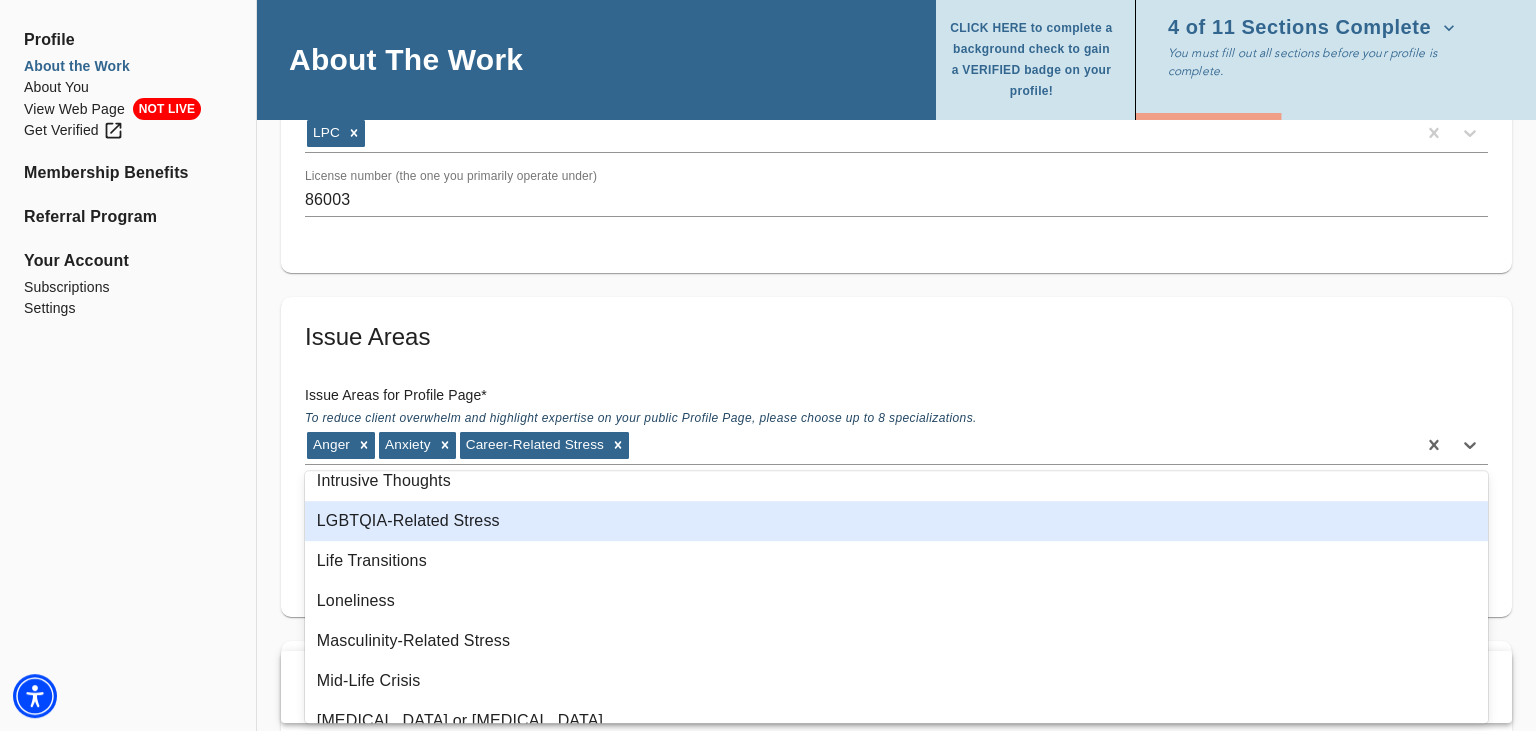 scroll, scrollTop: 1505, scrollLeft: 0, axis: vertical 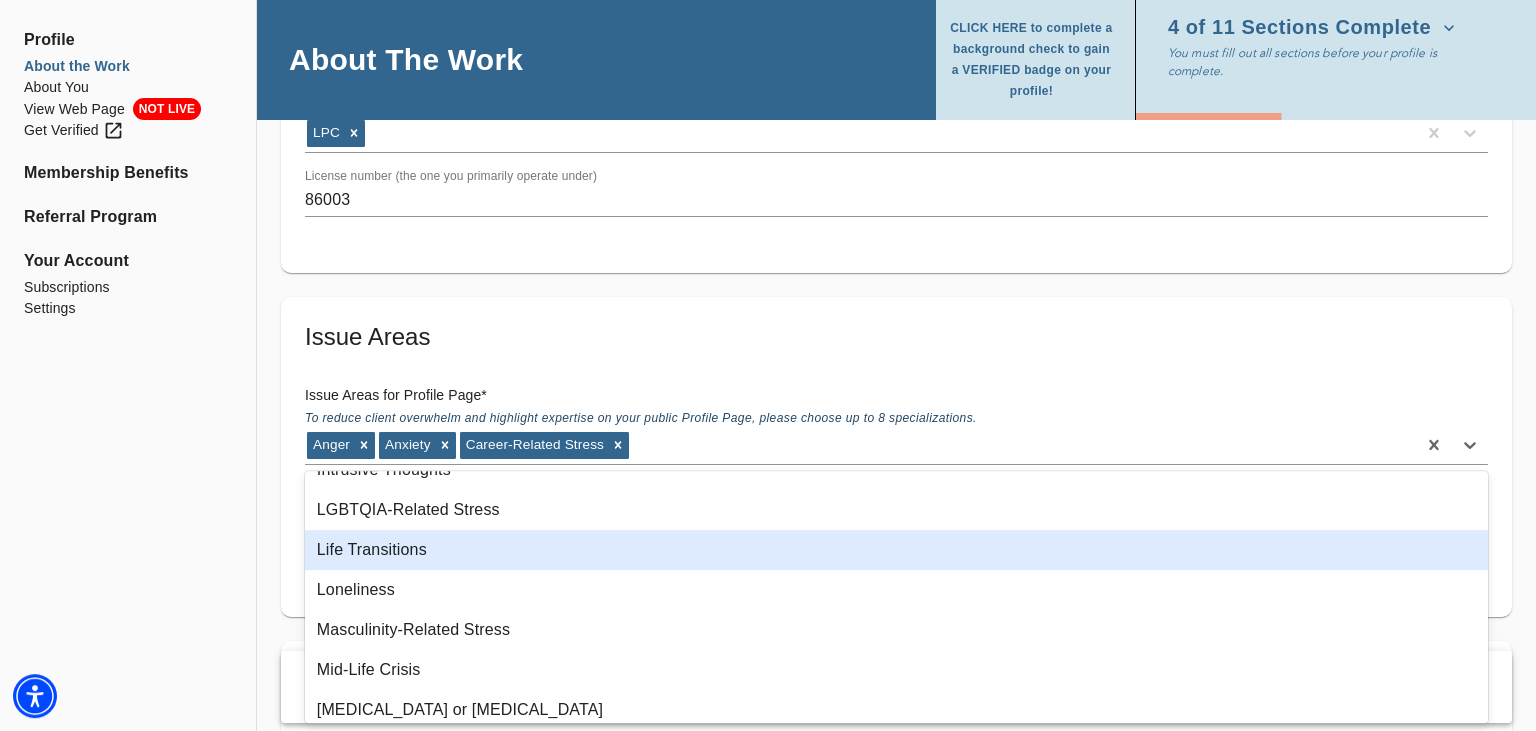 click on "Life Transitions" at bounding box center (896, 550) 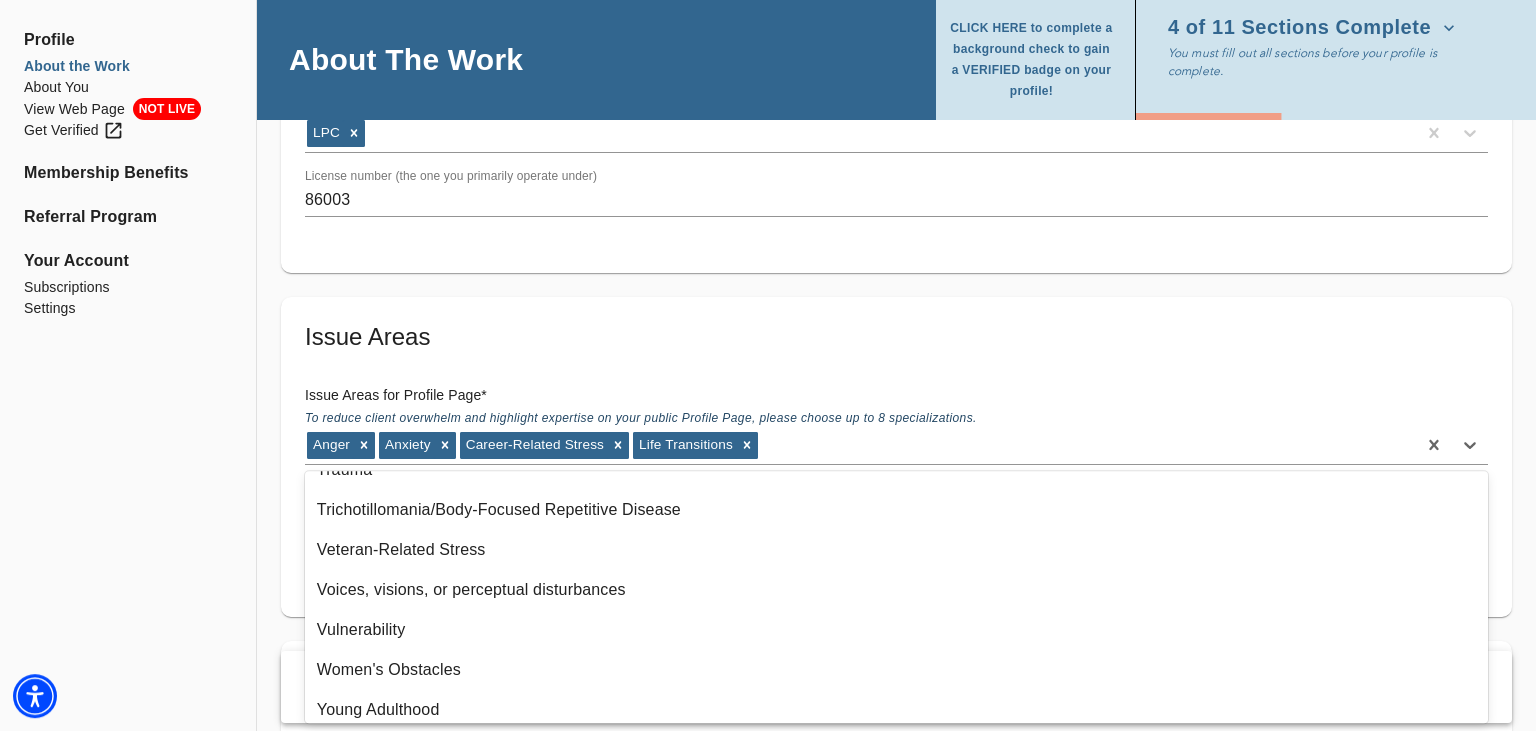 scroll, scrollTop: 3035, scrollLeft: 0, axis: vertical 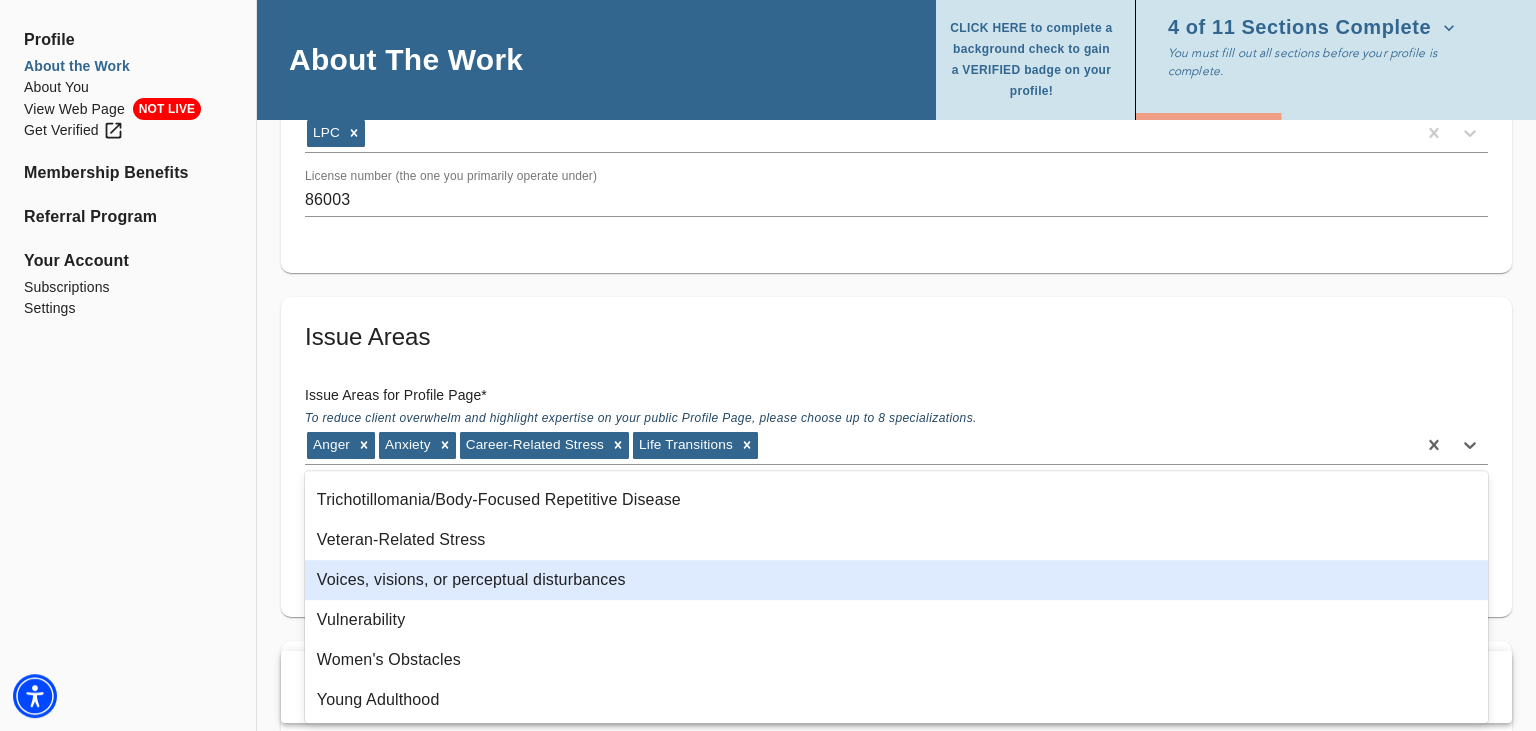 click on "Women's Obstacles" at bounding box center (896, 660) 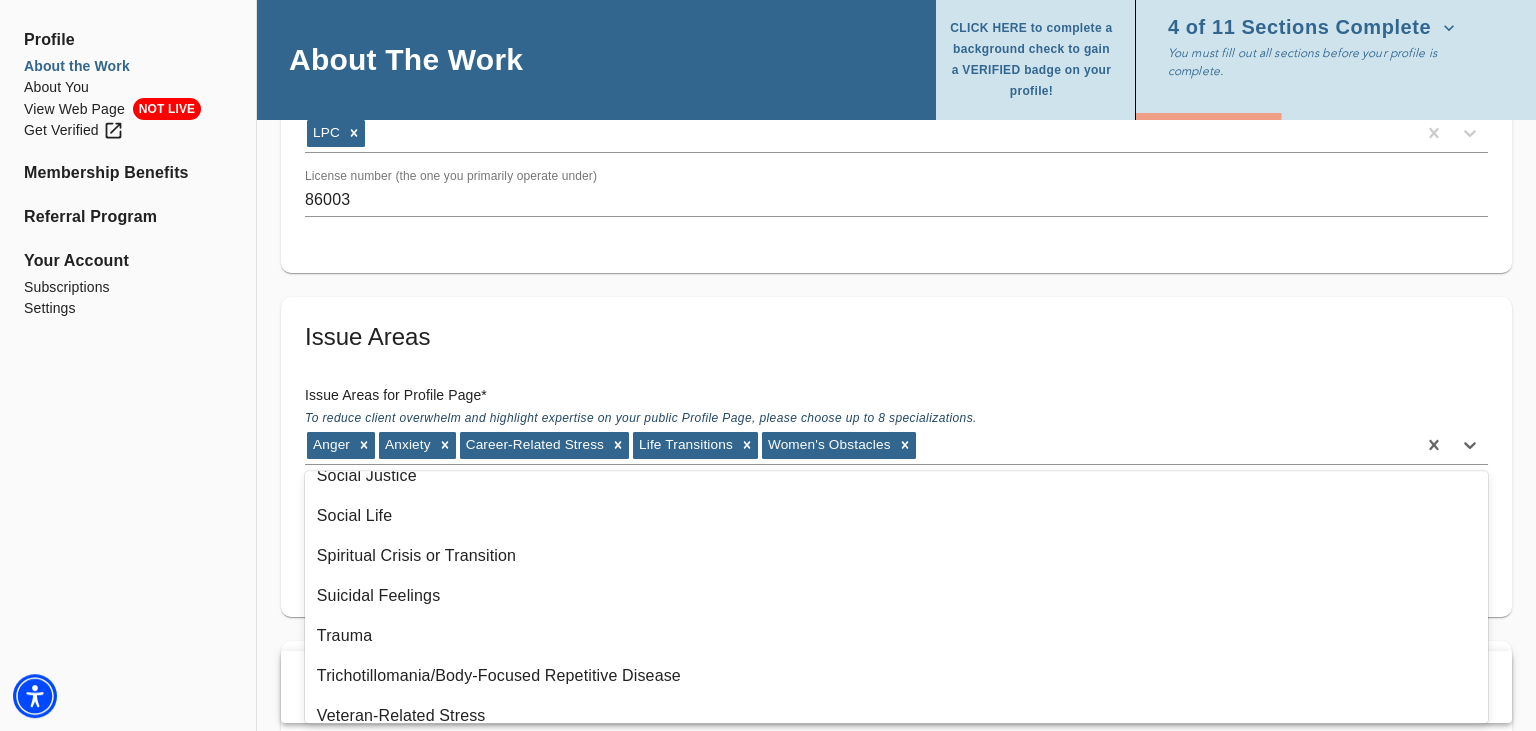 scroll, scrollTop: 2995, scrollLeft: 0, axis: vertical 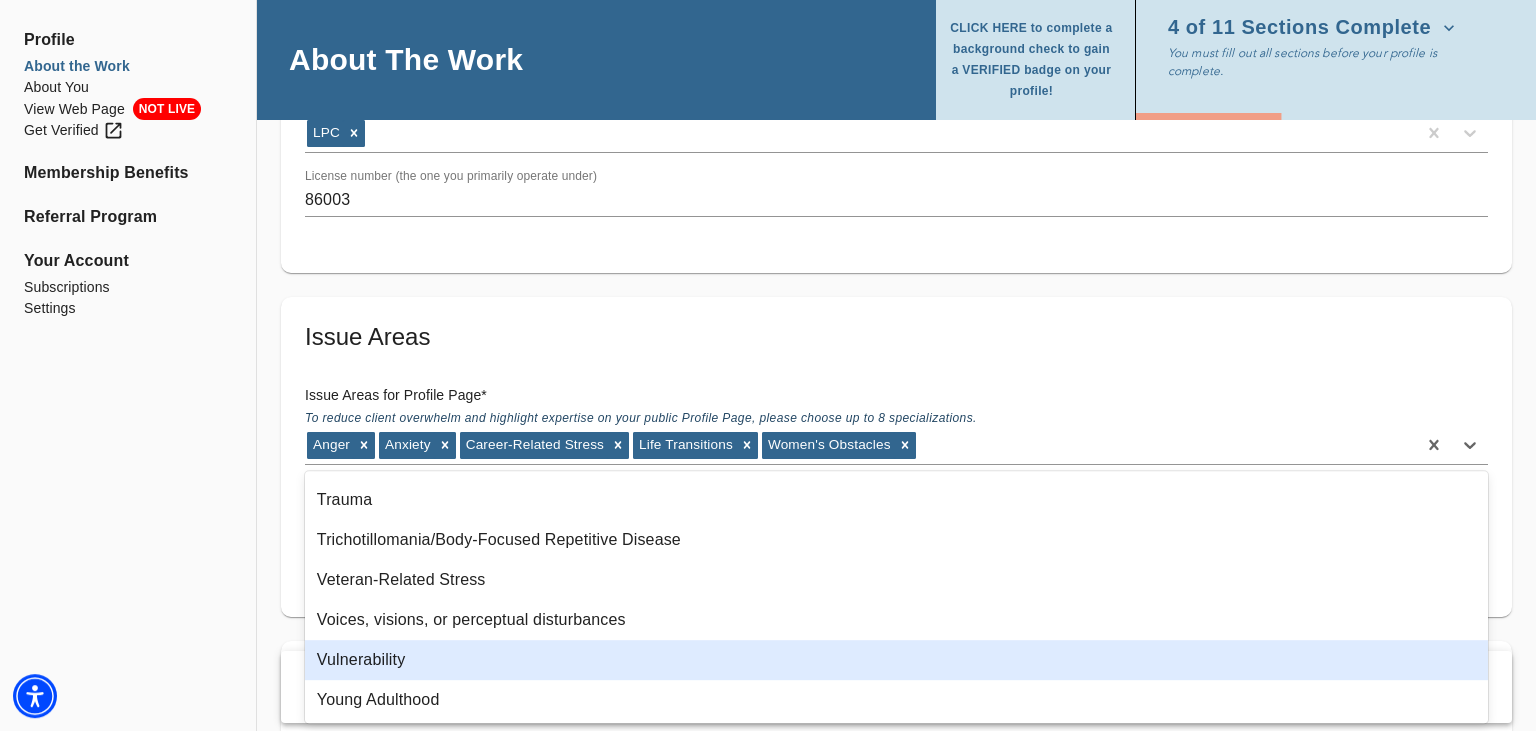 click on "Young Adulthood" at bounding box center [896, 700] 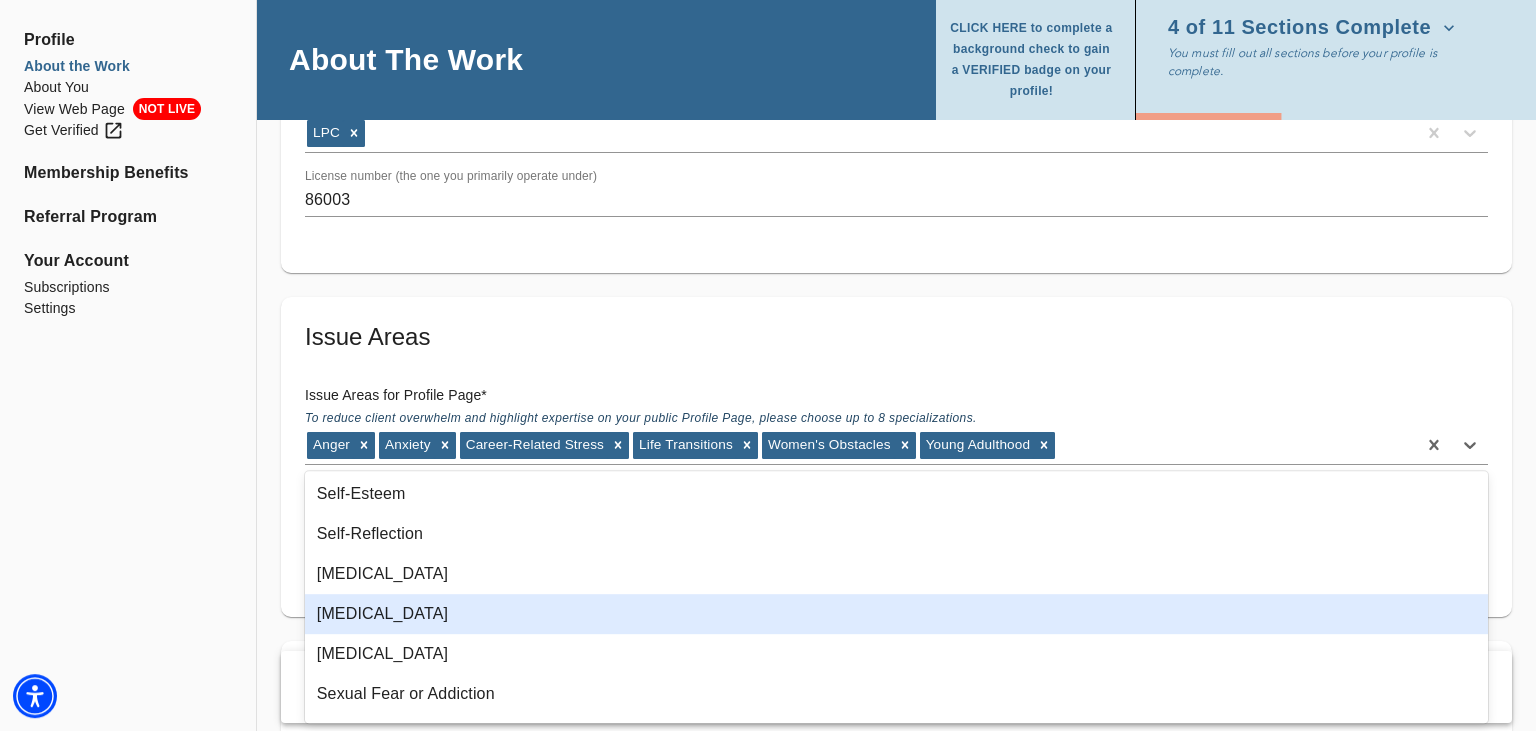 scroll, scrollTop: 2526, scrollLeft: 0, axis: vertical 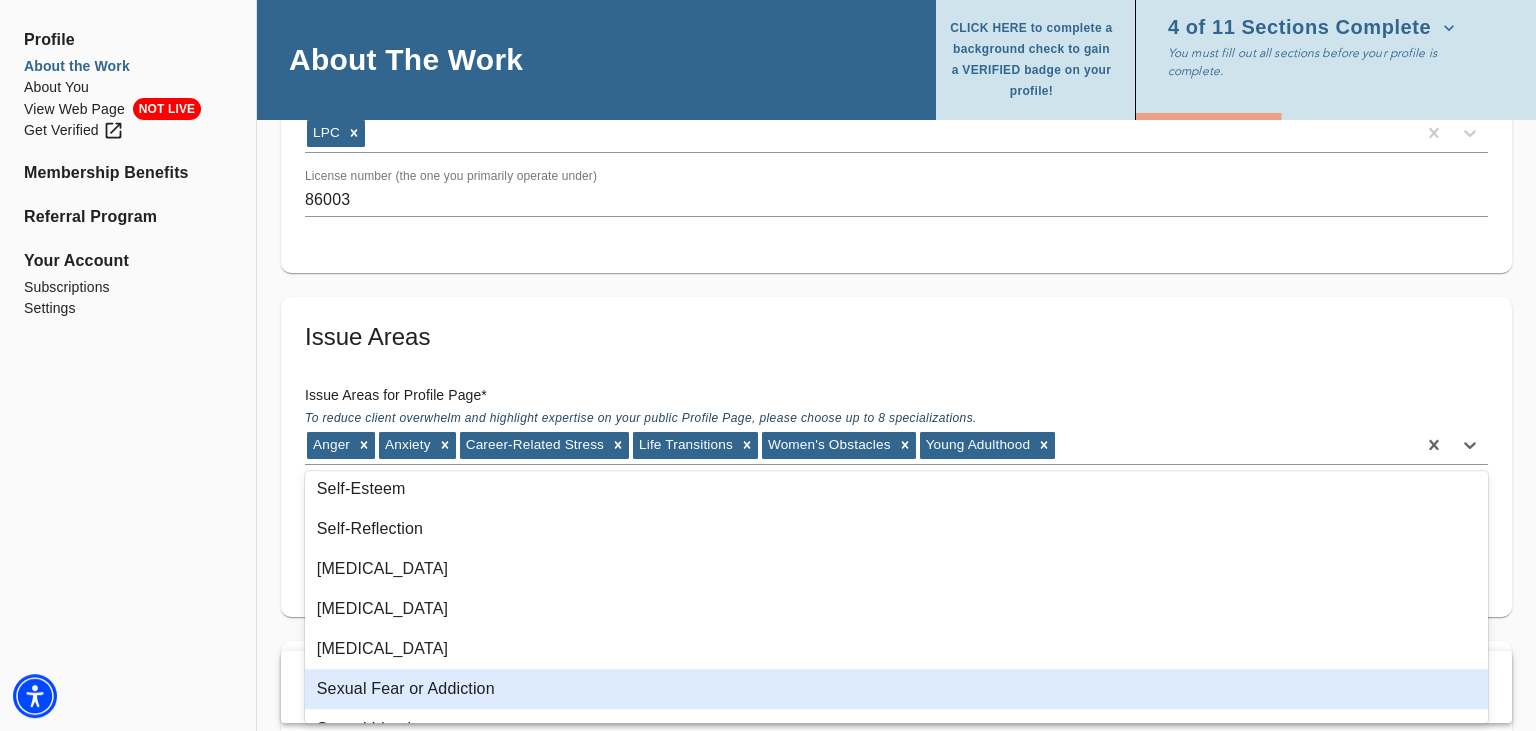 click on "Self-Esteem" at bounding box center [896, 489] 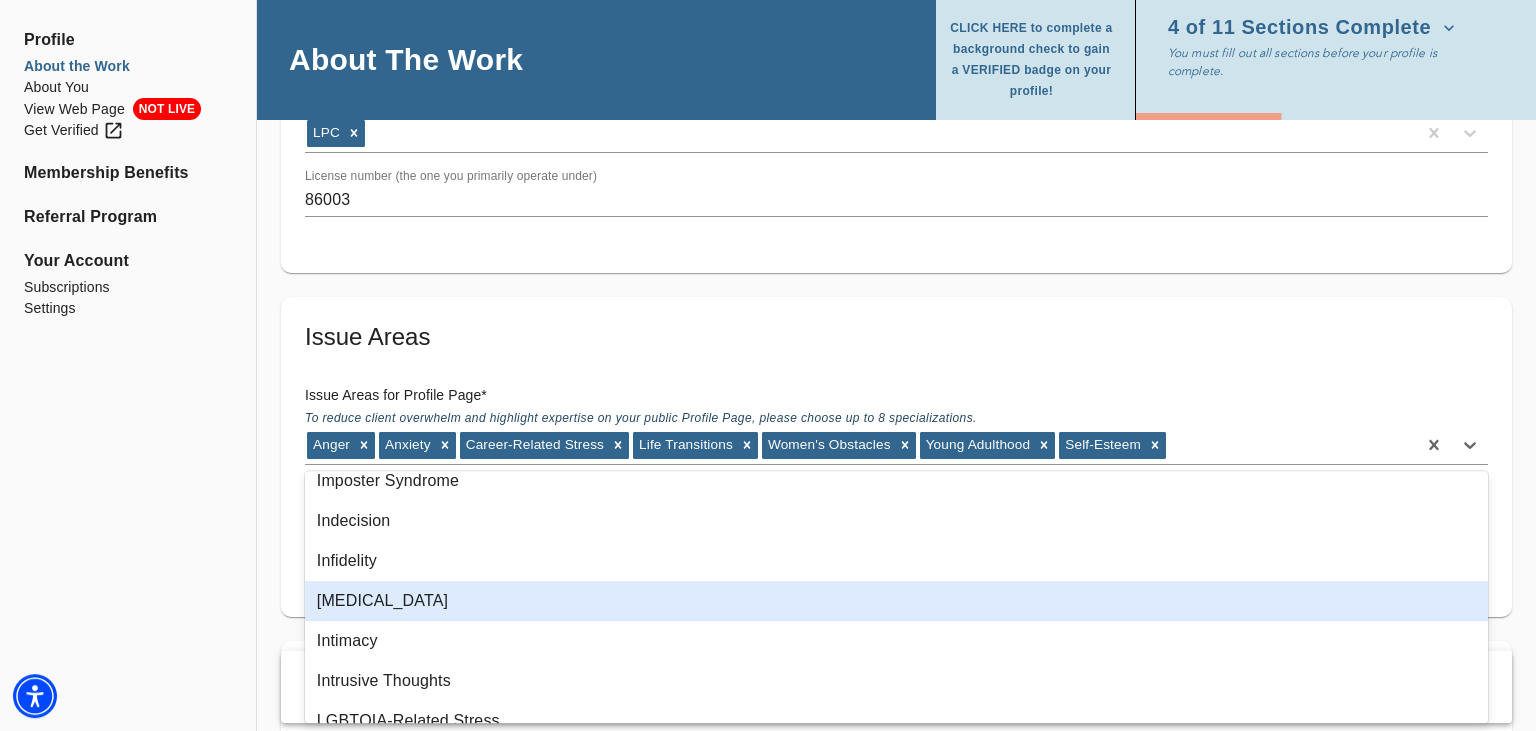 scroll, scrollTop: 1286, scrollLeft: 0, axis: vertical 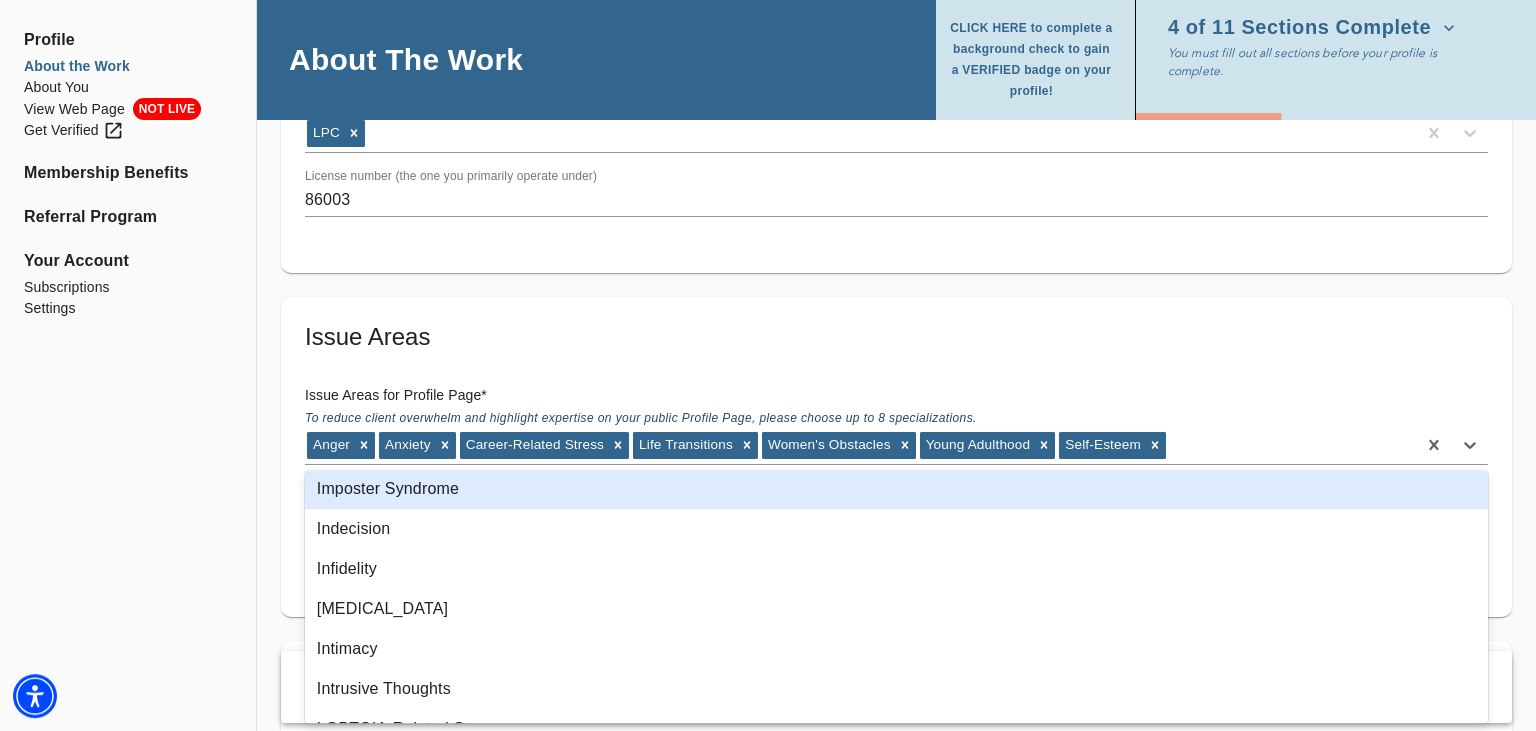 click on "Indecision" at bounding box center [896, 529] 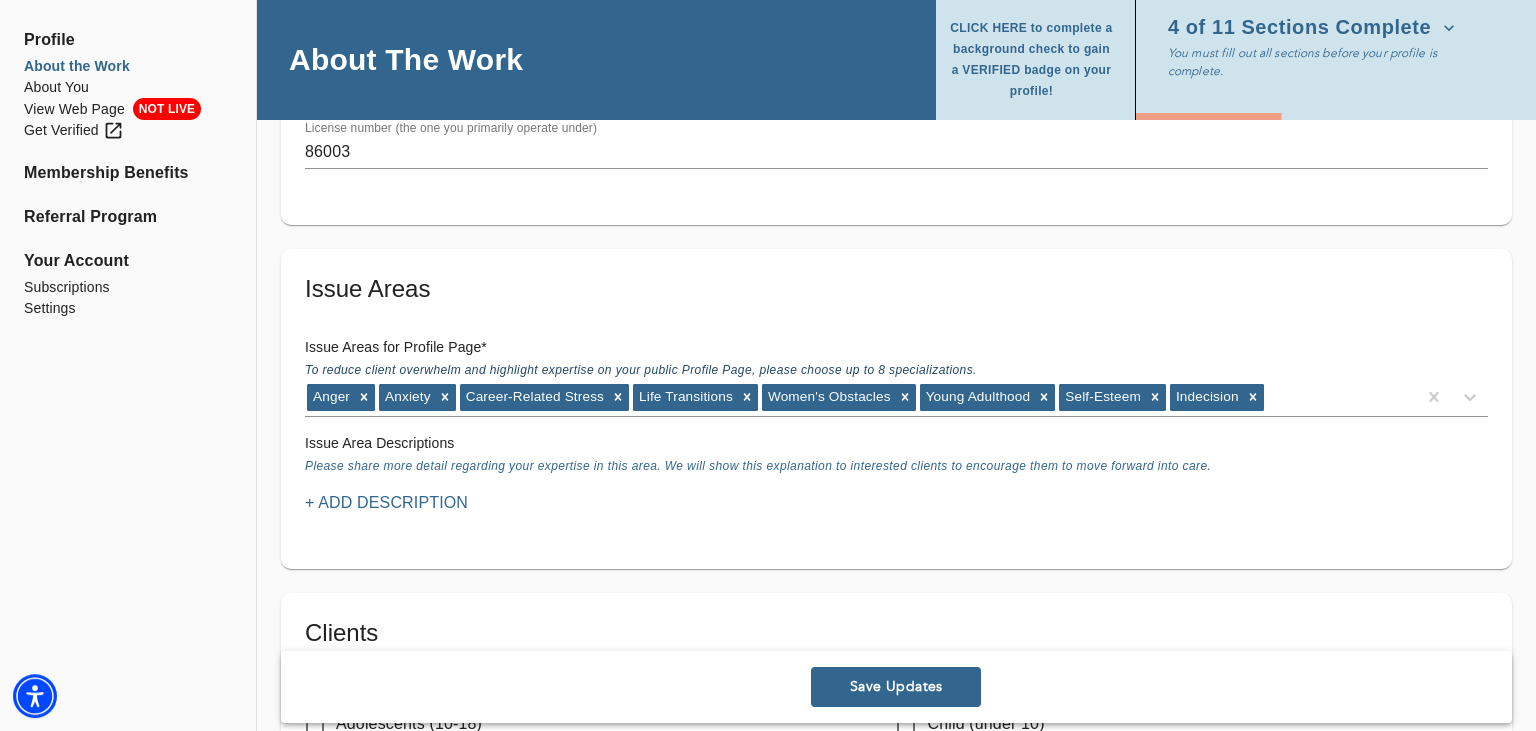scroll, scrollTop: 1541, scrollLeft: 0, axis: vertical 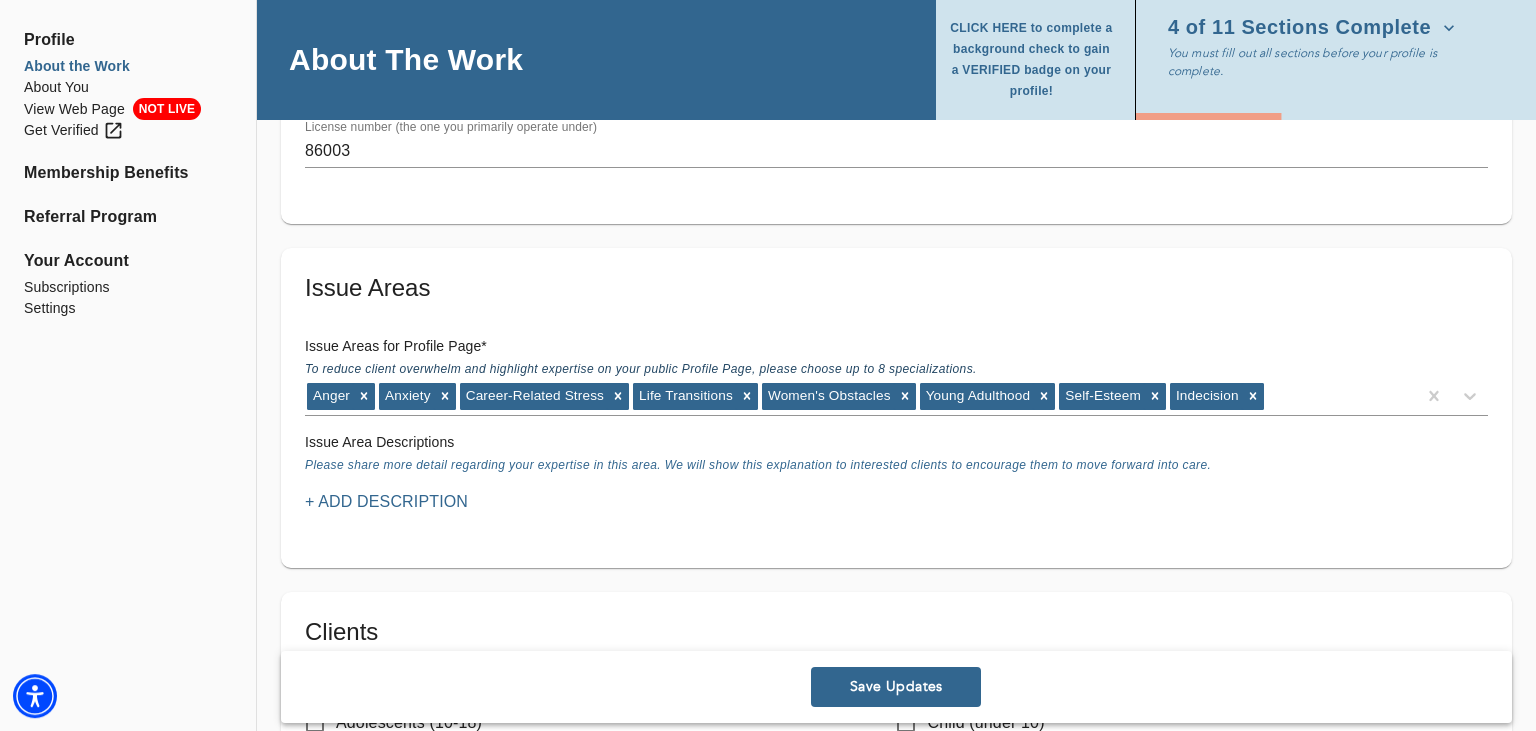 click on "+ Add Description" at bounding box center [386, 502] 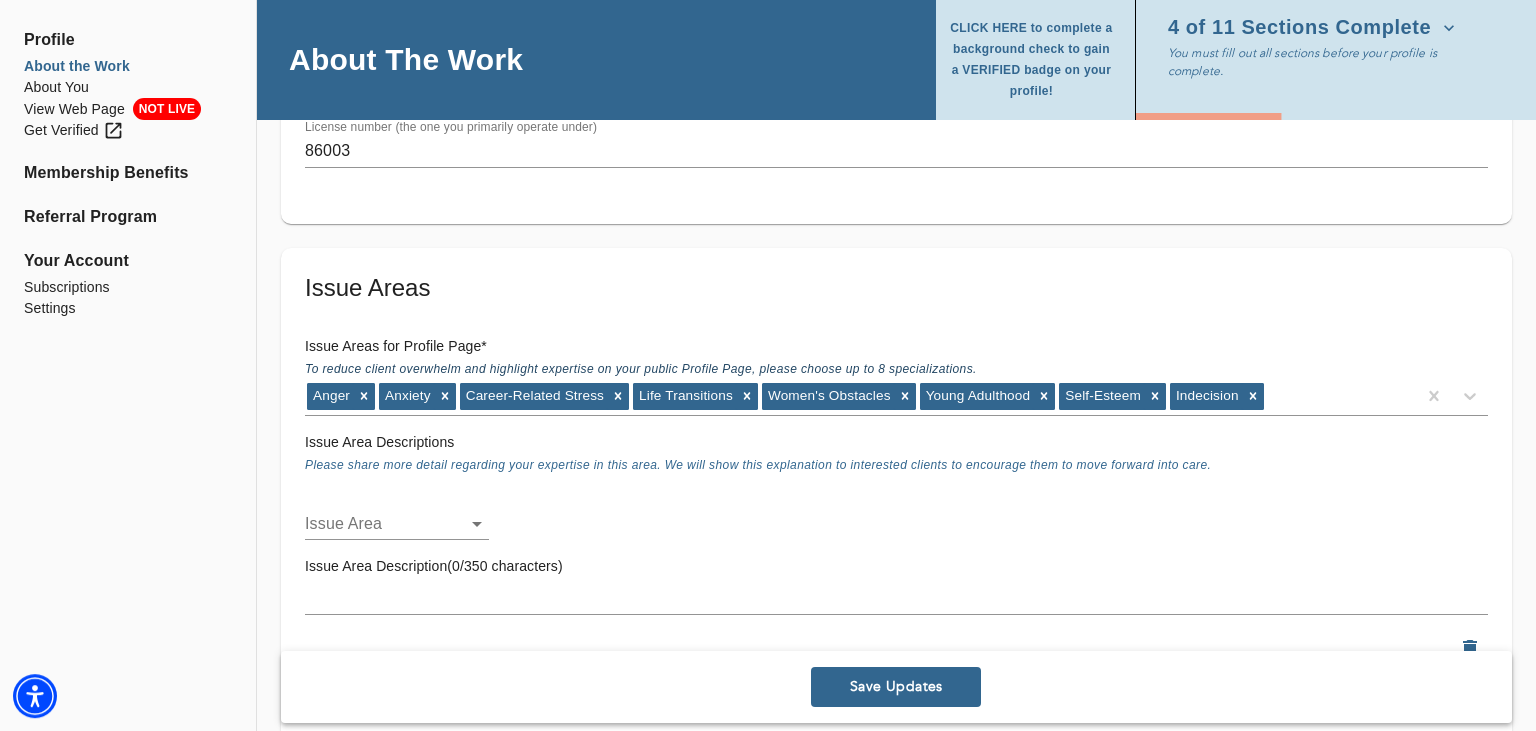 click on "for practitioners [PERSON_NAME] log out Profile About the Work About You View Web Page NOT LIVE Get Verified Membership Benefits Referral Program Your Account Subscriptions Settings About The Work CLICK HERE to complete a background check to gain a VERIFIED badge on your profile! 4 of 11 Sections Complete You must fill out all sections before your profile is complete. Location Do you currently offer In-Person sessions? NO Do you currently offer Video sessions? NO In which states are you eligible to work with clients? Only select a state if you are eligible to work with clients who reside in that state. [US_STATE] For practitioners in [US_STATE], select up to 5 neighborhoods near your office(s) Select... Available only when In-Person sessions selected First office address * Street   * [STREET_ADDRESS][PERSON_NAME][PERSON_NAME][US_STATE] We will not share your full address information on your profile page. + Add another office address Fee   * $ $" at bounding box center [768, -1176] 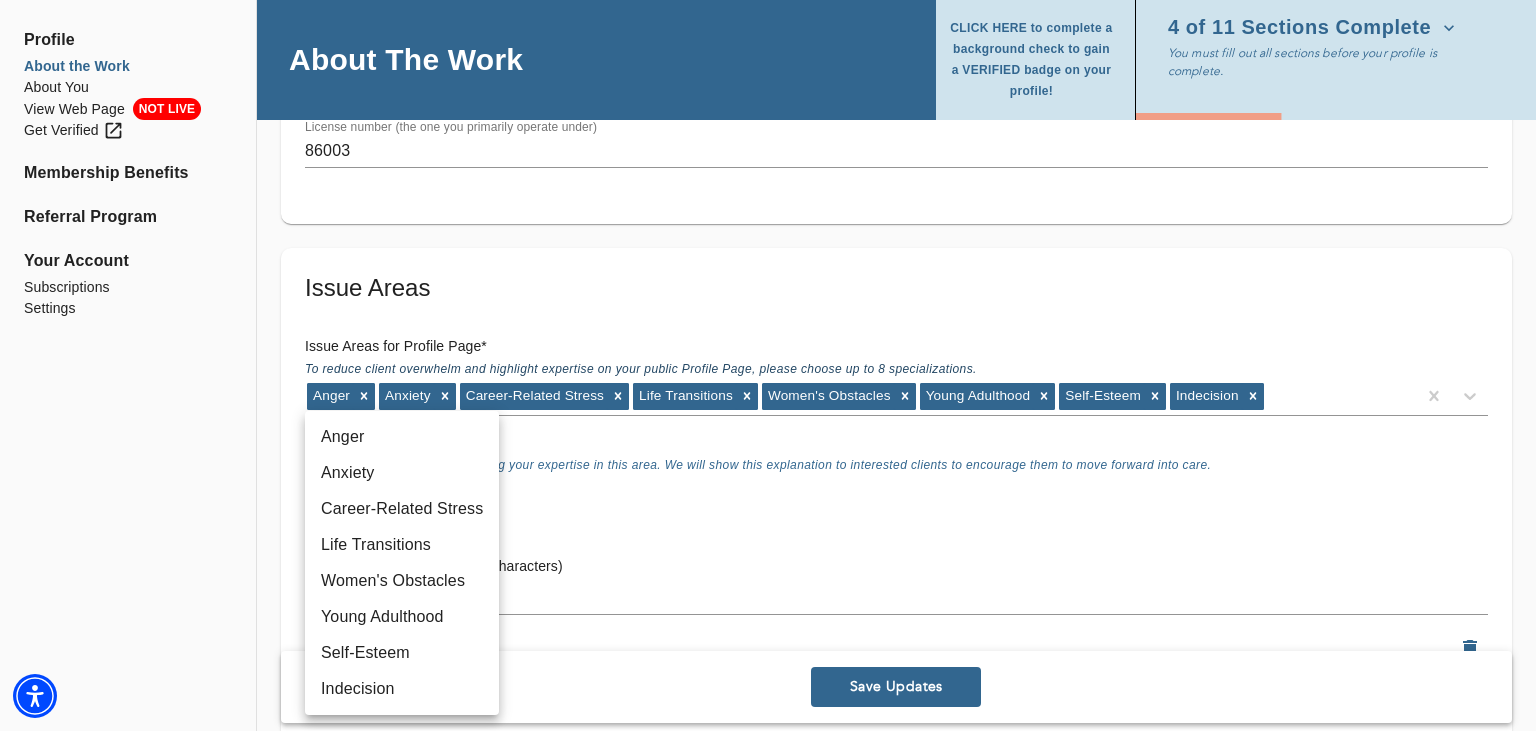 click at bounding box center (768, 365) 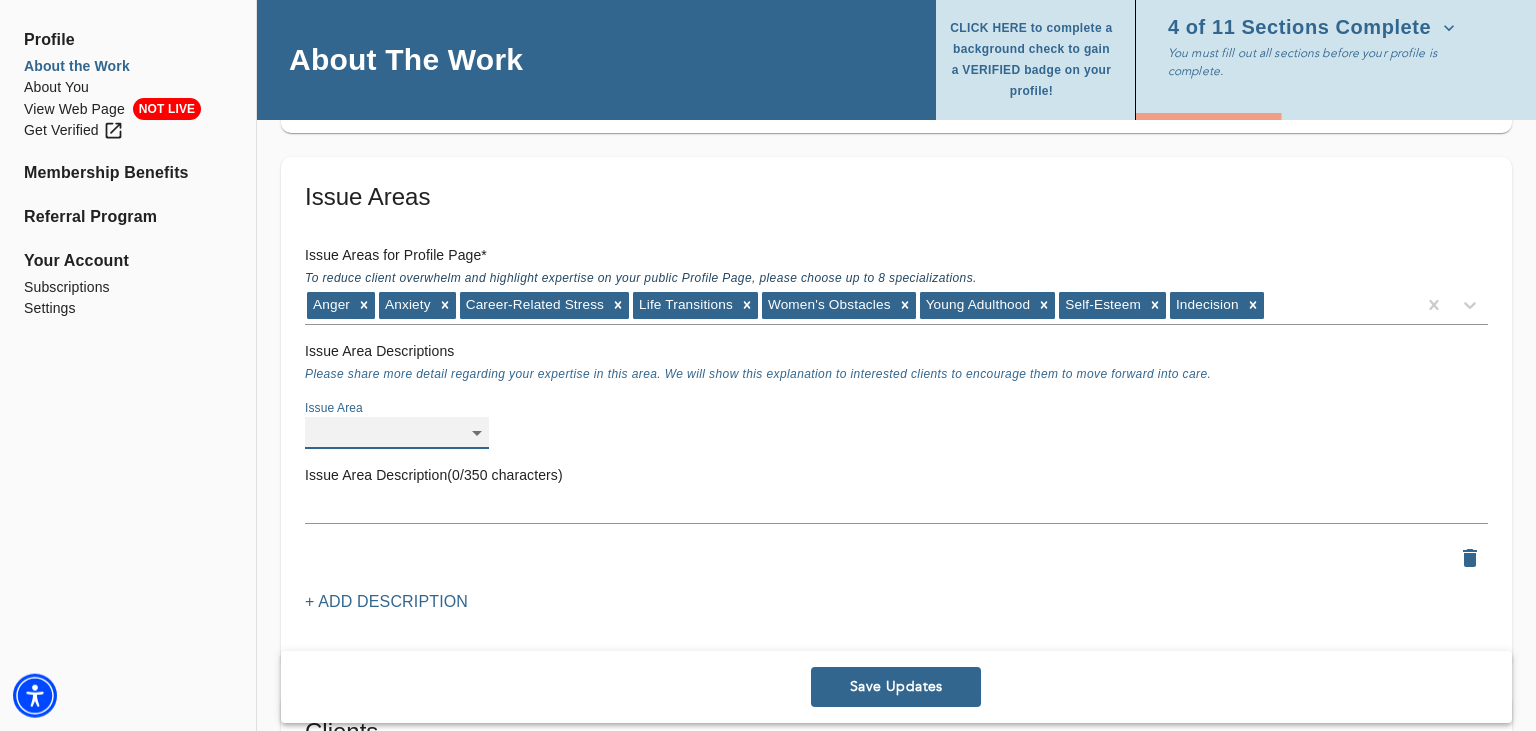 scroll, scrollTop: 1623, scrollLeft: 0, axis: vertical 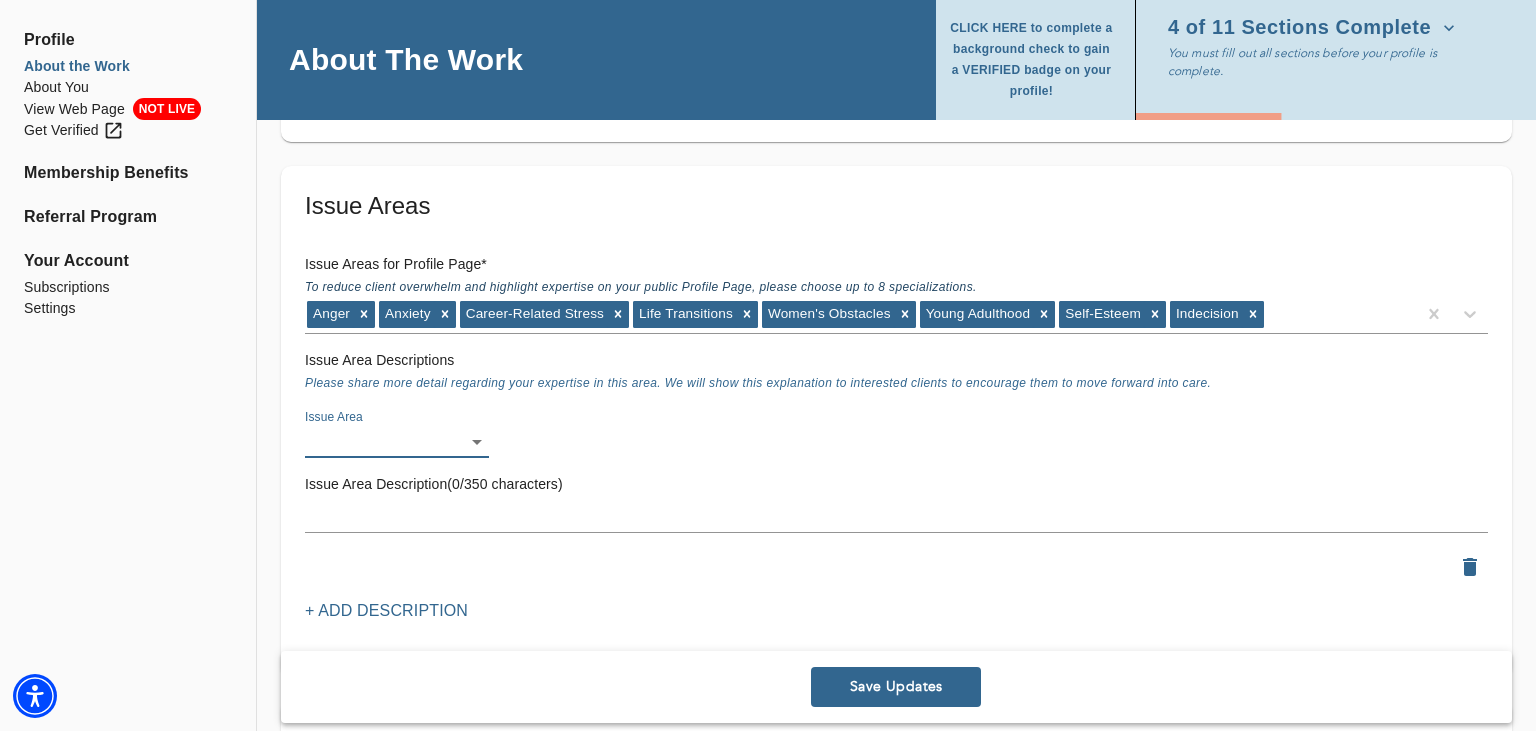 click on "for practitioners [PERSON_NAME] log out Profile About the Work About You View Web Page NOT LIVE Get Verified Membership Benefits Referral Program Your Account Subscriptions Settings About The Work CLICK HERE to complete a background check to gain a VERIFIED badge on your profile! 4 of 11 Sections Complete You must fill out all sections before your profile is complete. Location Do you currently offer In-Person sessions? NO Do you currently offer Video sessions? NO In which states are you eligible to work with clients? Only select a state if you are eligible to work with clients who reside in that state. [US_STATE] For practitioners in [US_STATE], select up to 5 neighborhoods near your office(s) Select... Available only when In-Person sessions selected First office address * Street   * [STREET_ADDRESS][PERSON_NAME][PERSON_NAME][US_STATE] We will not share your full address information on your profile page. + Add another office address Fee   * $ $" at bounding box center (768, -1258) 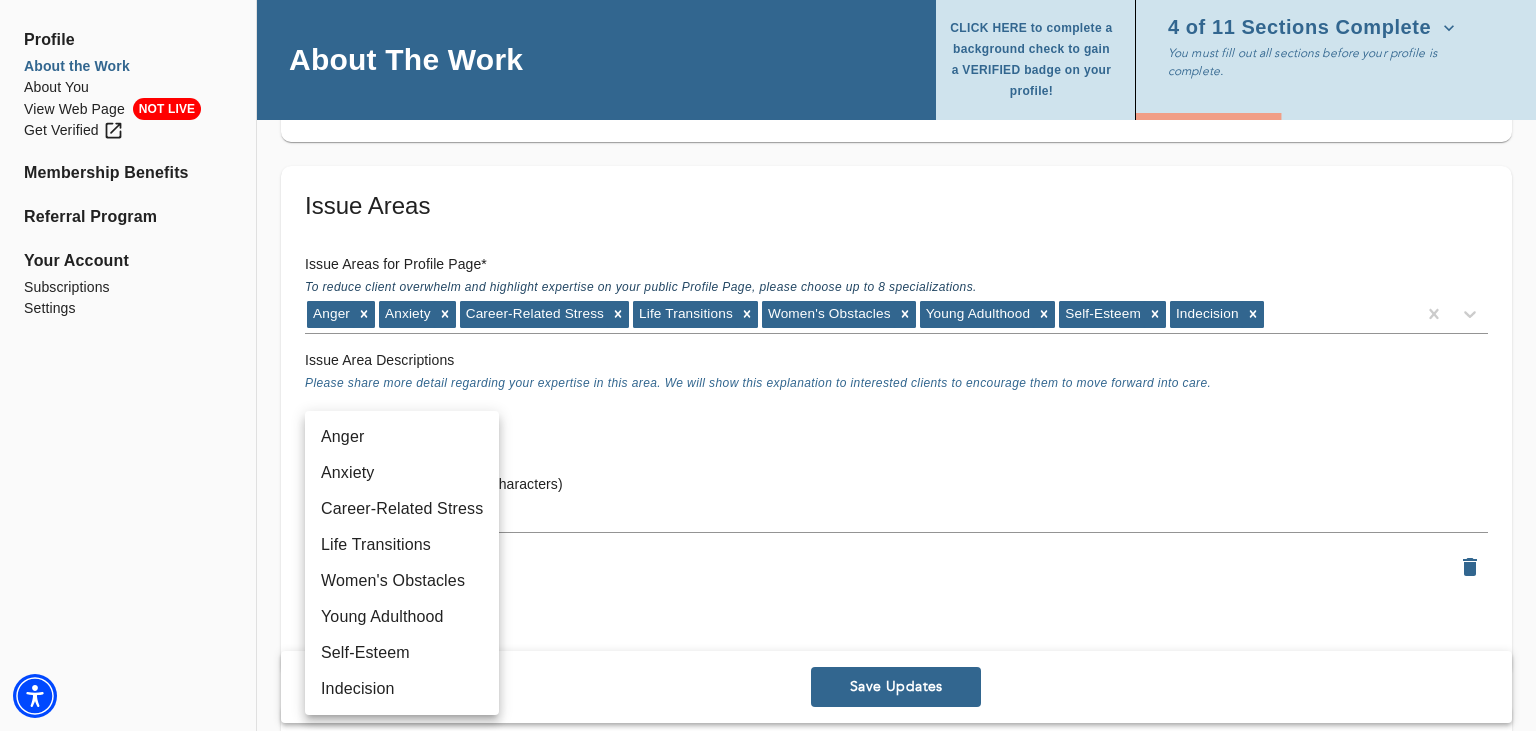 click at bounding box center [768, 365] 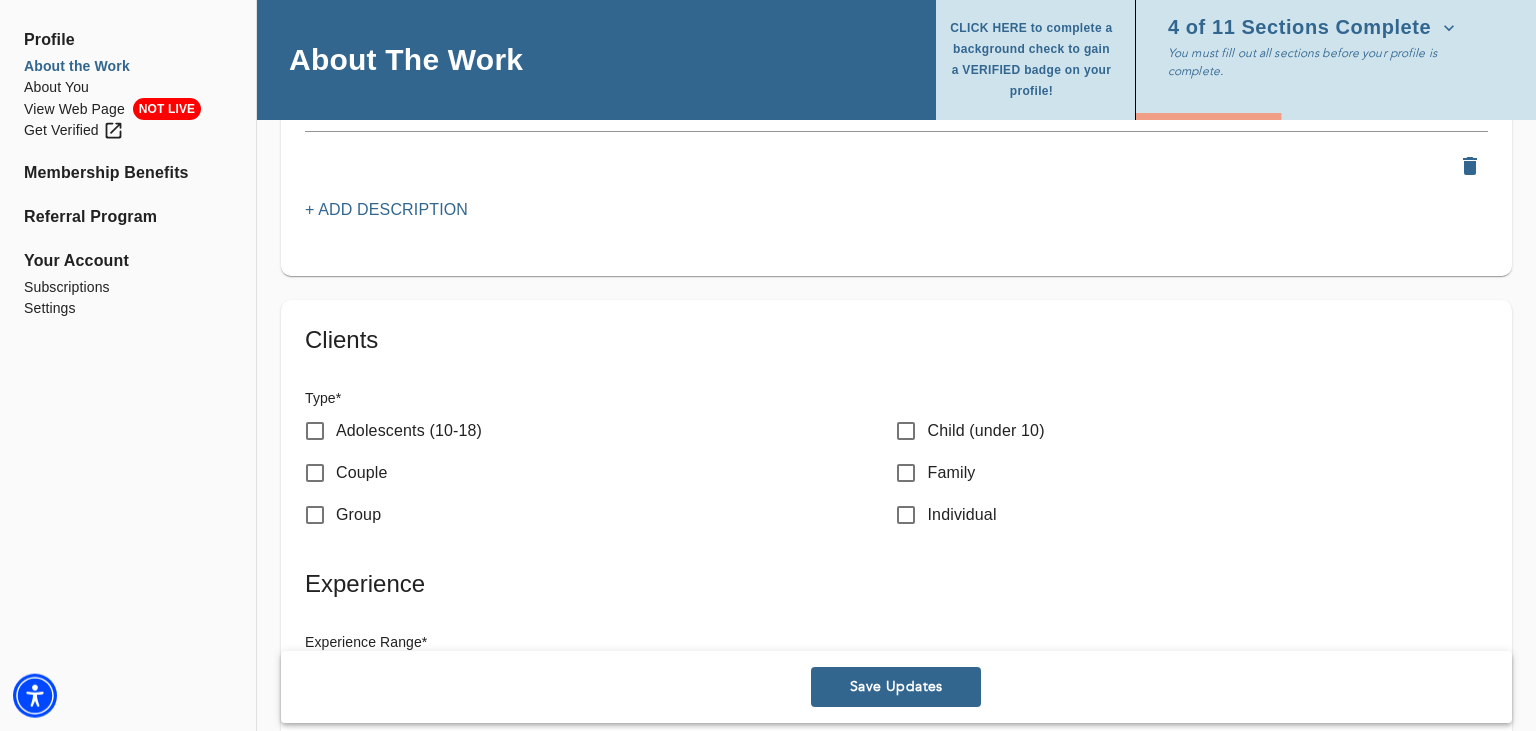 scroll, scrollTop: 2025, scrollLeft: 0, axis: vertical 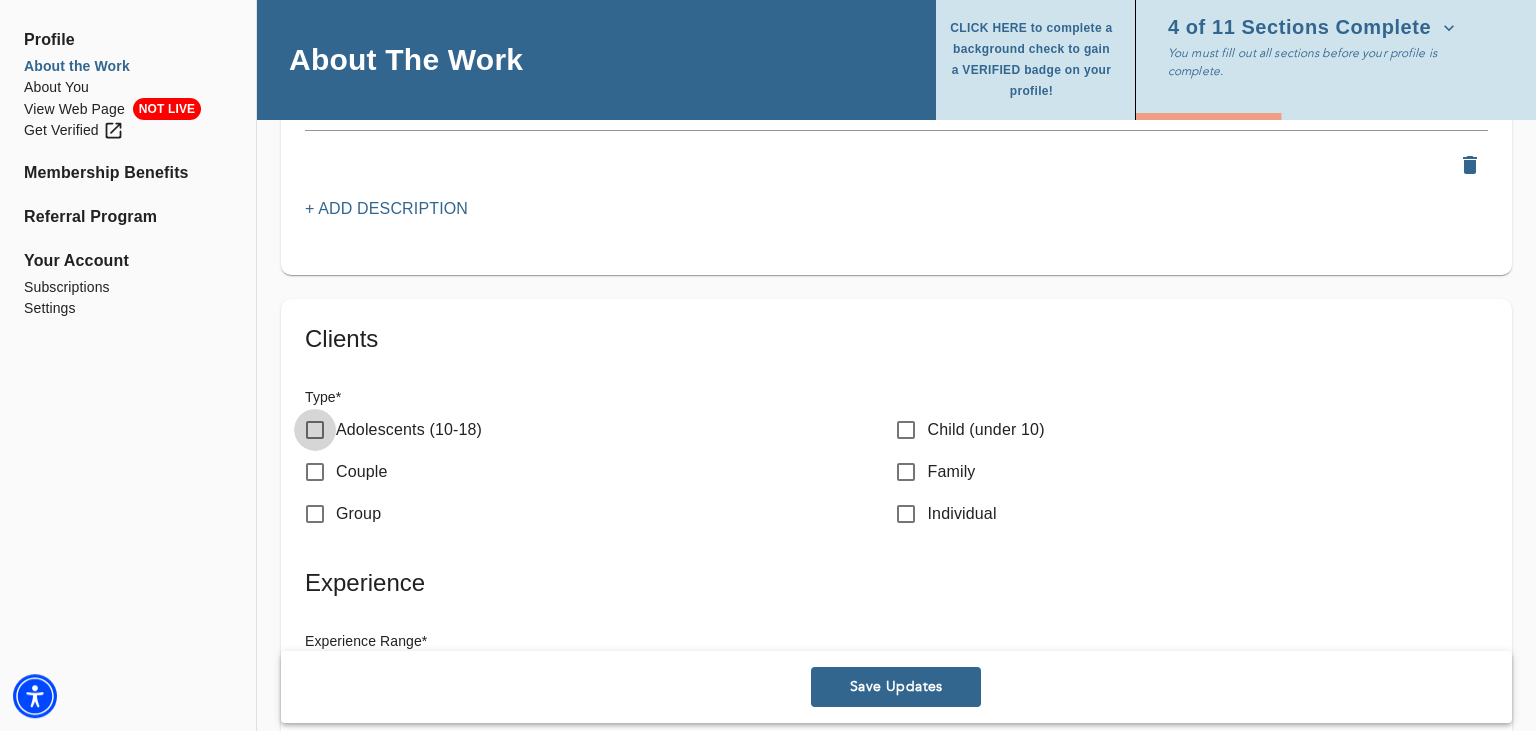 click on "Adolescents (10-18)" at bounding box center (315, 430) 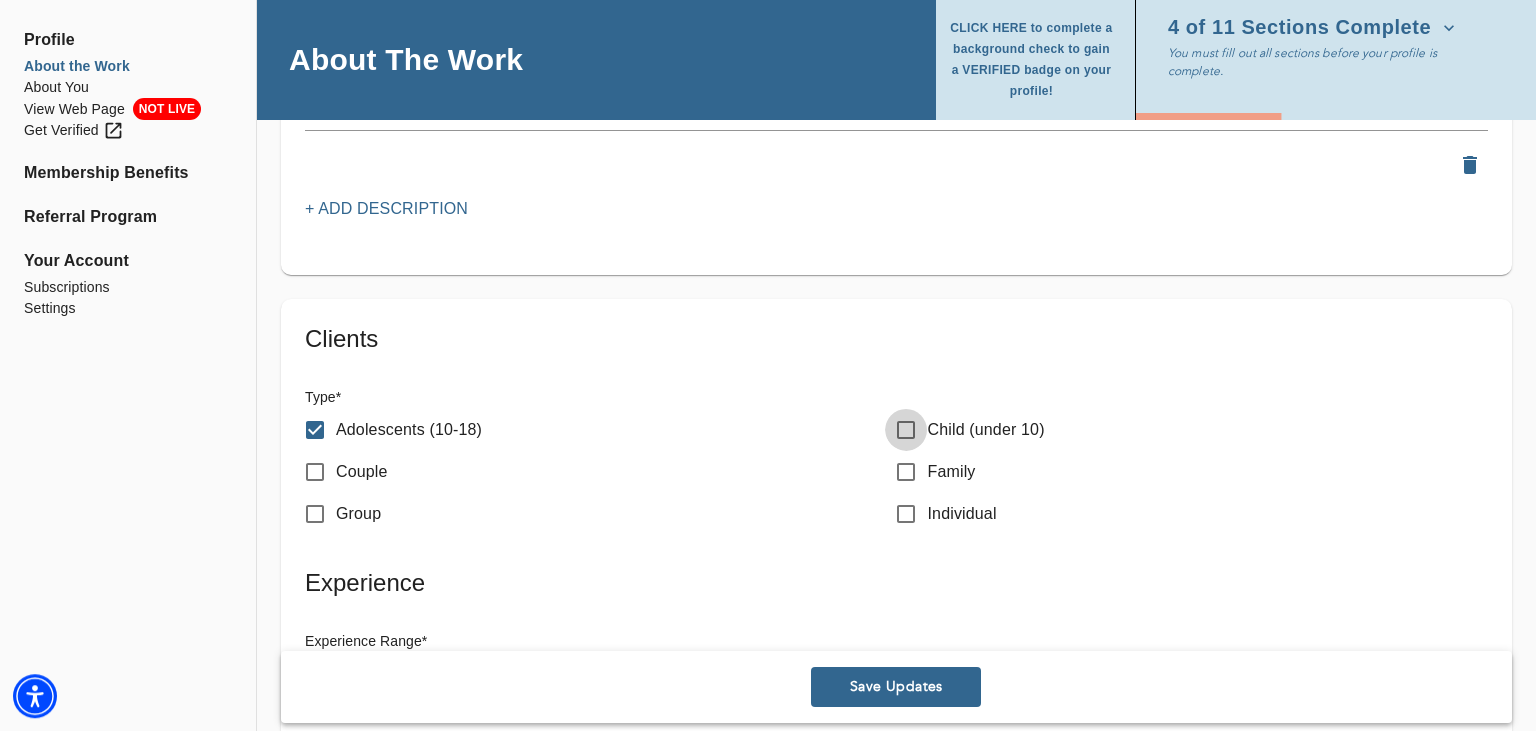 click on "Child (under 10)" at bounding box center (906, 430) 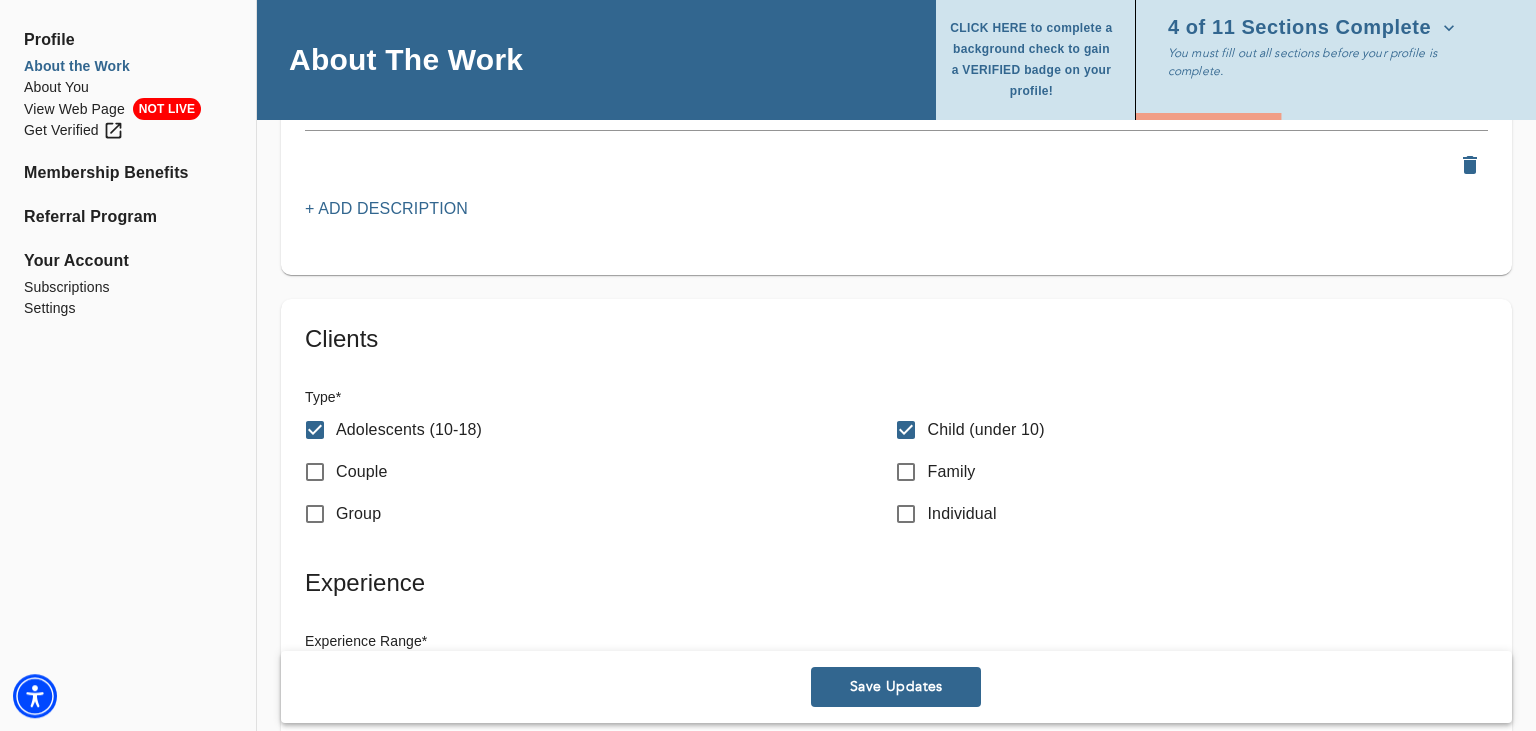 click on "Individual" at bounding box center (906, 514) 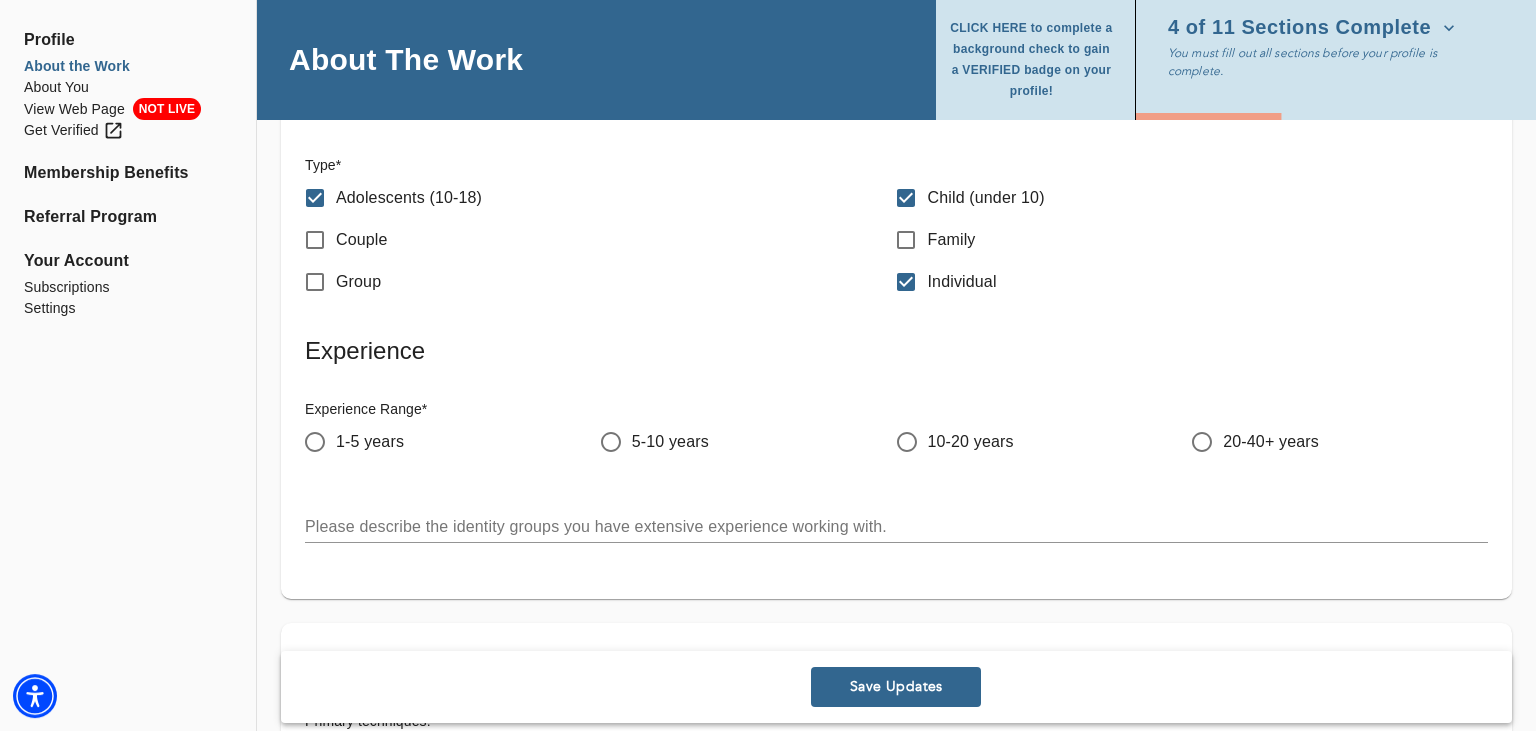 scroll, scrollTop: 2273, scrollLeft: 0, axis: vertical 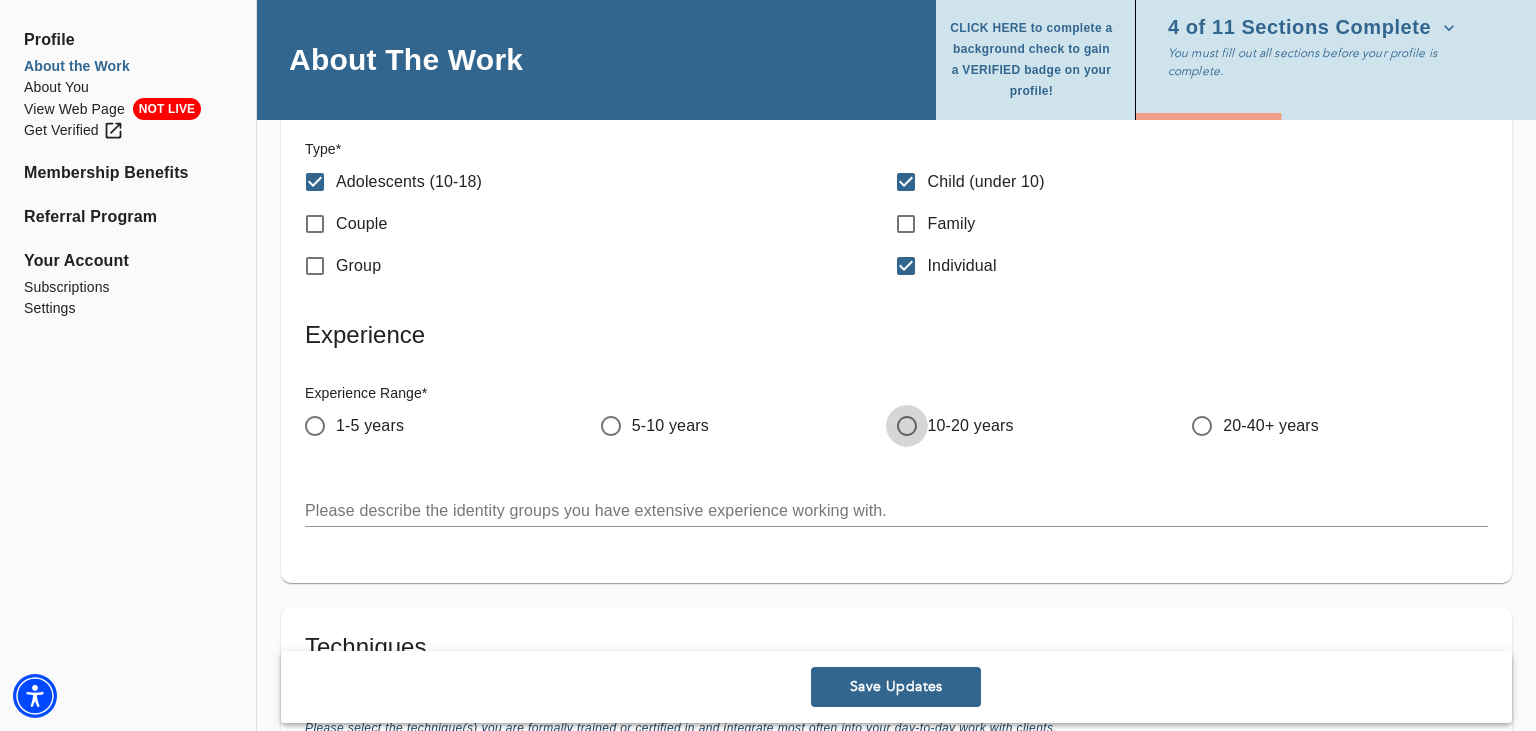 click on "10-20 years" at bounding box center [907, 426] 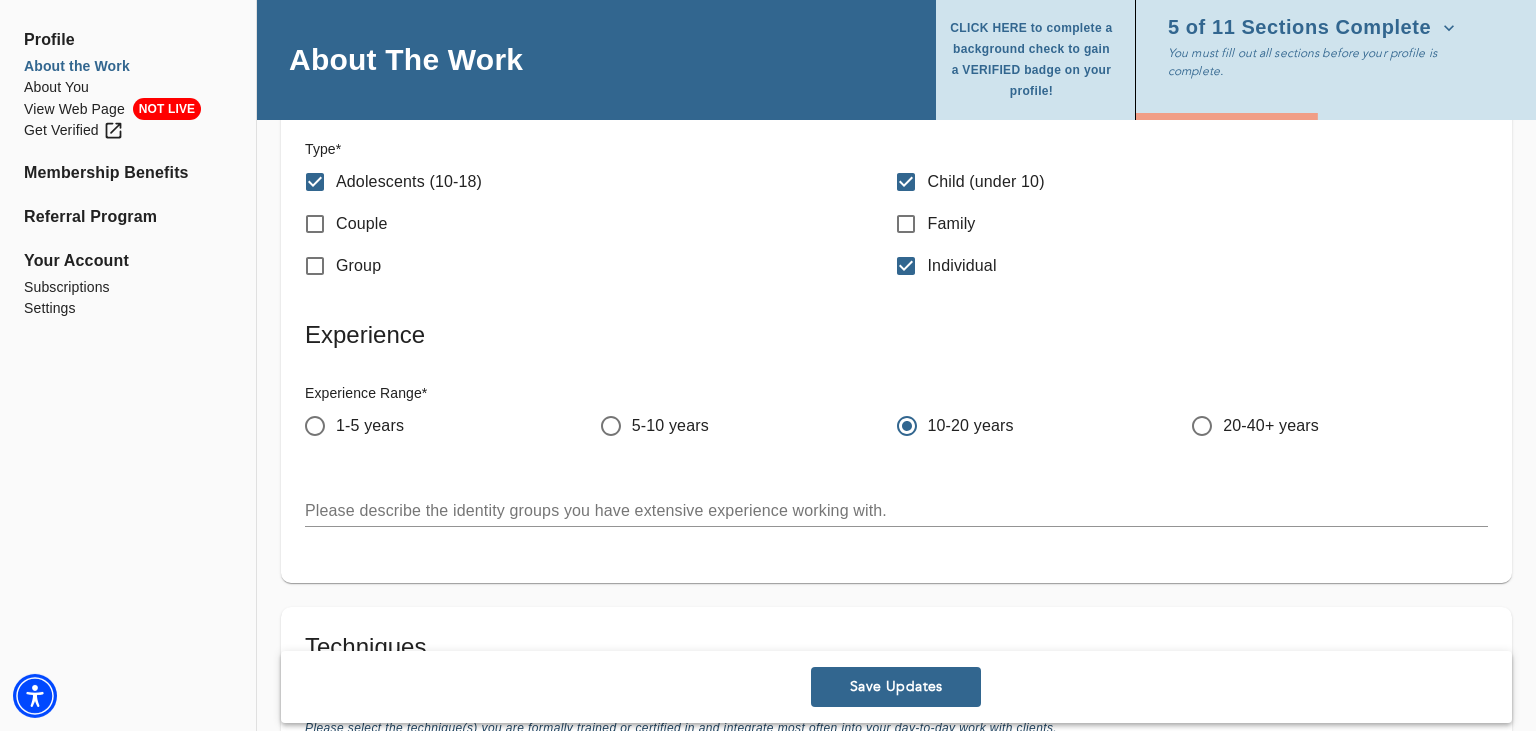 click on "20-40+ years" at bounding box center (1202, 426) 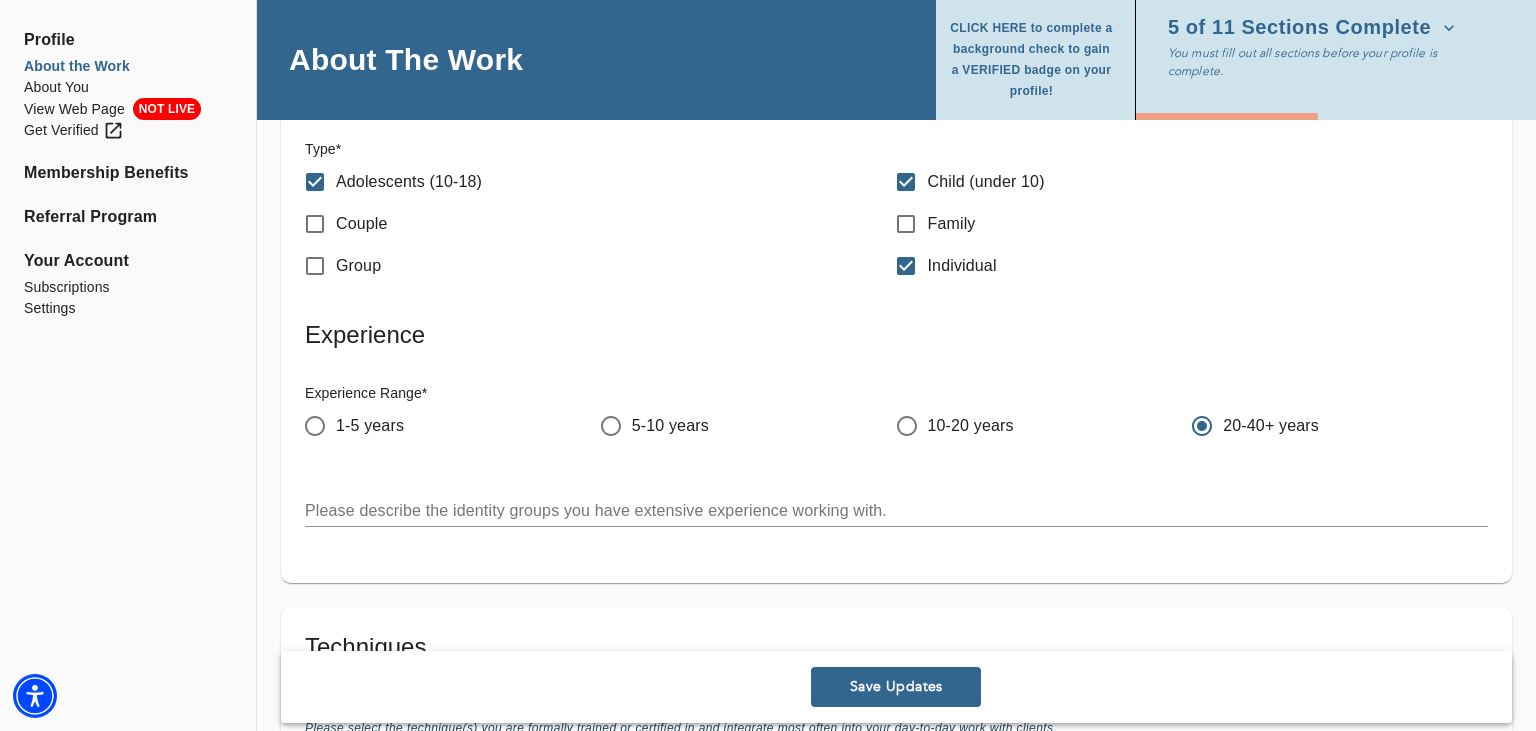 radio on "false" 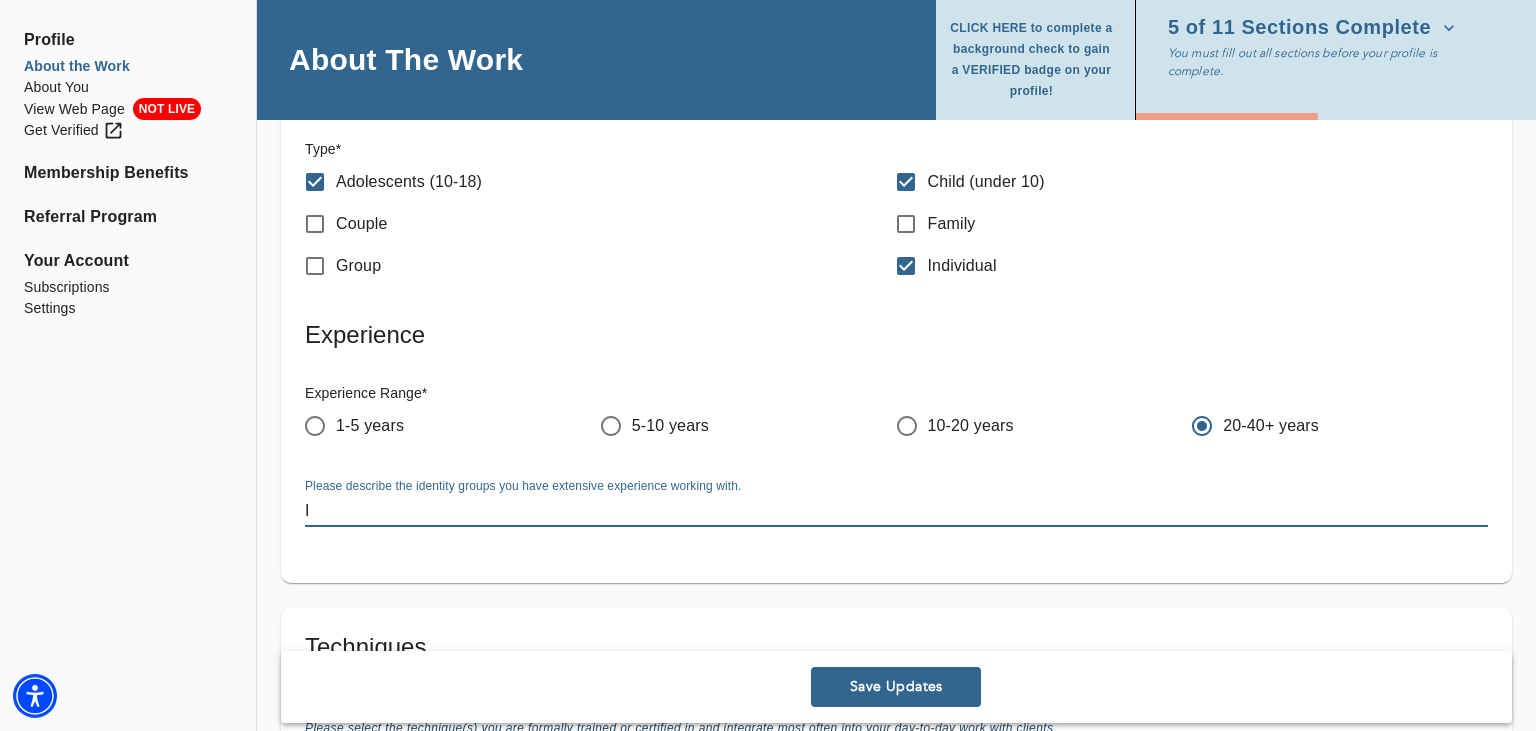 type on "I" 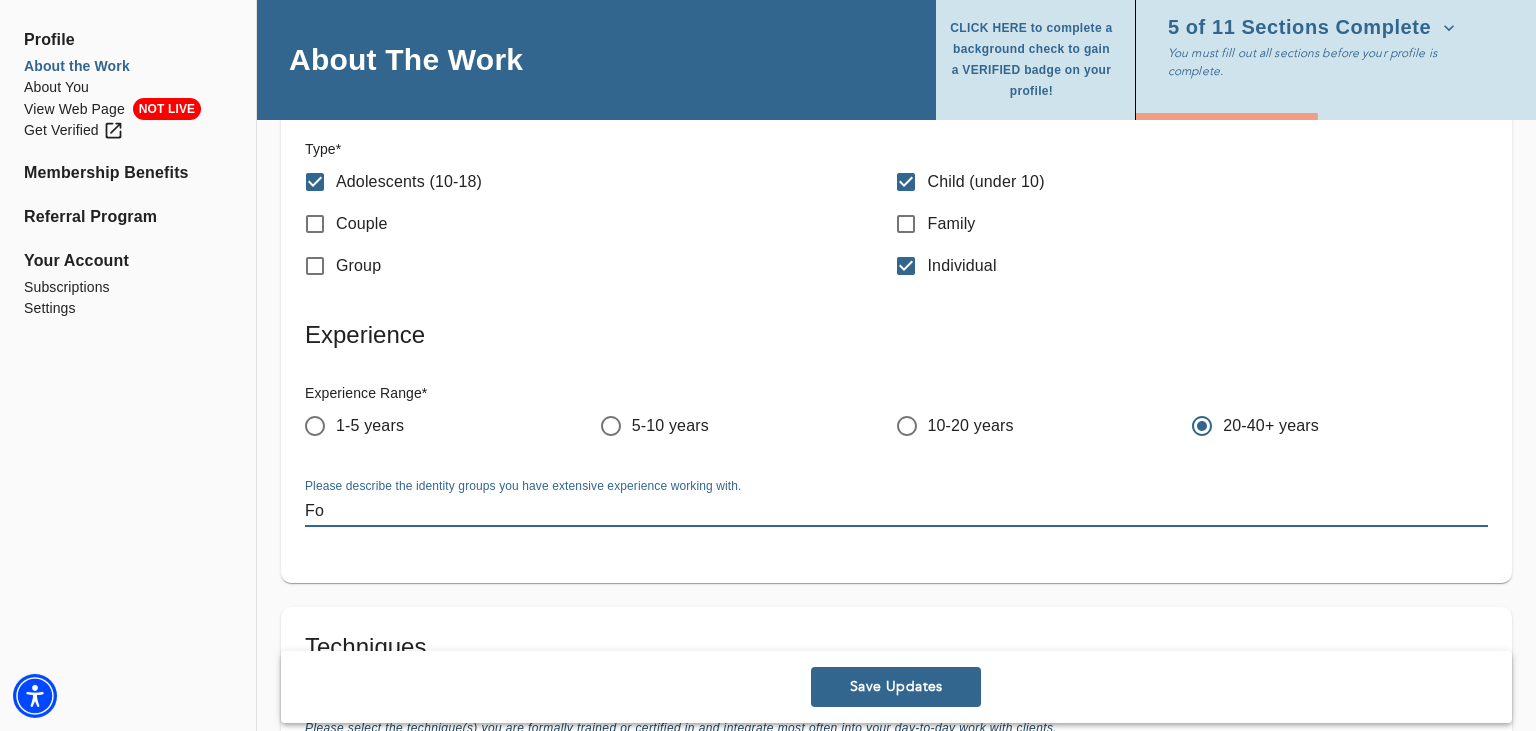 type on "F" 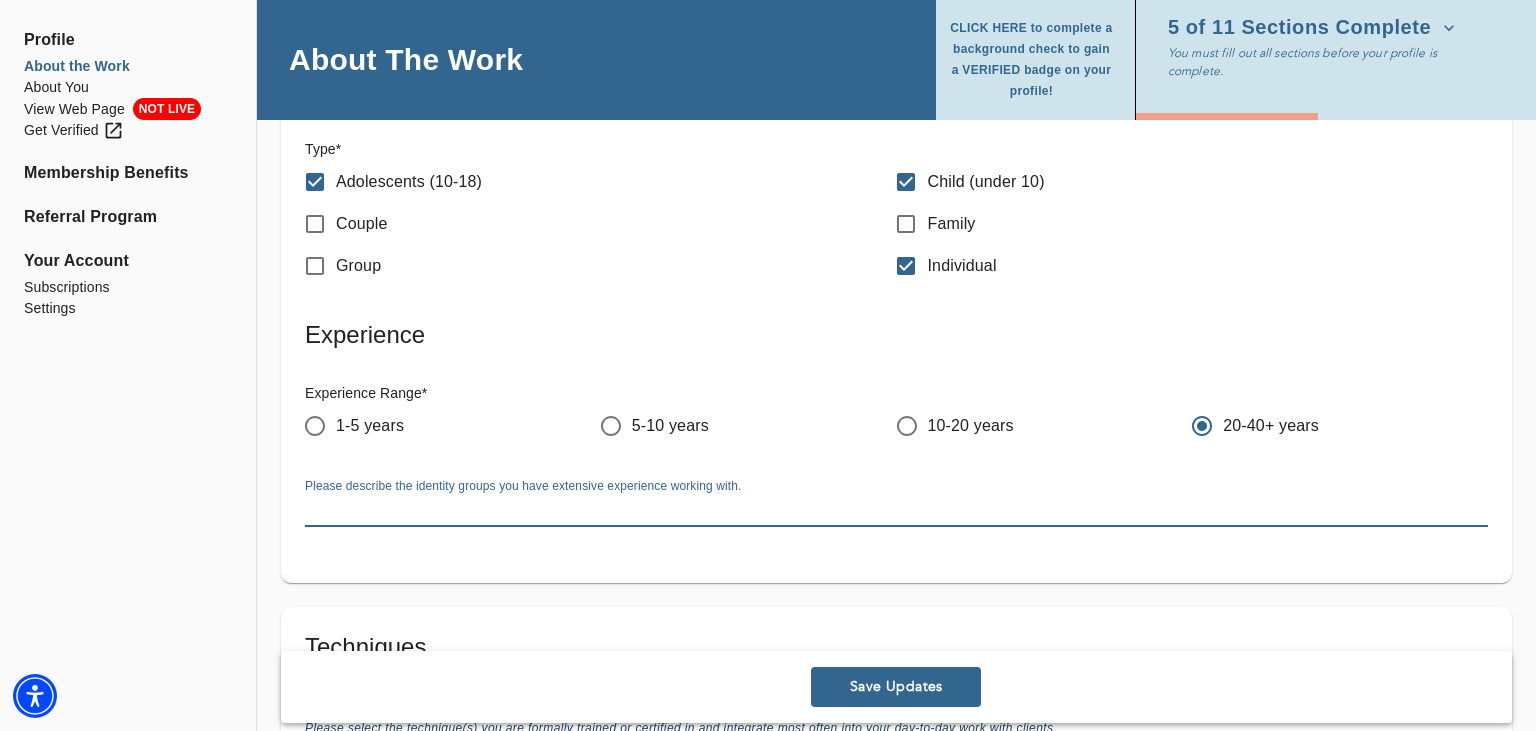 click at bounding box center [896, 510] 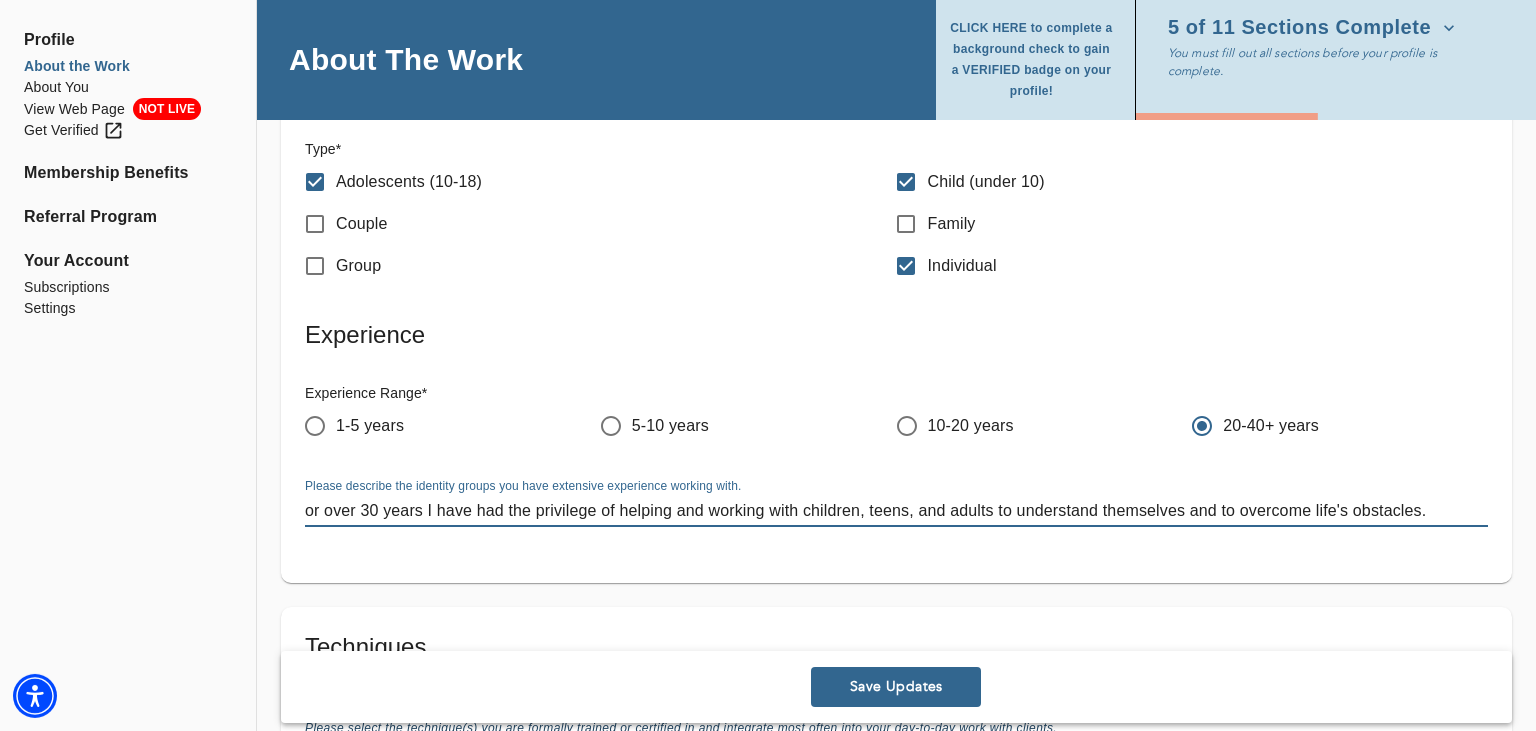 click on "or over 30 years I have had the privilege of helping and working with children, teens, and adults to understand themselves and to overcome life's obstacles." at bounding box center (896, 510) 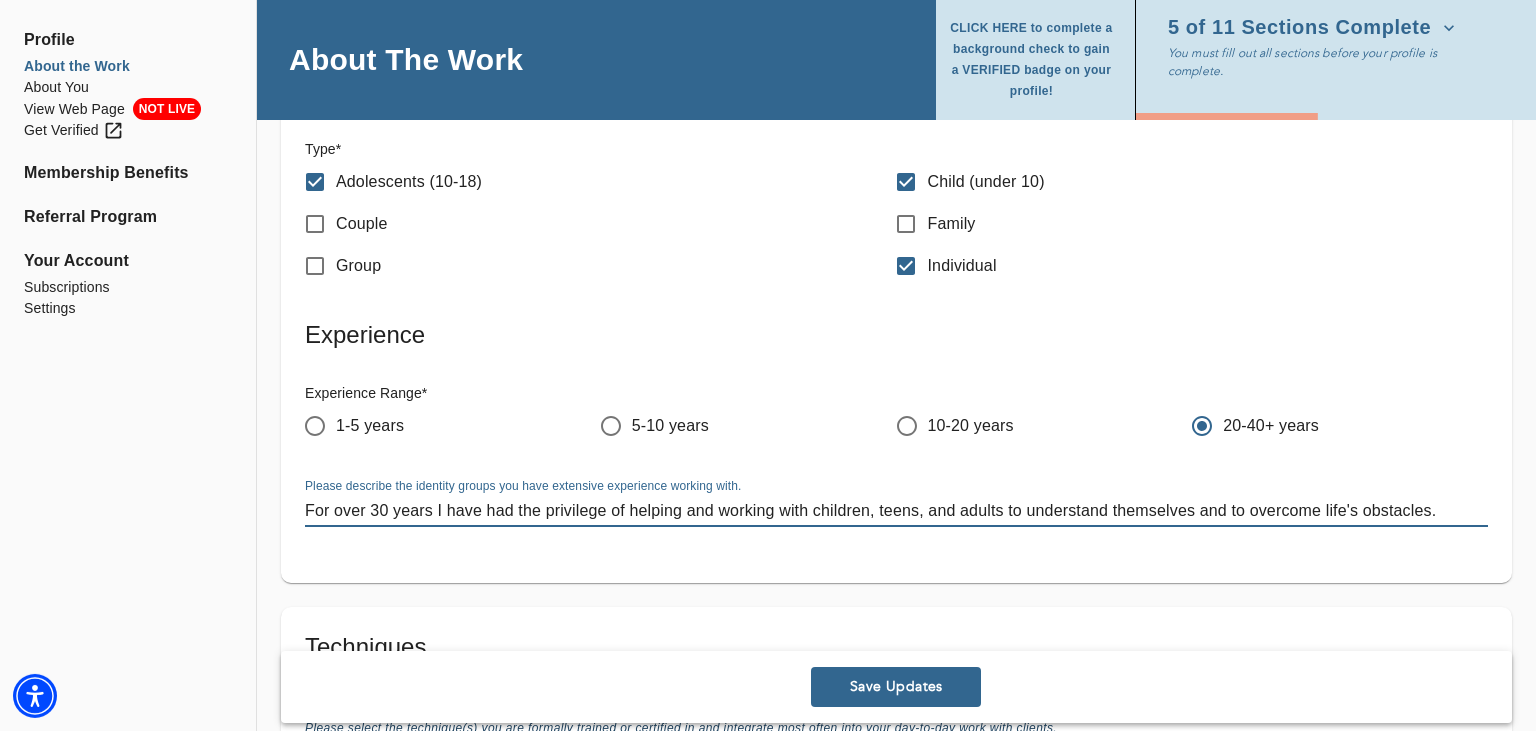 click on "For over 30 years I have had the privilege of helping and working with children, teens, and adults to understand themselves and to overcome life's obstacles." at bounding box center [896, 510] 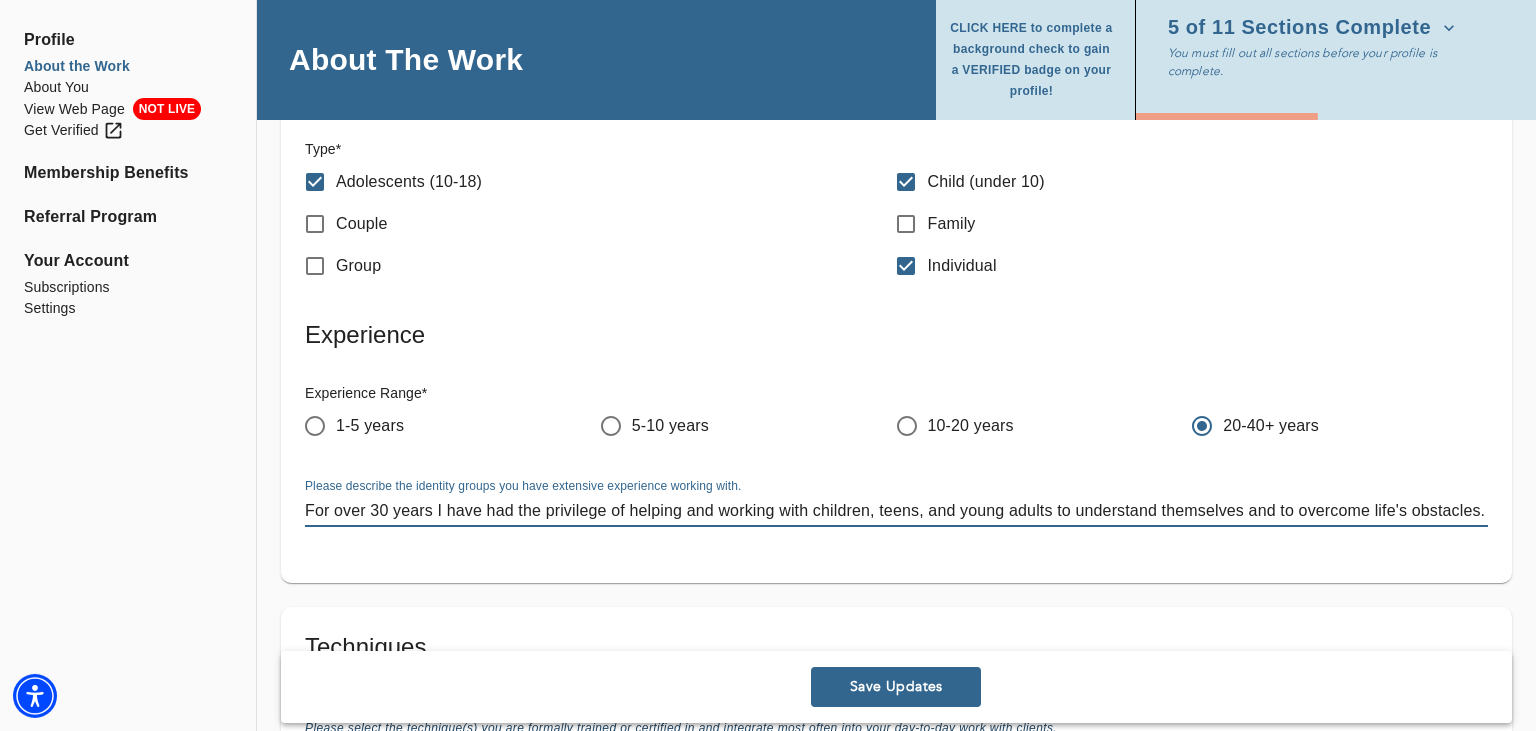 click on "For over 30 years I have had the privilege of helping and working with children, teens, and young adults to understand themselves and to overcome life's obstacles." at bounding box center [896, 510] 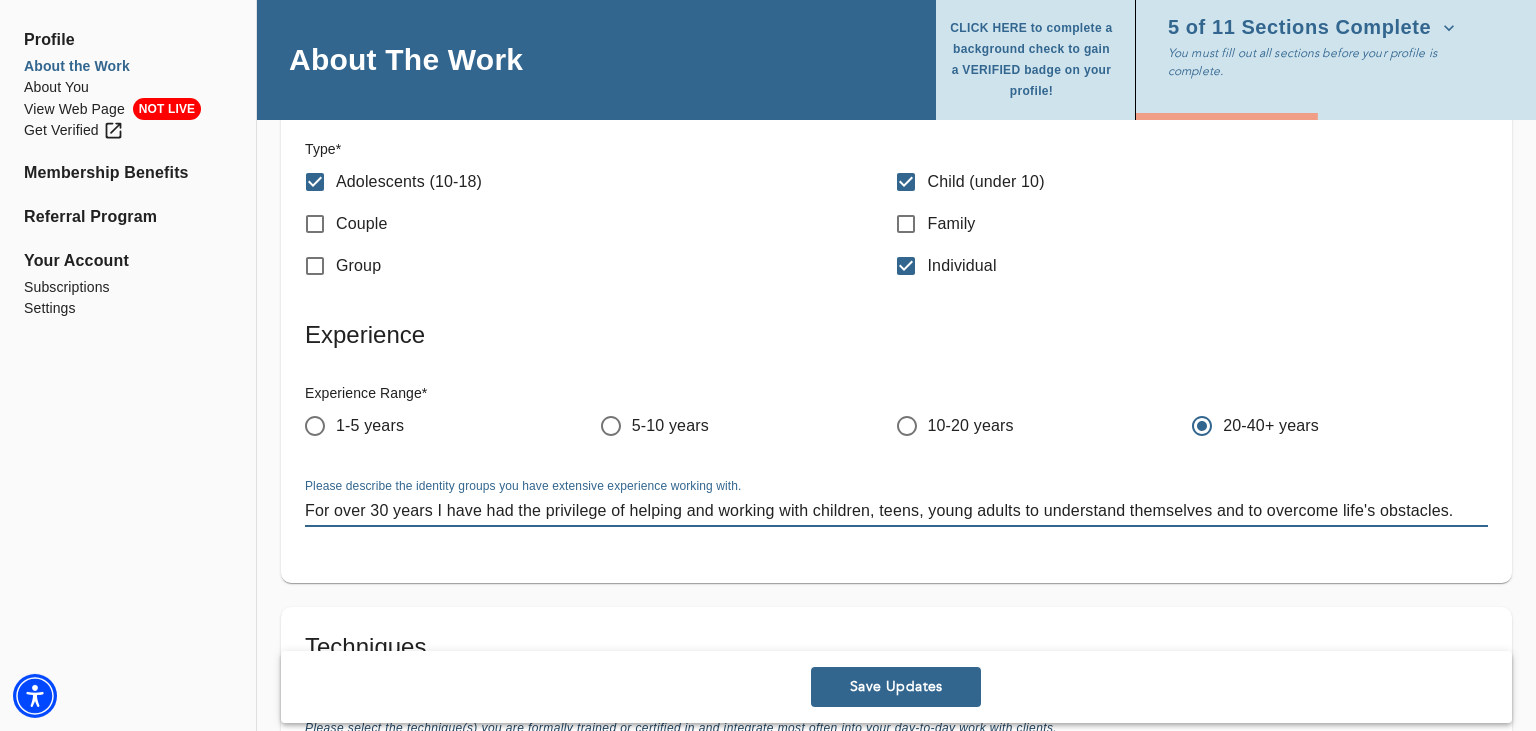click on "For over 30 years I have had the privilege of helping and working with children, teens, young adults to understand themselves and to overcome life's obstacles." at bounding box center (896, 510) 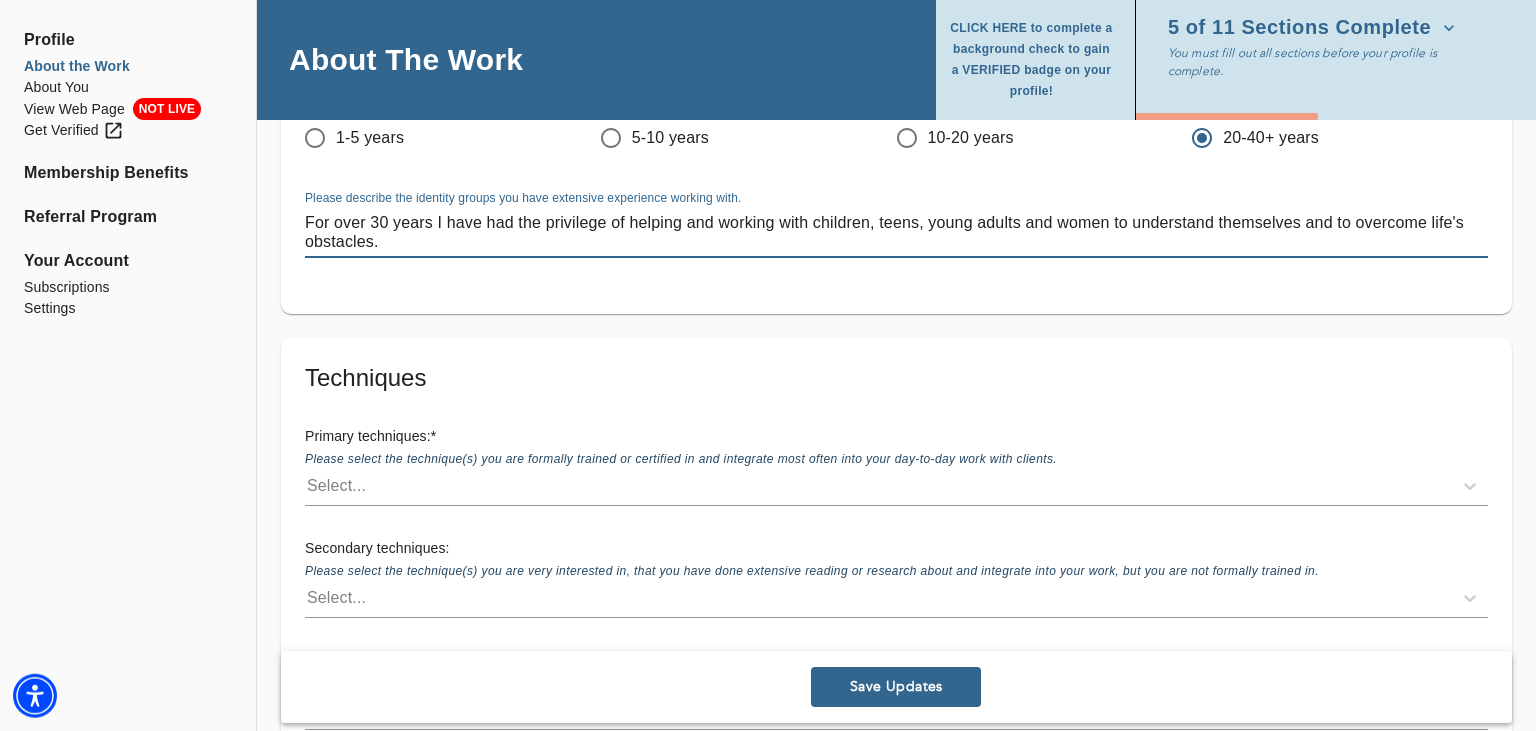 scroll, scrollTop: 2573, scrollLeft: 0, axis: vertical 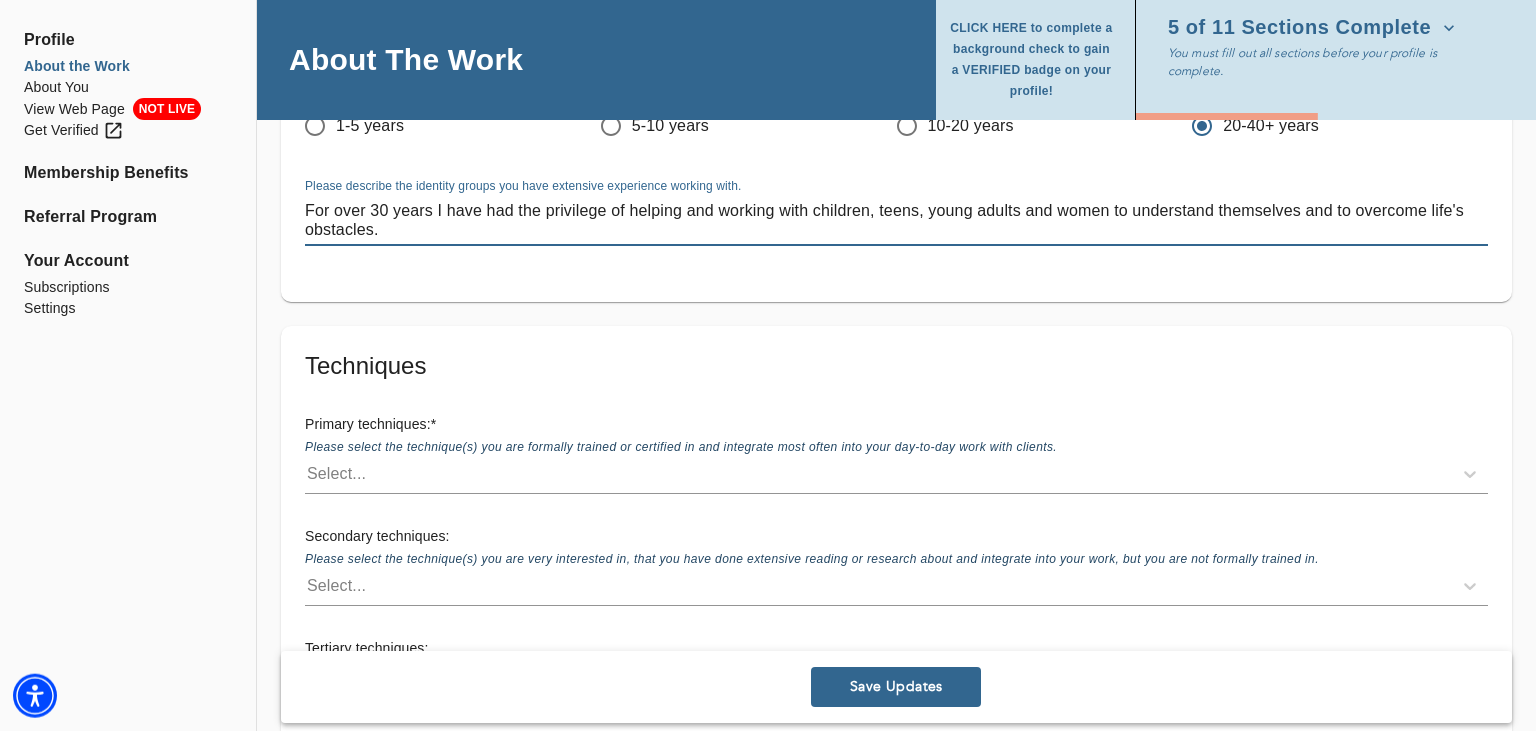 type on "For over 30 years I have had the privilege of helping and working with children, teens, young adults and women to understand themselves and to overcome life's obstacles." 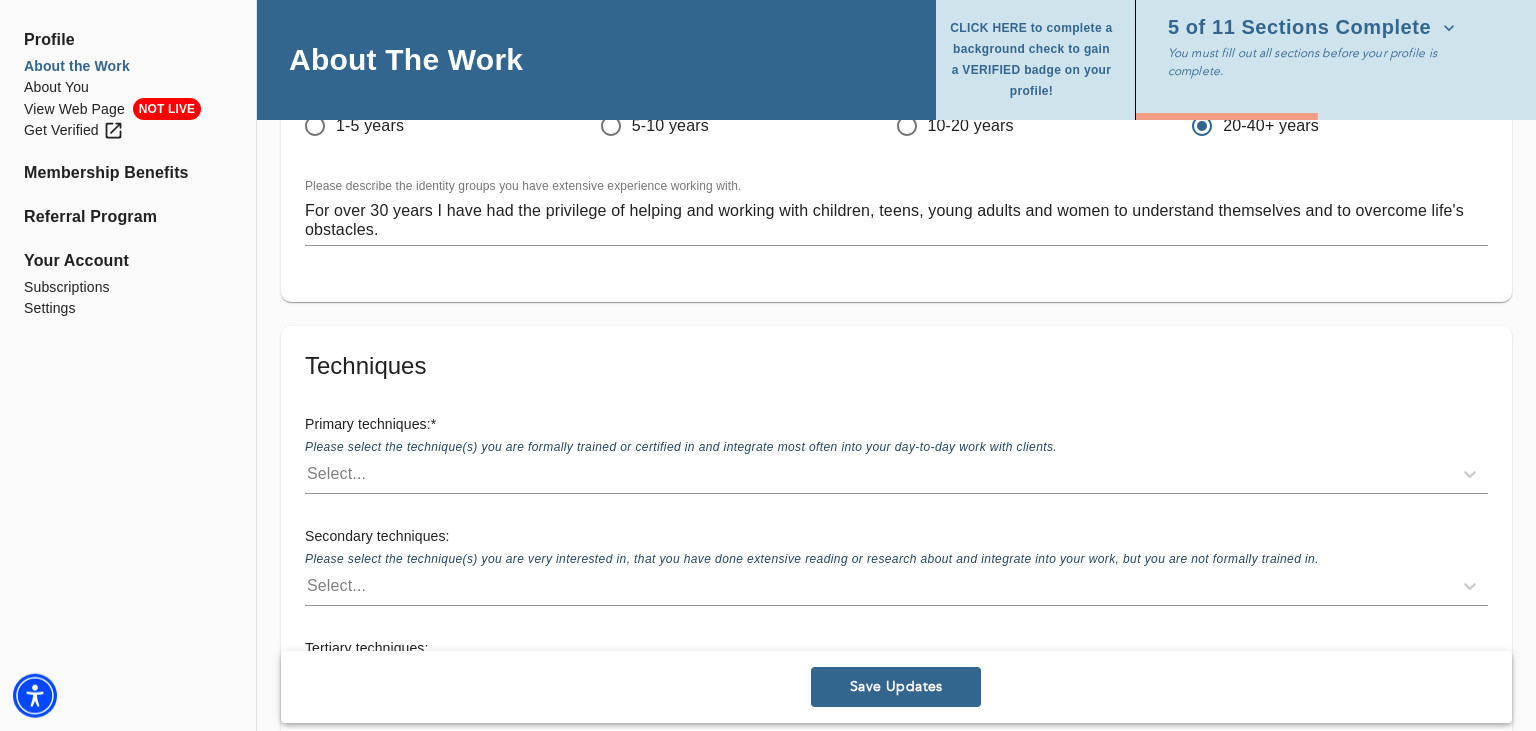 click on "Primary techniques:  * Please select the technique(s) you are formally trained or certified in and integrate most often into your day-to-day work with clients. Select..." at bounding box center (896, 454) 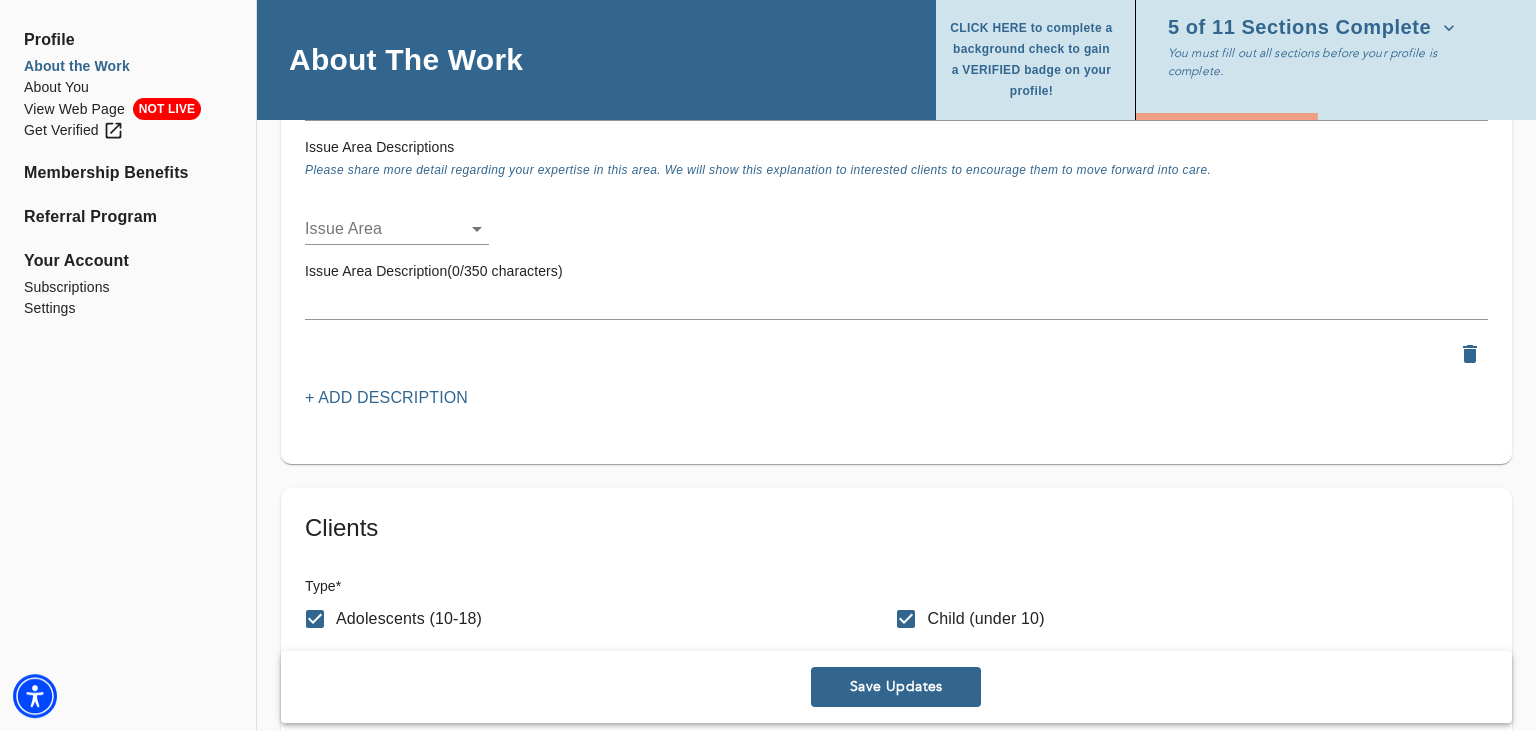 scroll, scrollTop: 1835, scrollLeft: 0, axis: vertical 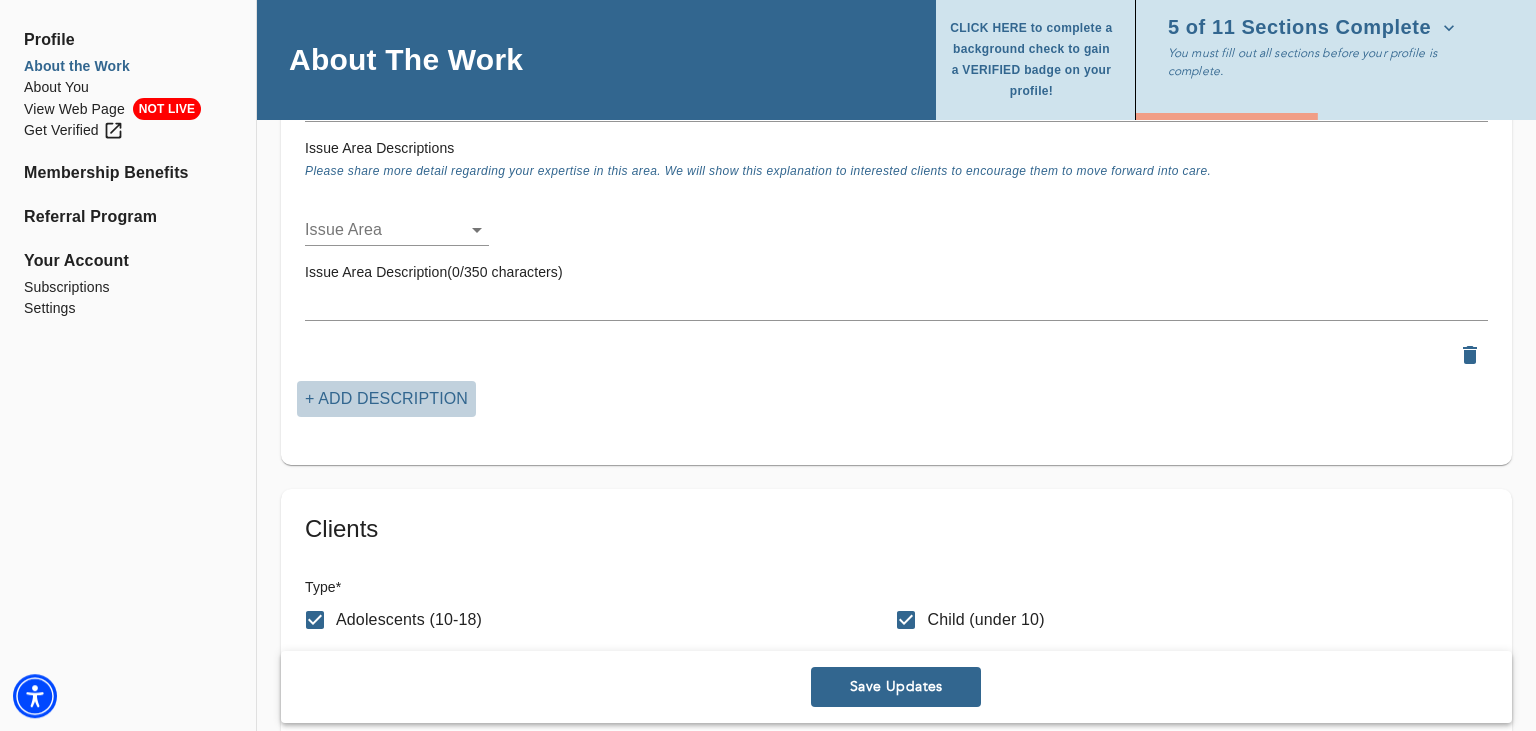 click on "+ Add Description" at bounding box center (386, 399) 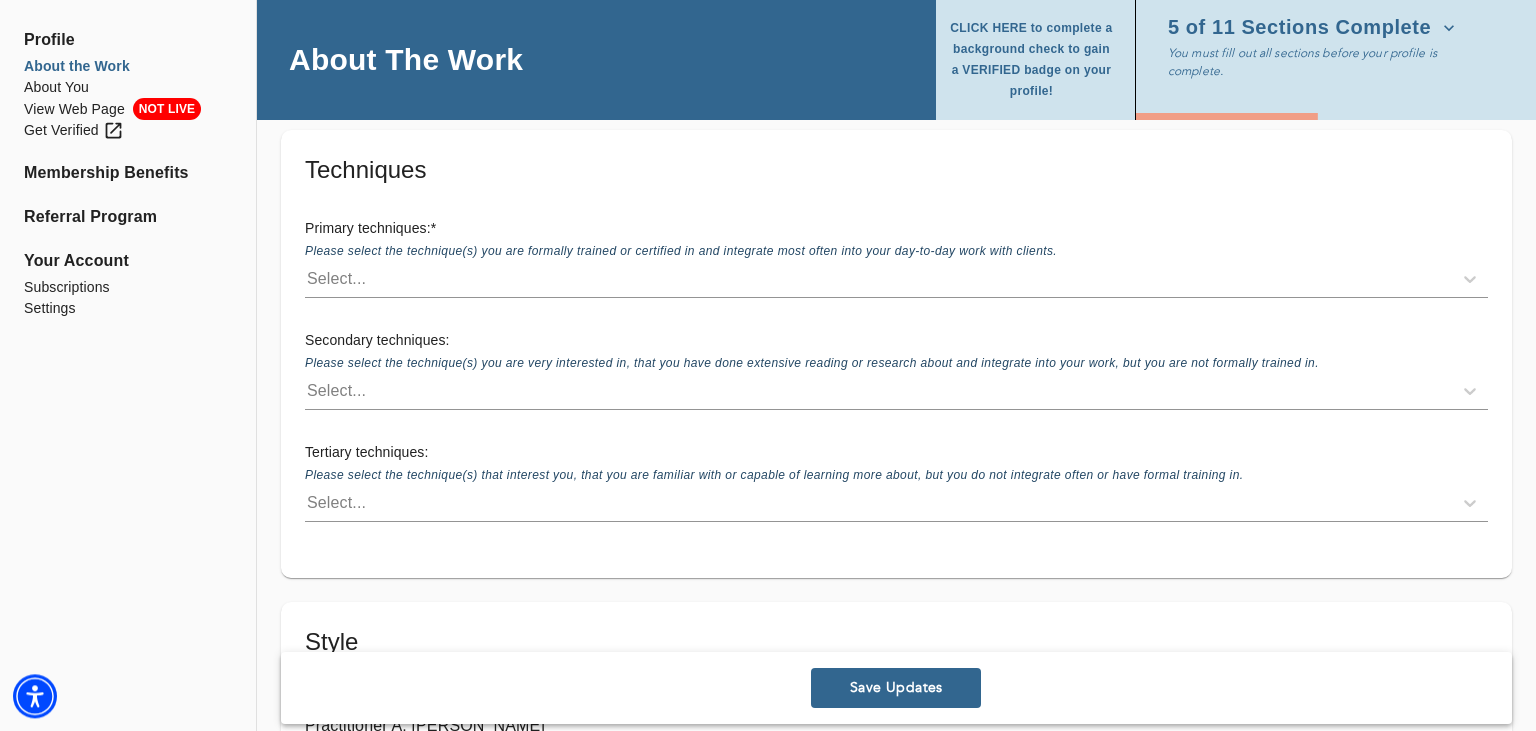 scroll, scrollTop: 2960, scrollLeft: 0, axis: vertical 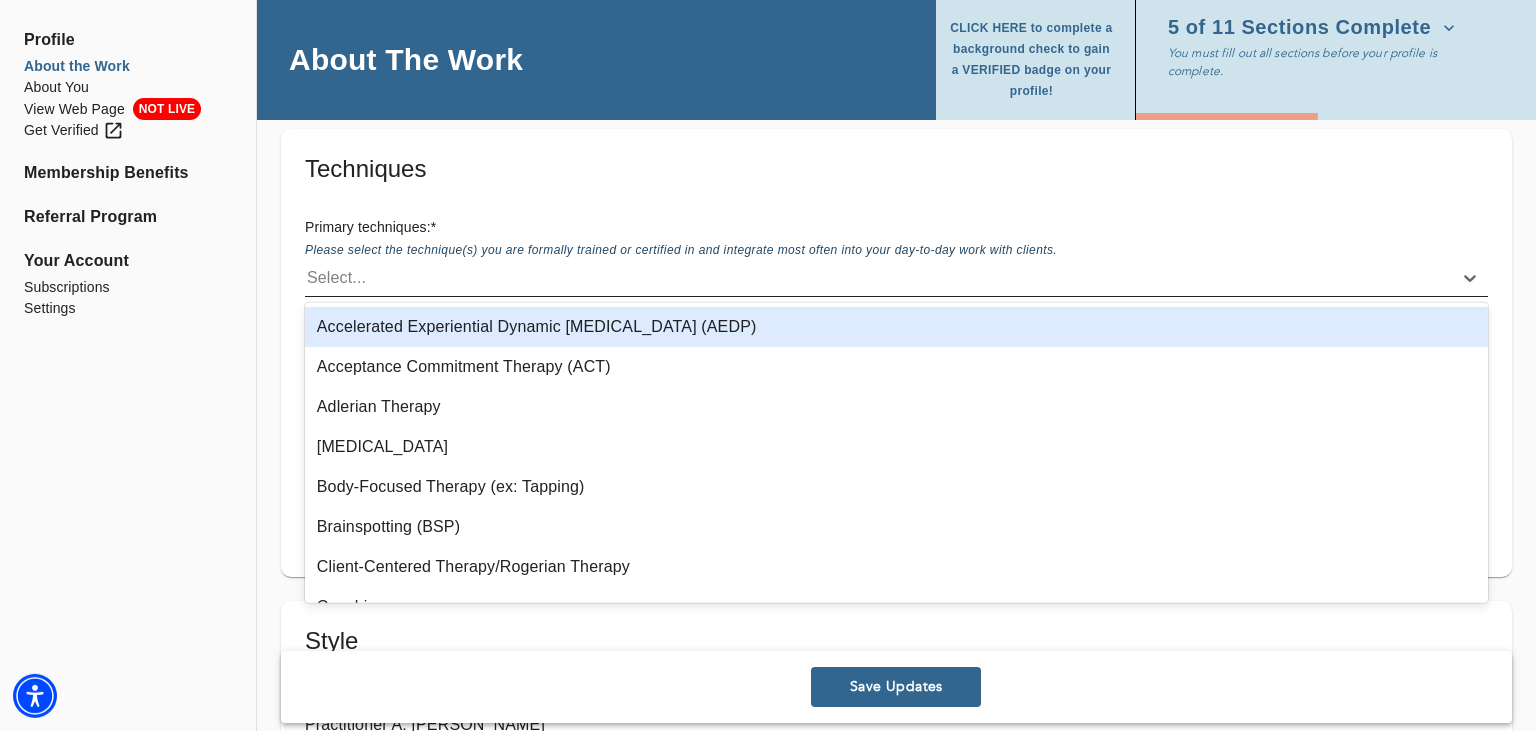 click on "Select..." at bounding box center (336, 278) 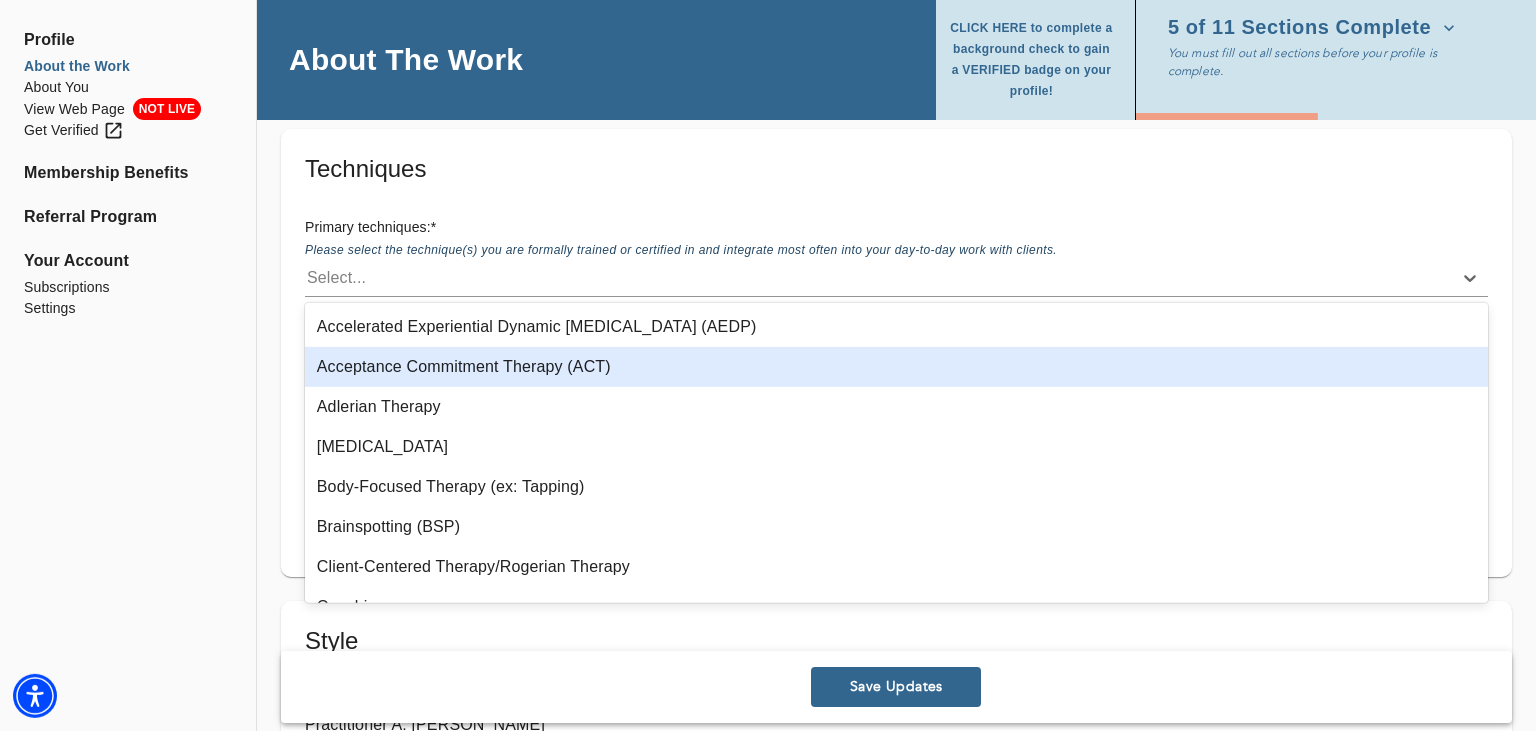 click on "Acceptance Commitment Therapy (ACT)" at bounding box center (896, 367) 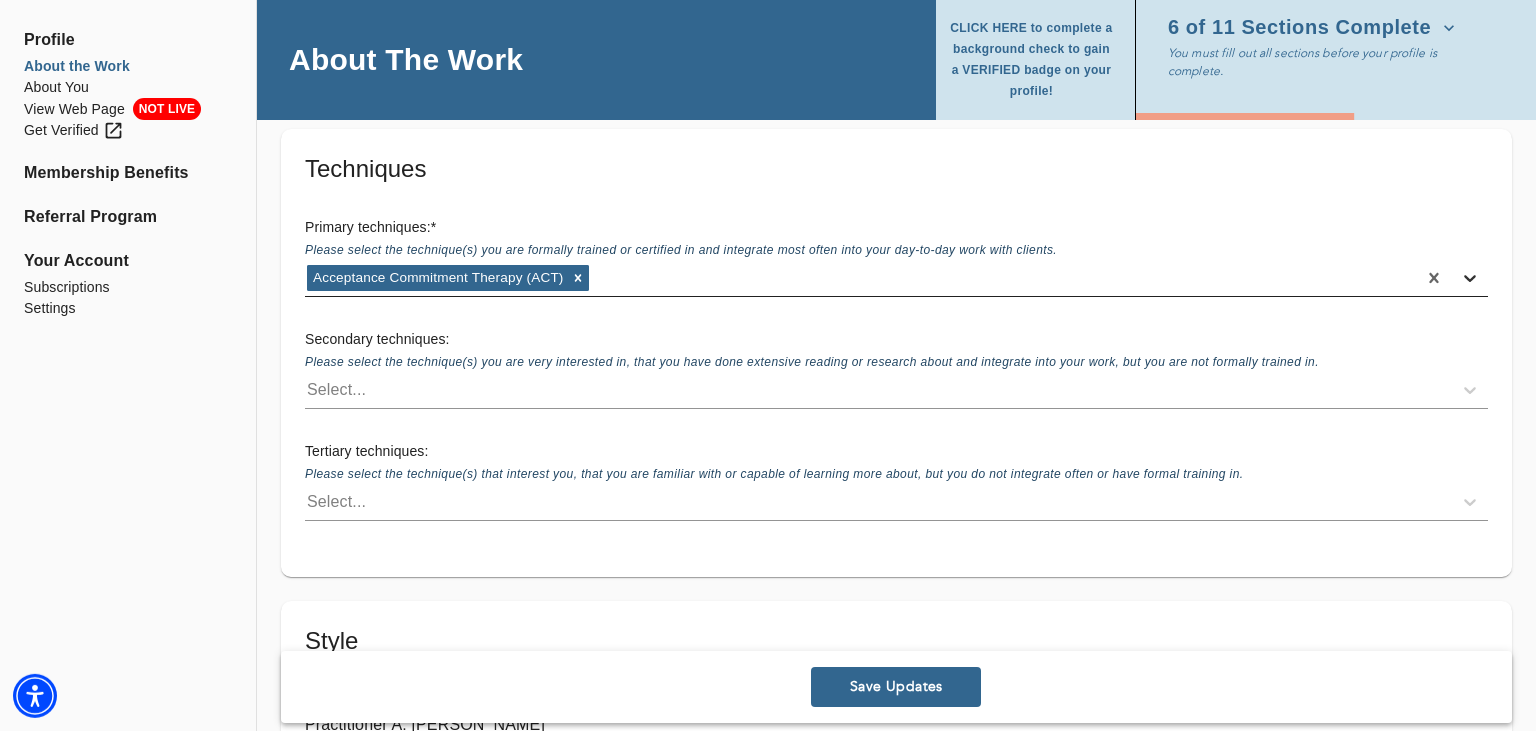 click 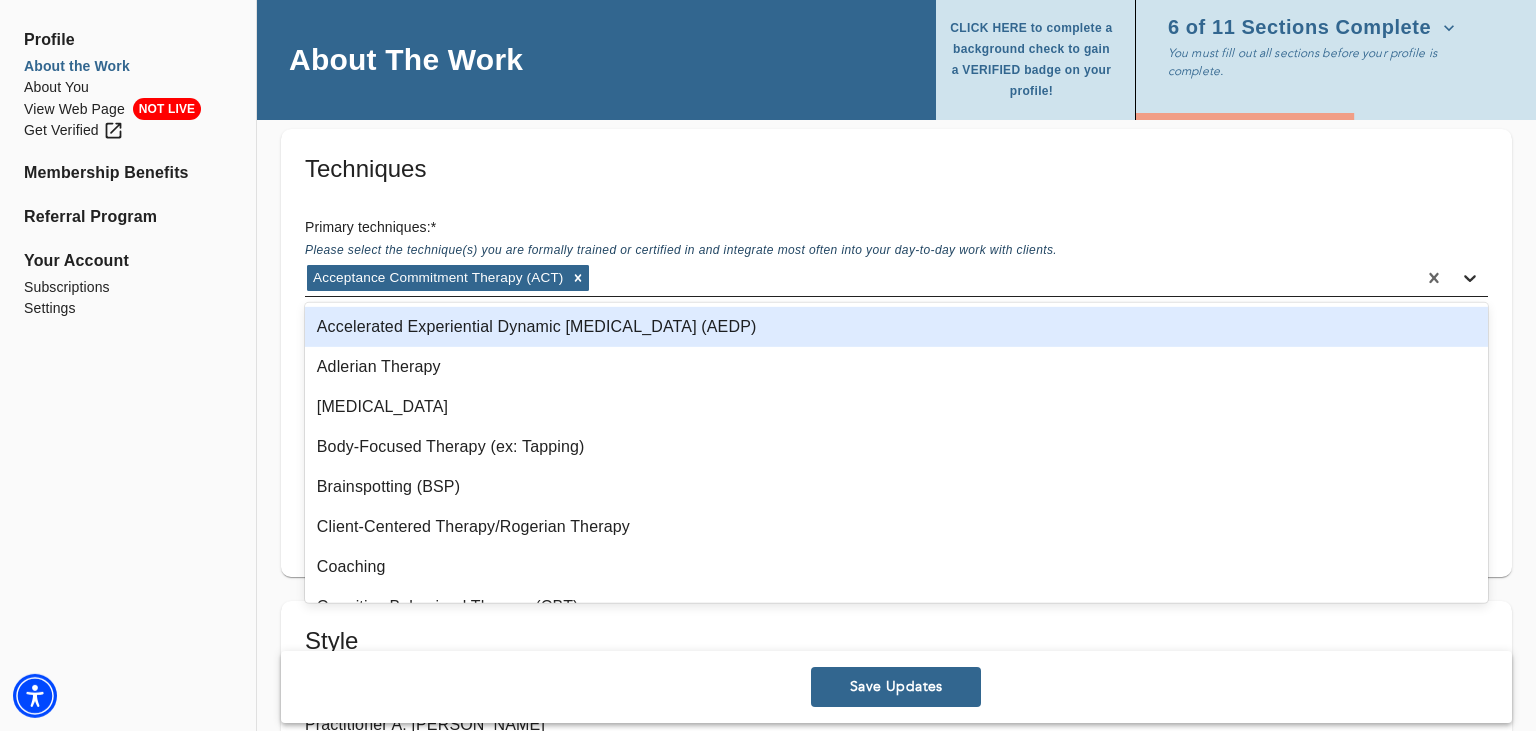 click 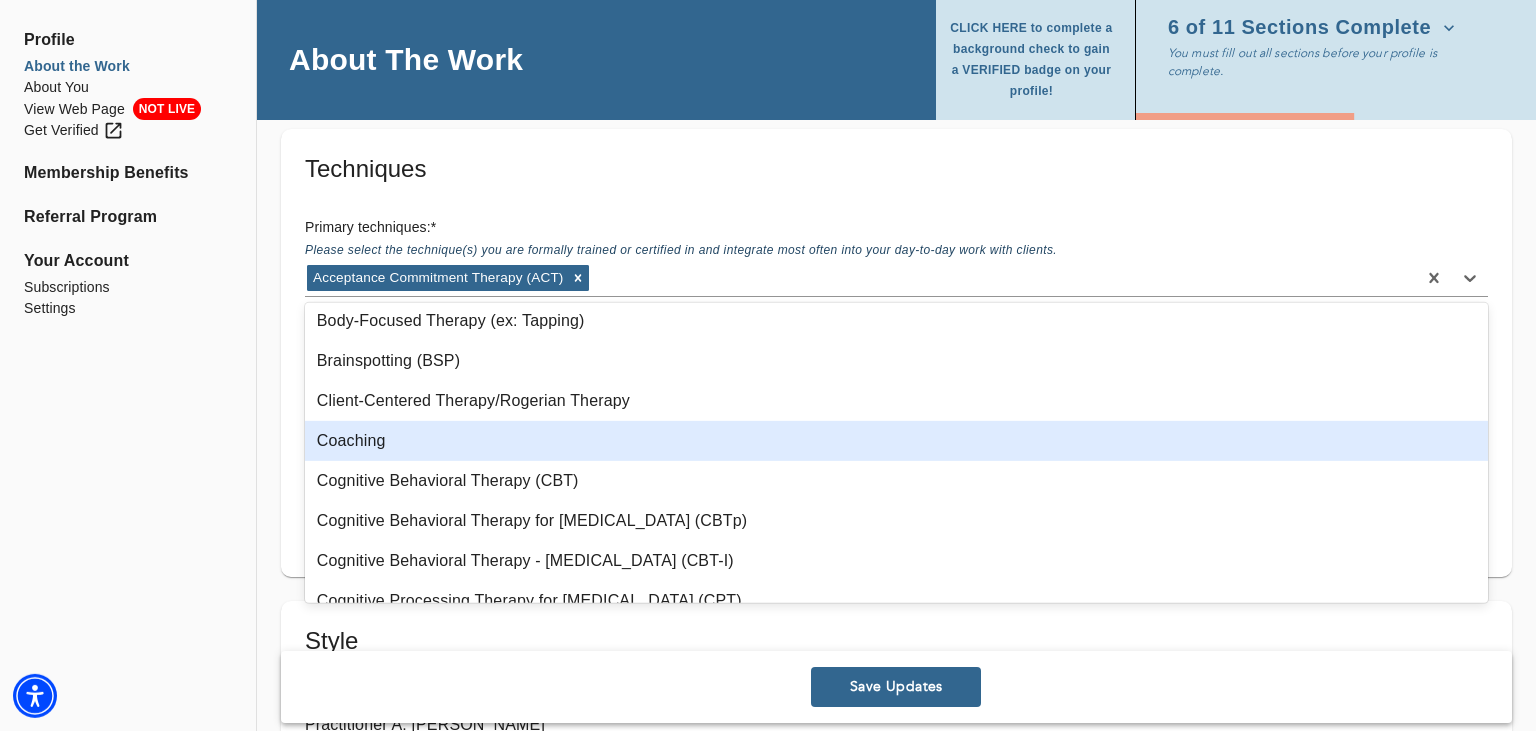 scroll, scrollTop: 127, scrollLeft: 0, axis: vertical 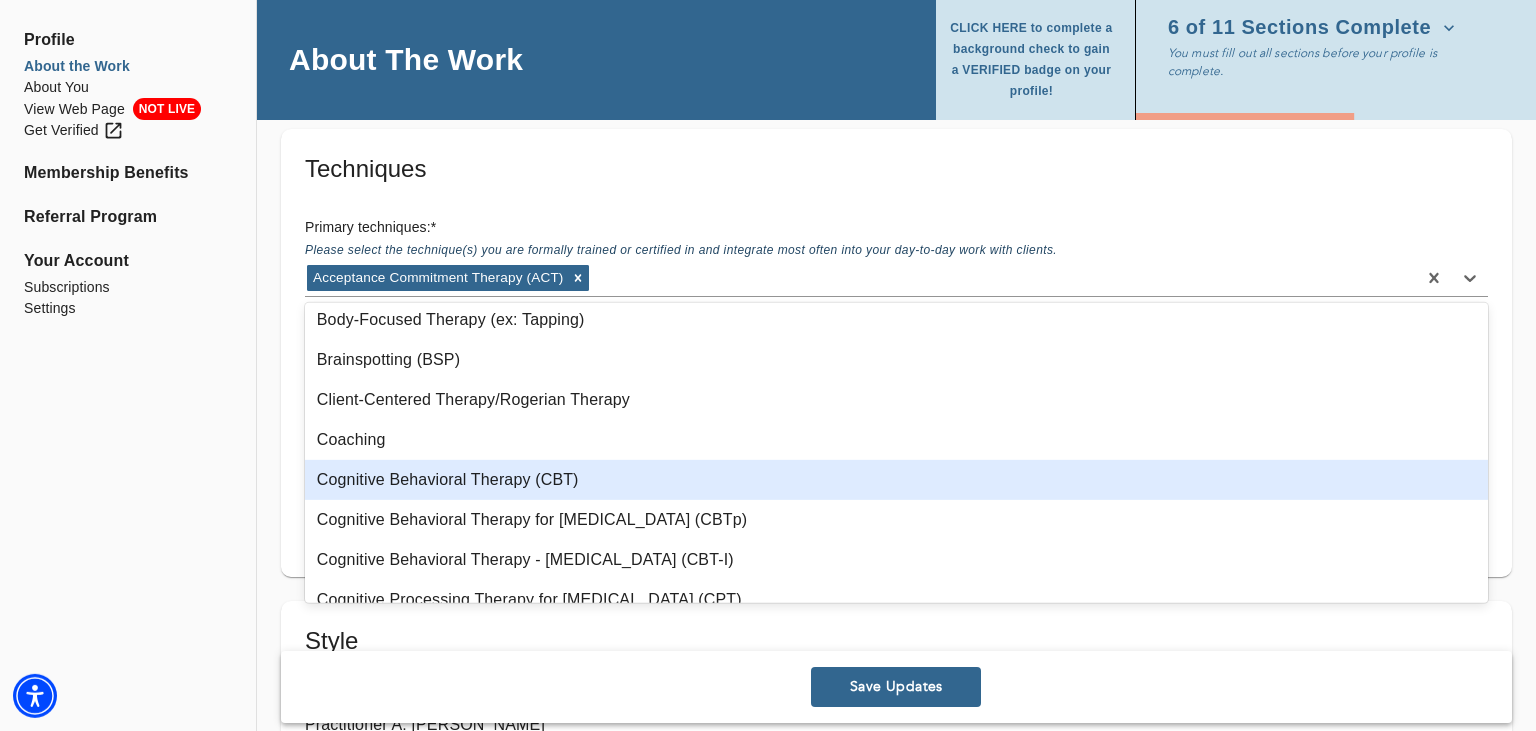 click on "Cognitive Behavioral Therapy (CBT)" at bounding box center [896, 480] 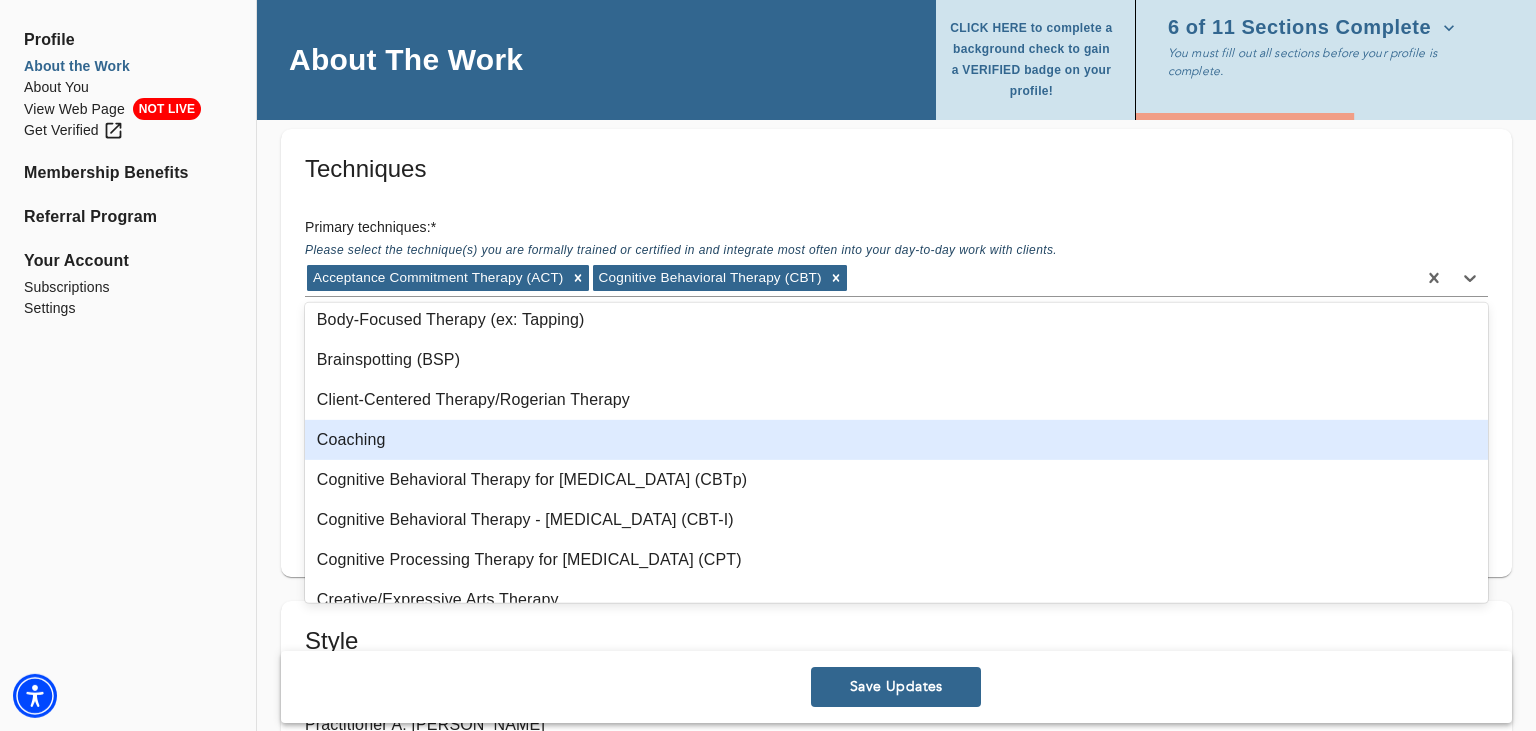 click on "Coaching" at bounding box center [896, 440] 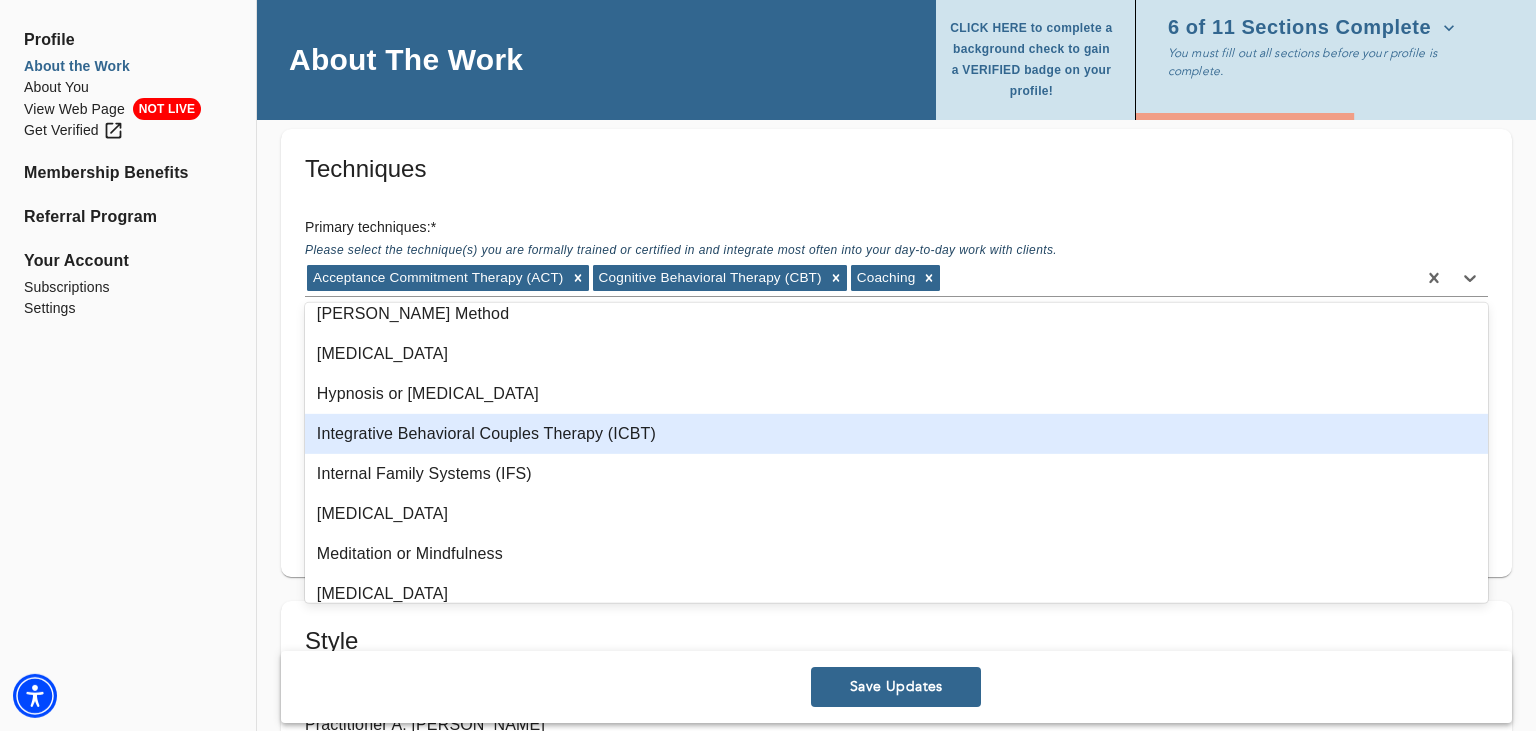 scroll, scrollTop: 776, scrollLeft: 0, axis: vertical 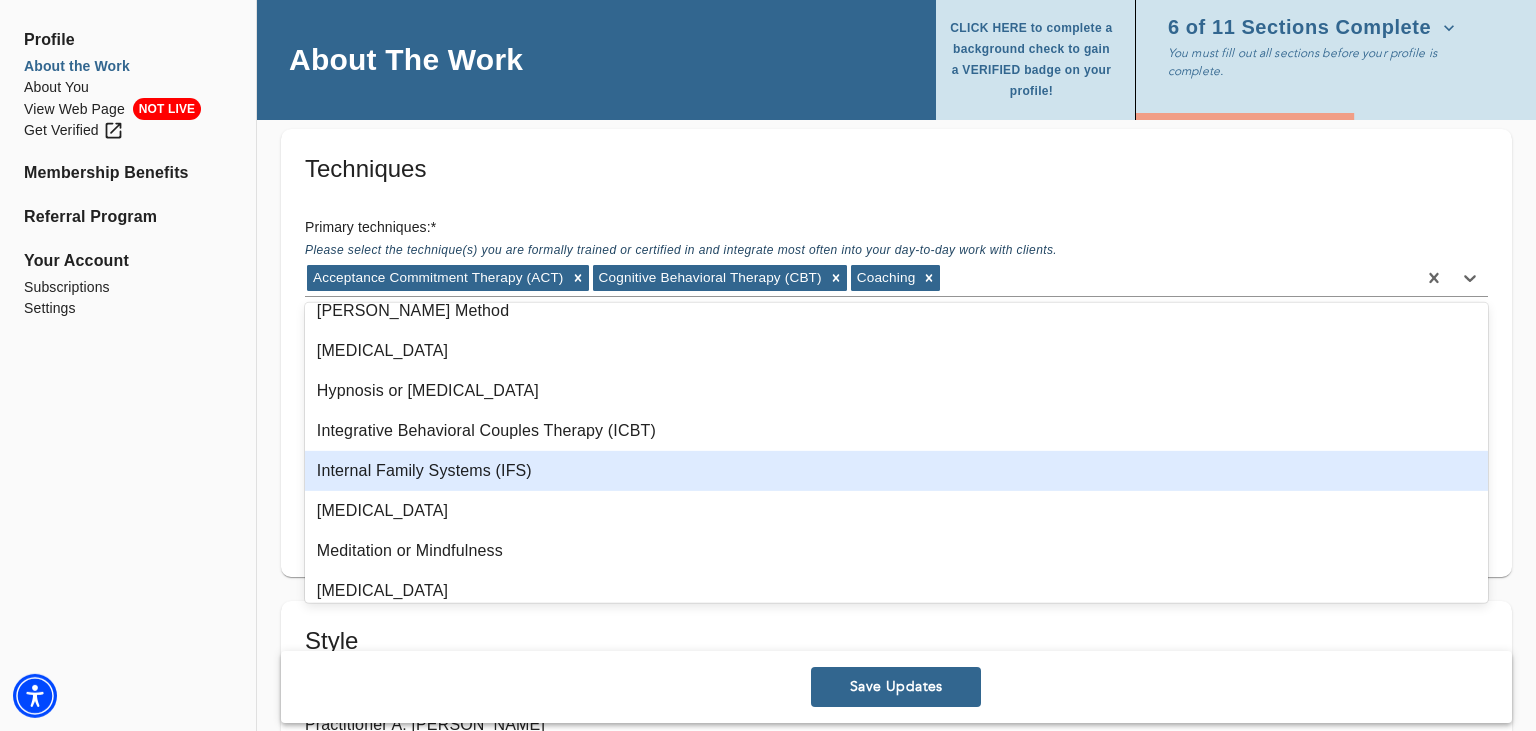 click on "Internal Family Systems (IFS)" at bounding box center [896, 471] 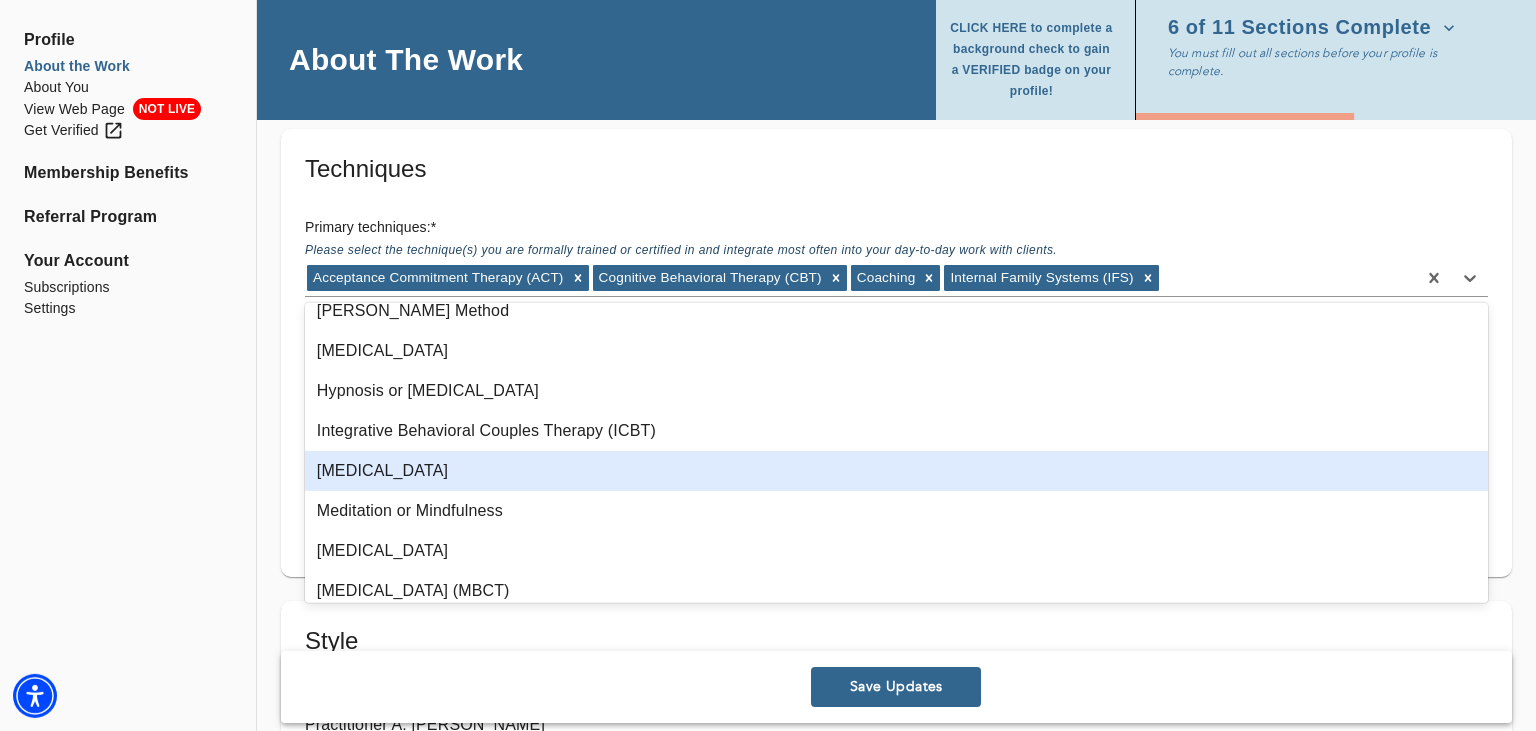 click on "[MEDICAL_DATA]" at bounding box center (896, 471) 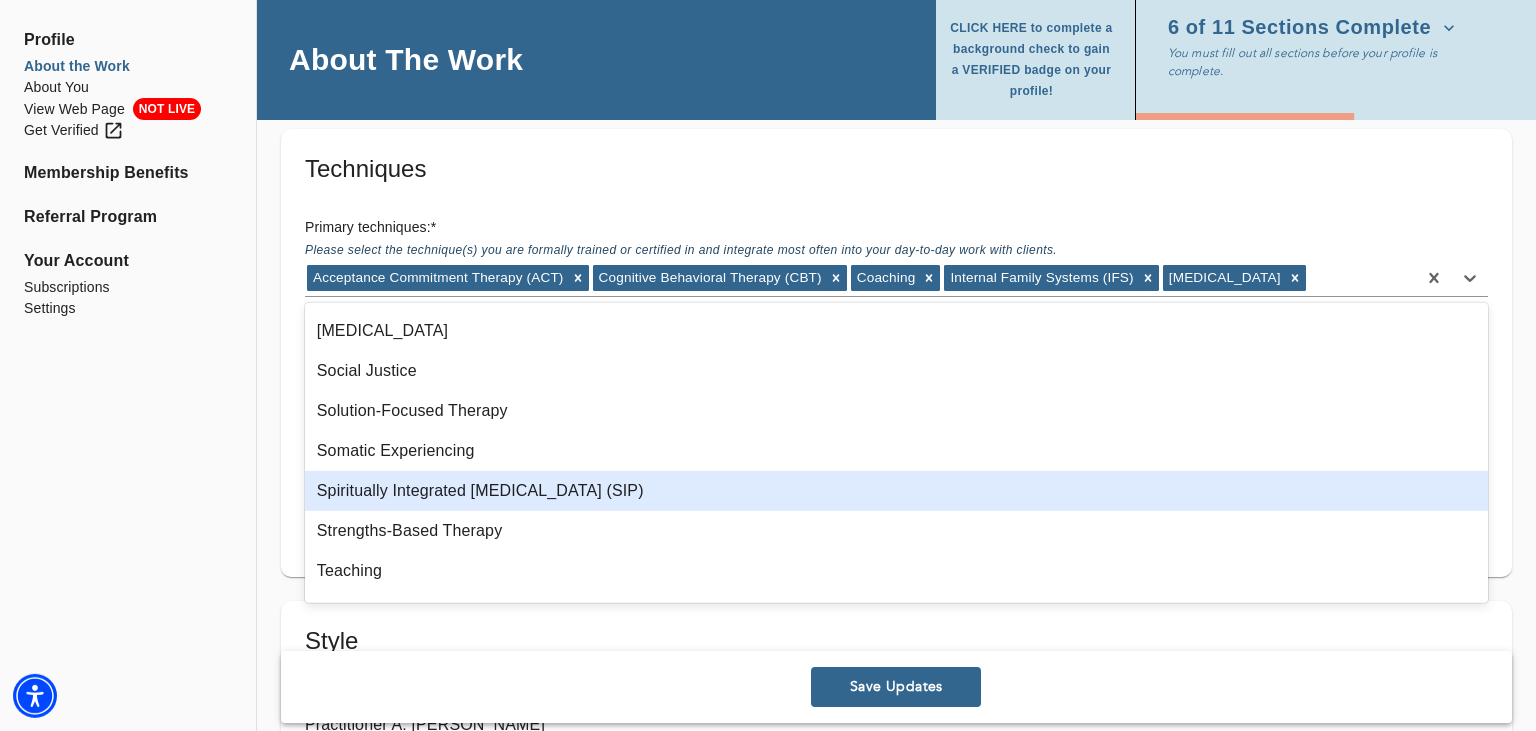 scroll, scrollTop: 1550, scrollLeft: 0, axis: vertical 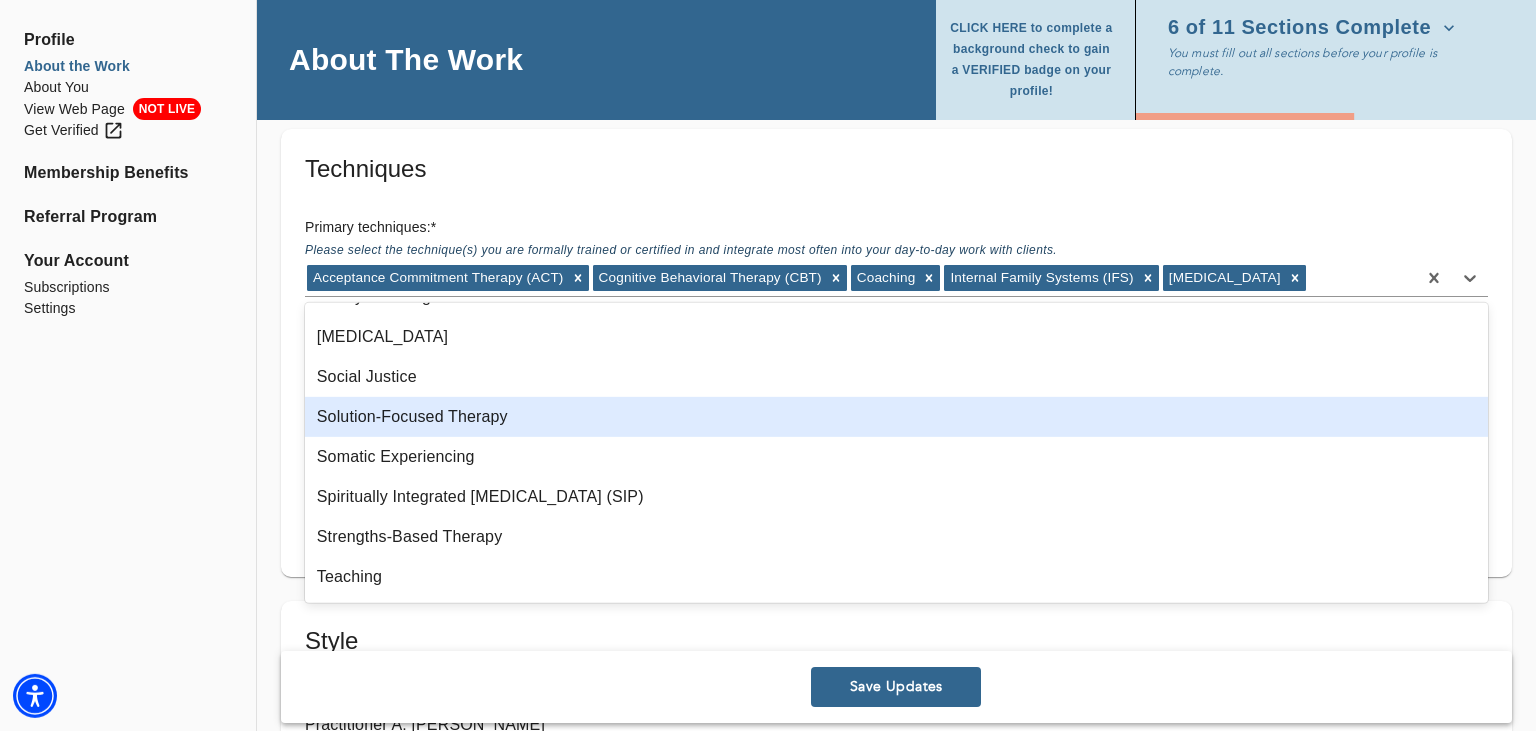 click on "Solution-Focused Therapy" at bounding box center (896, 417) 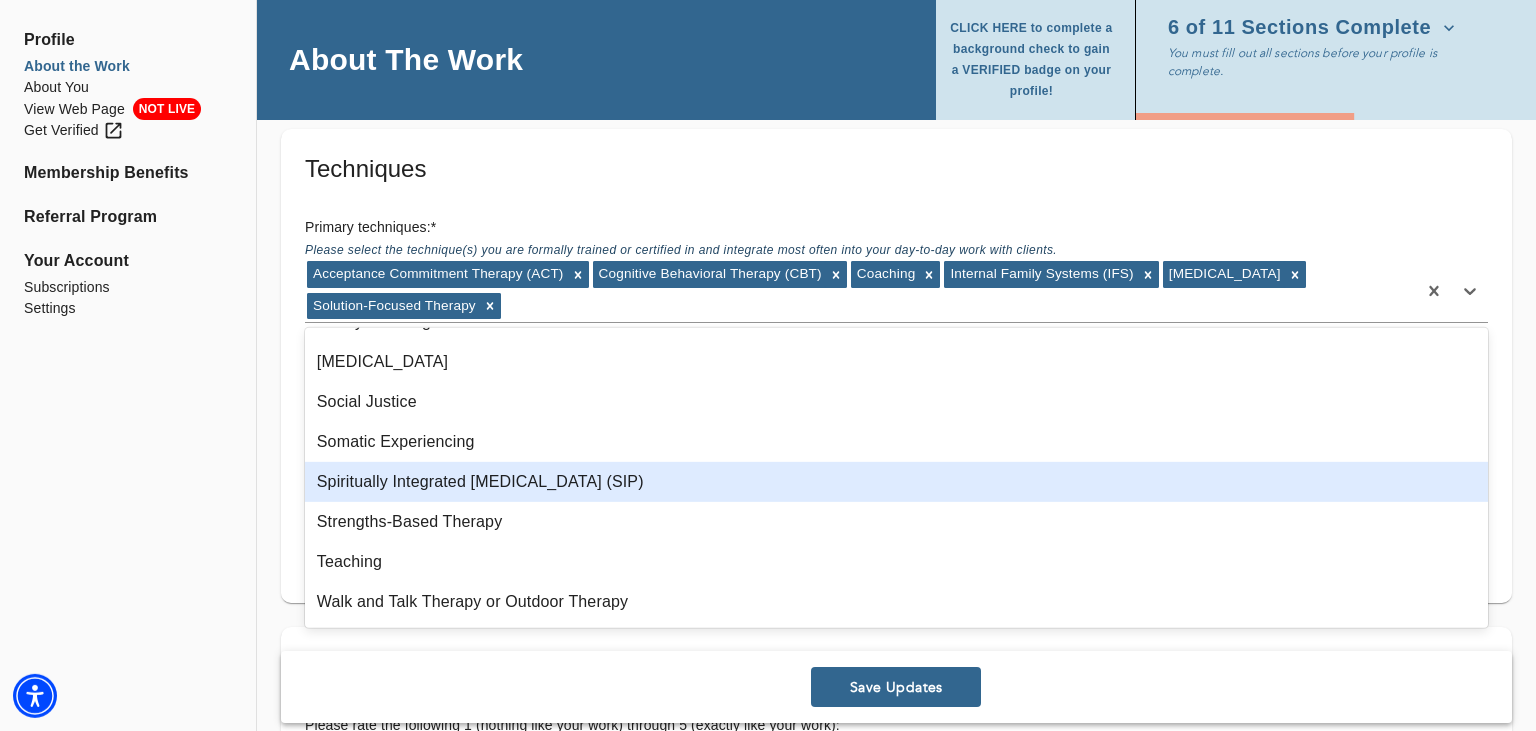 scroll, scrollTop: 1588, scrollLeft: 0, axis: vertical 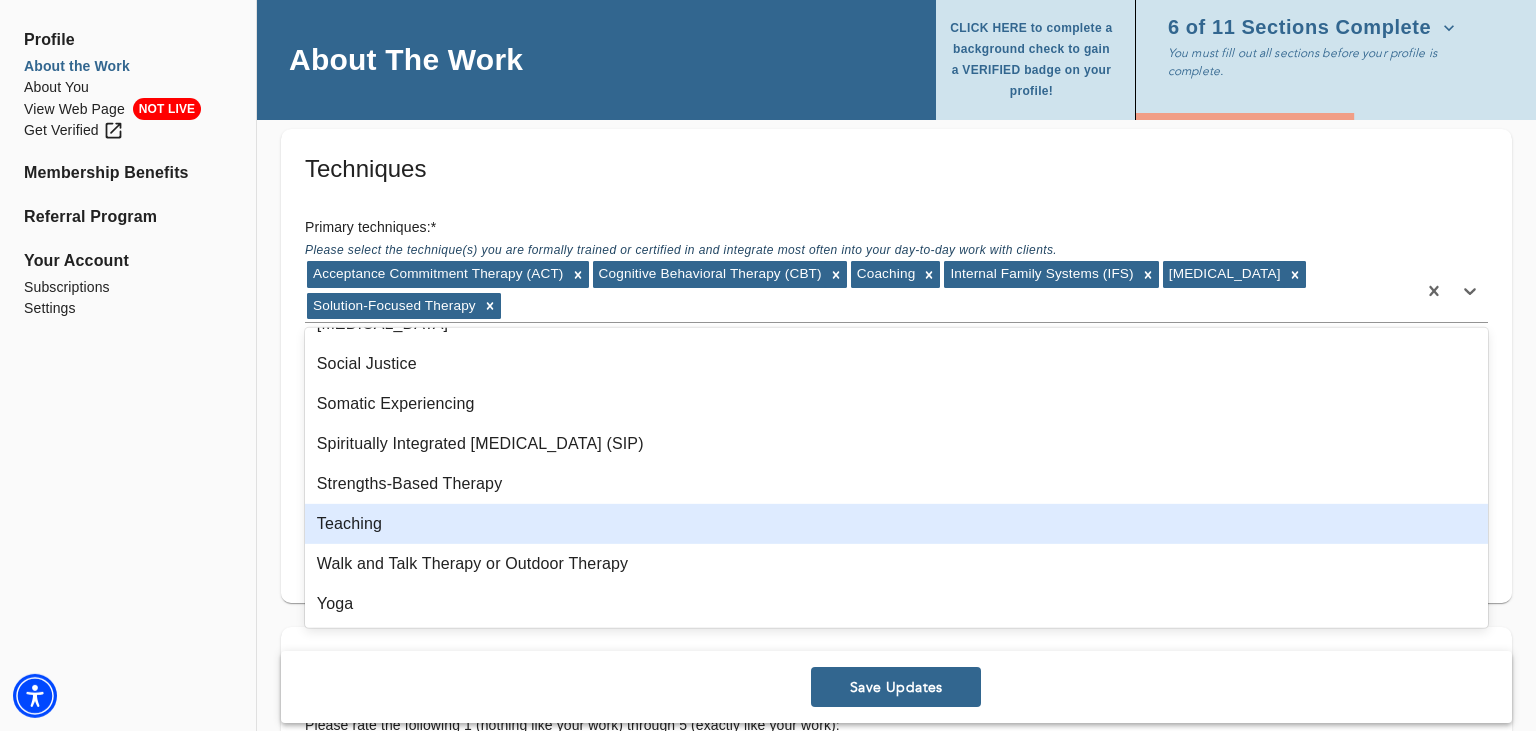 click on "Teaching" at bounding box center [896, 524] 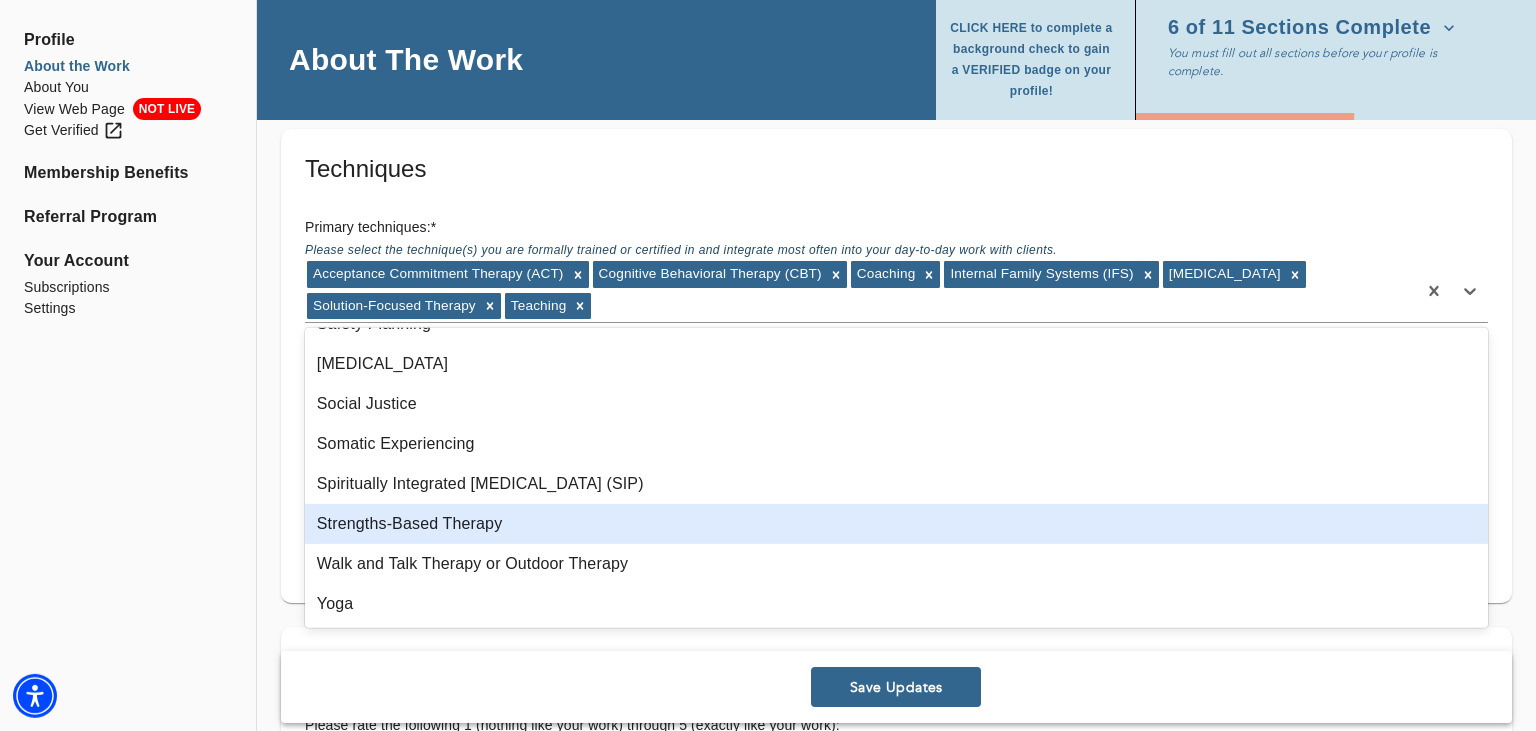 scroll, scrollTop: 1548, scrollLeft: 0, axis: vertical 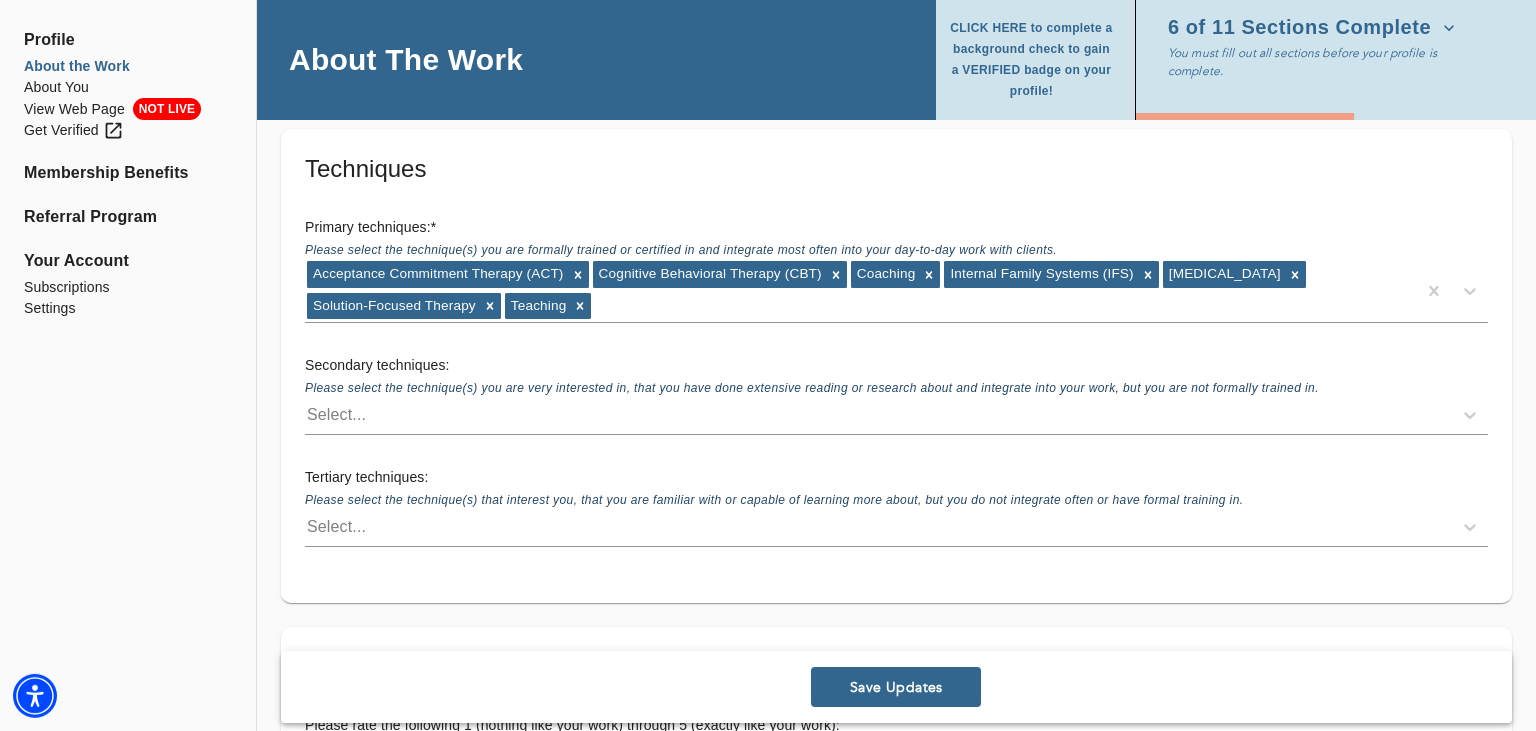 click on "Profile About the Work About You View Web Page NOT LIVE Get Verified Membership Benefits Referral Program Your Account Subscriptions Settings" at bounding box center [128, -515] 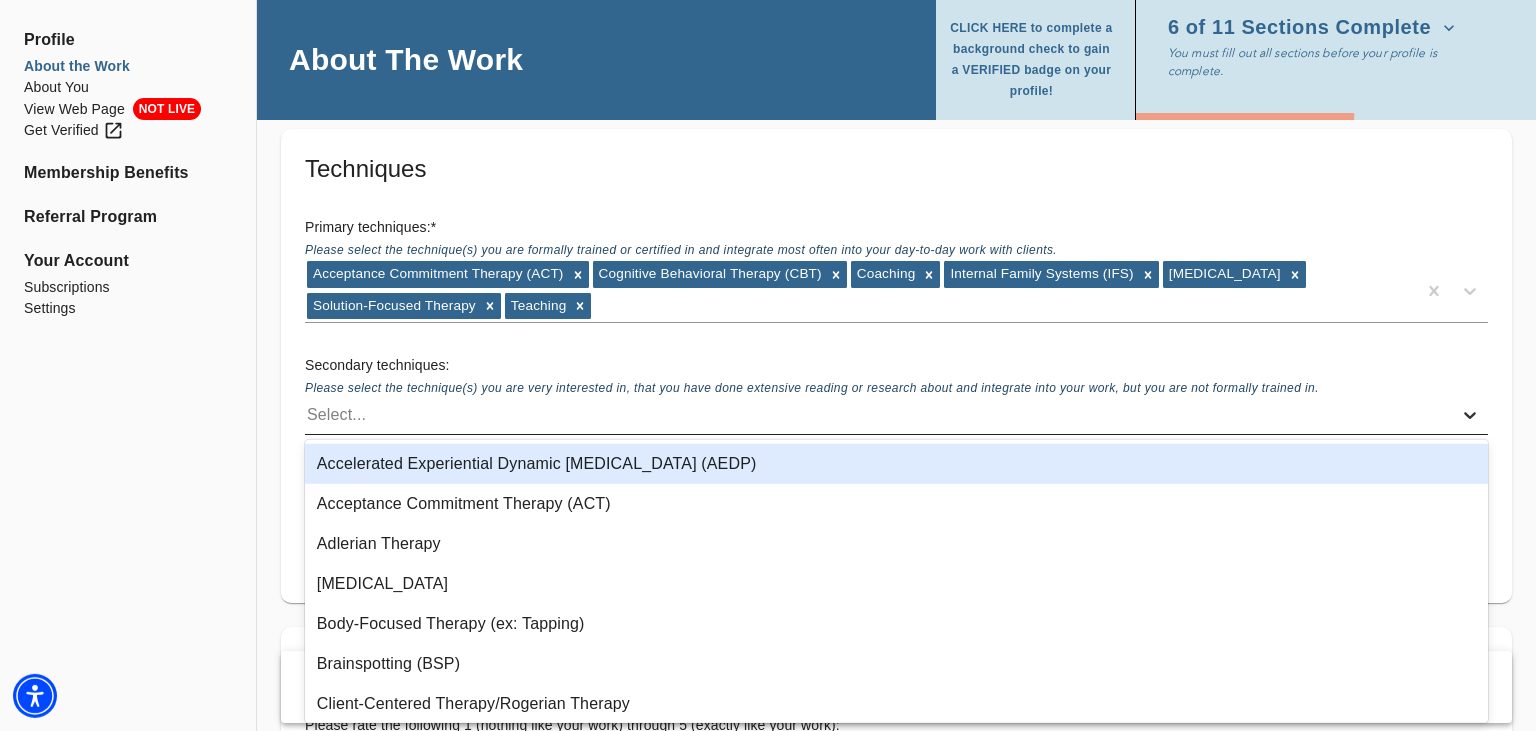 click 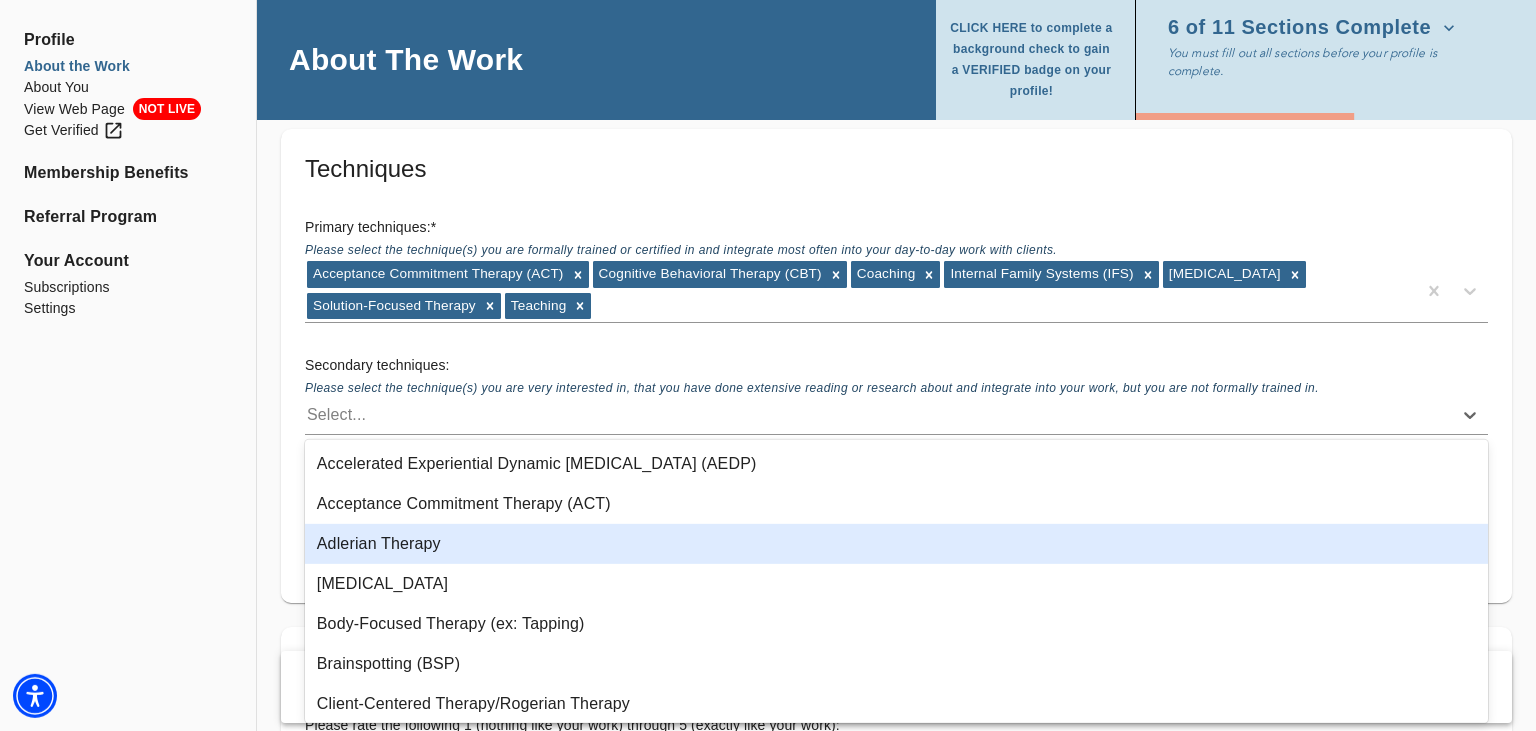 click on "Profile About the Work About You View Web Page NOT LIVE Get Verified Membership Benefits Referral Program Your Account Subscriptions Settings" at bounding box center (128, -515) 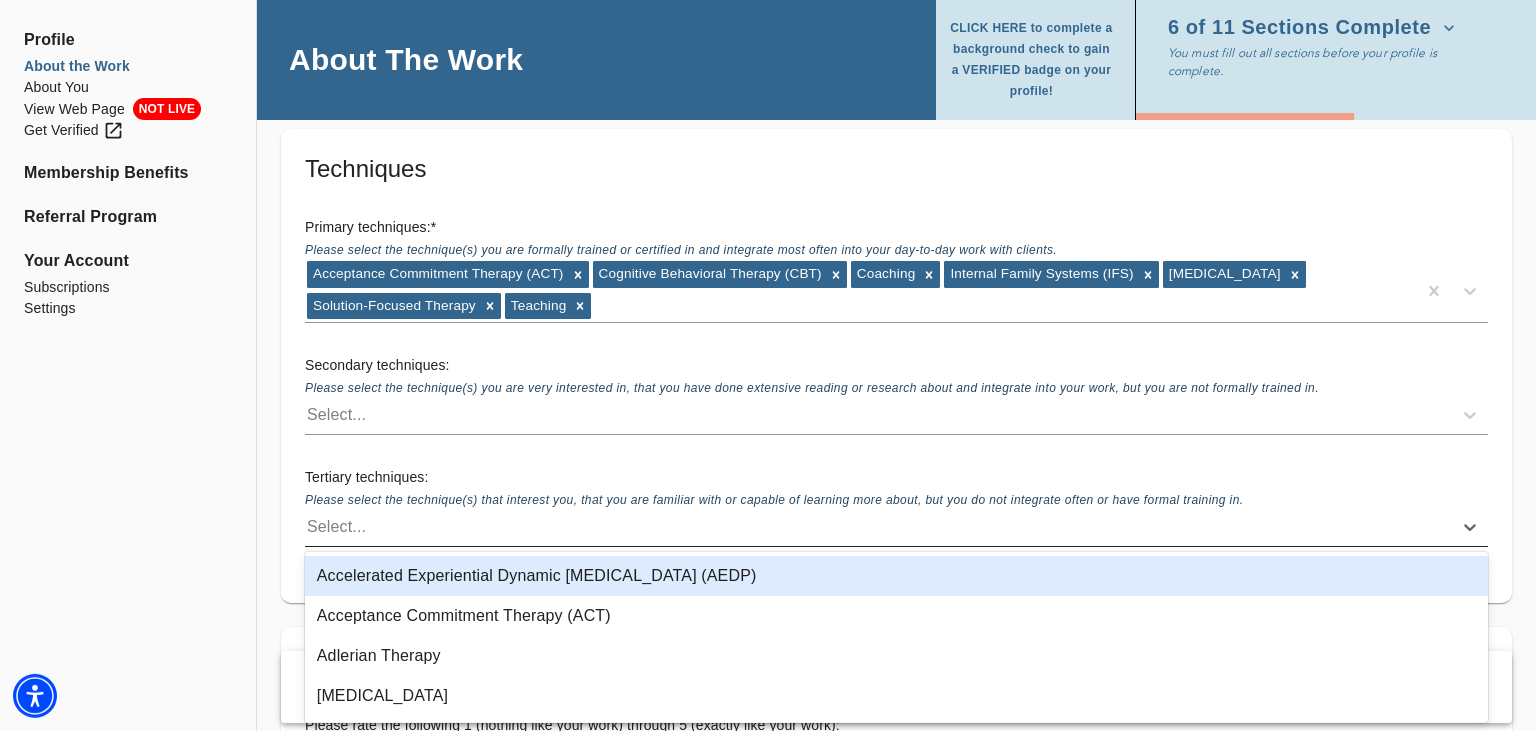 click on "Select..." at bounding box center [878, 527] 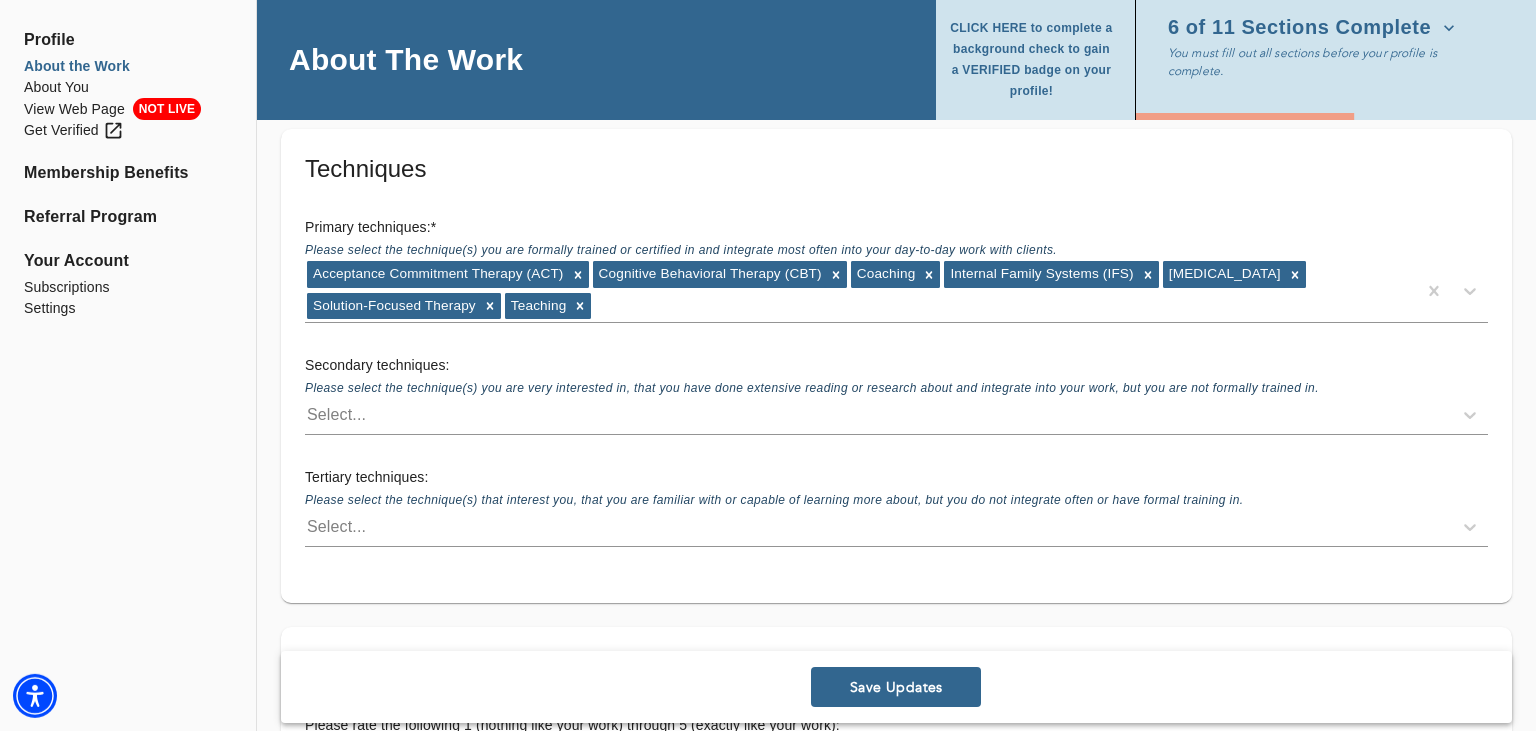 click on "Profile About the Work About You View Web Page NOT LIVE Get Verified Membership Benefits Referral Program Your Account Subscriptions Settings" at bounding box center (128, -515) 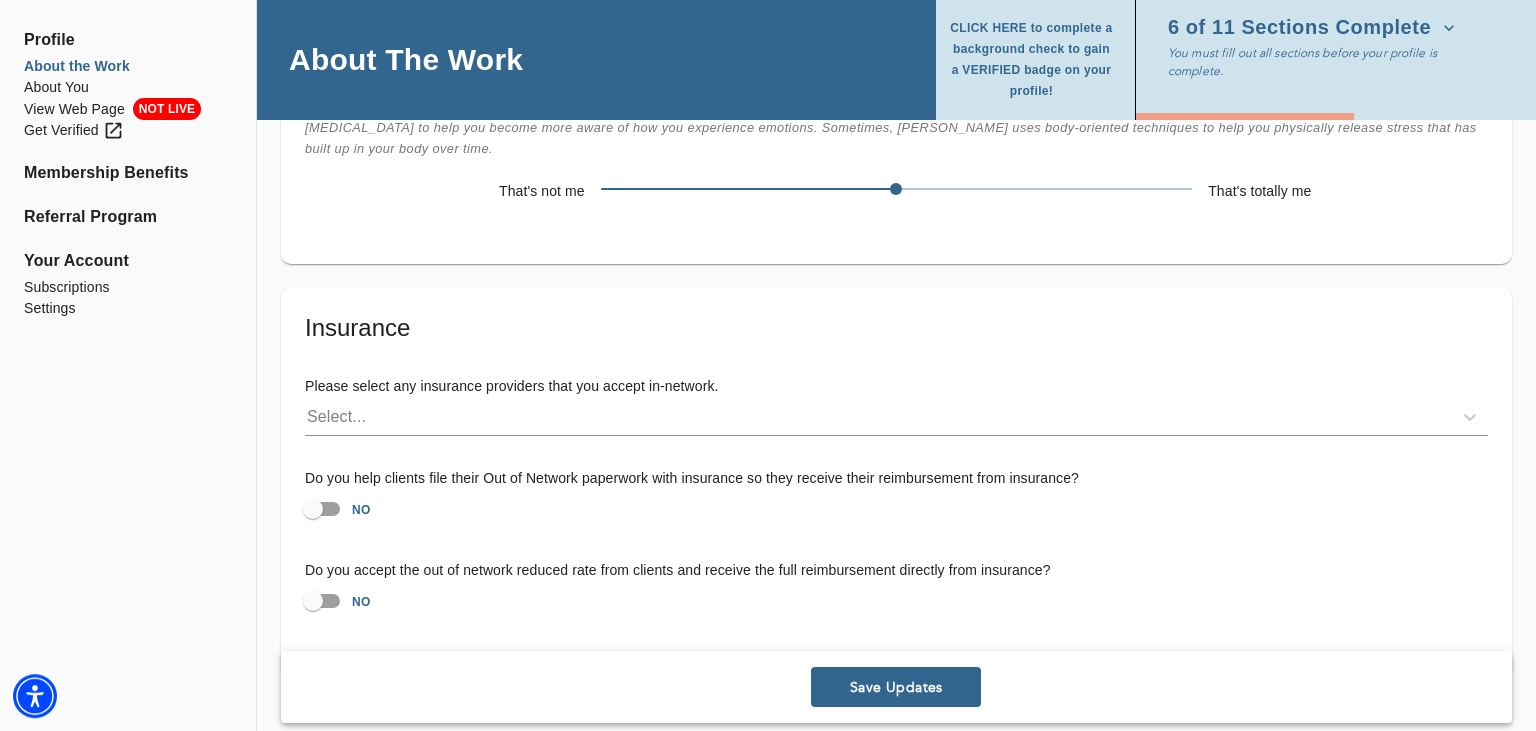 scroll, scrollTop: 4024, scrollLeft: 0, axis: vertical 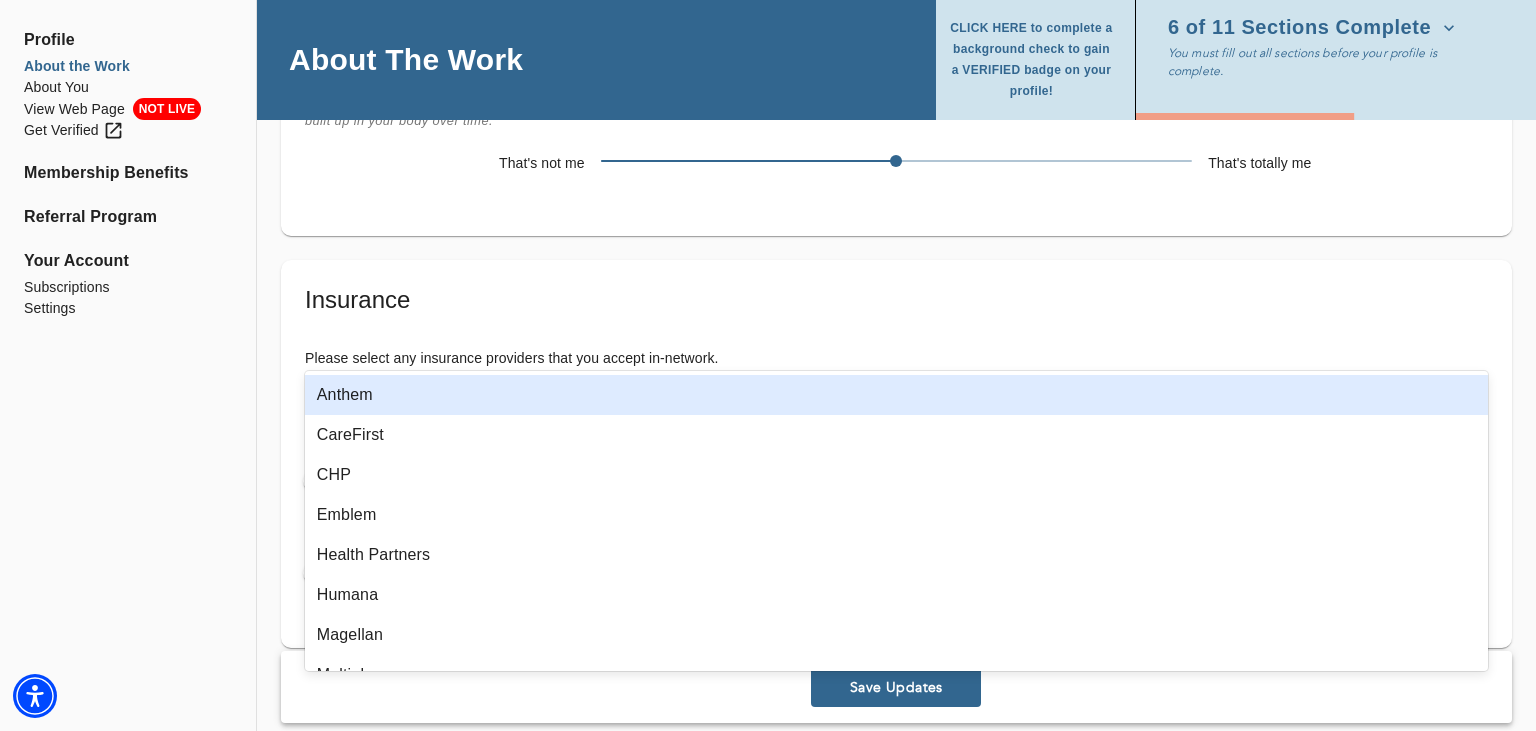 click on "Select..." at bounding box center [878, 389] 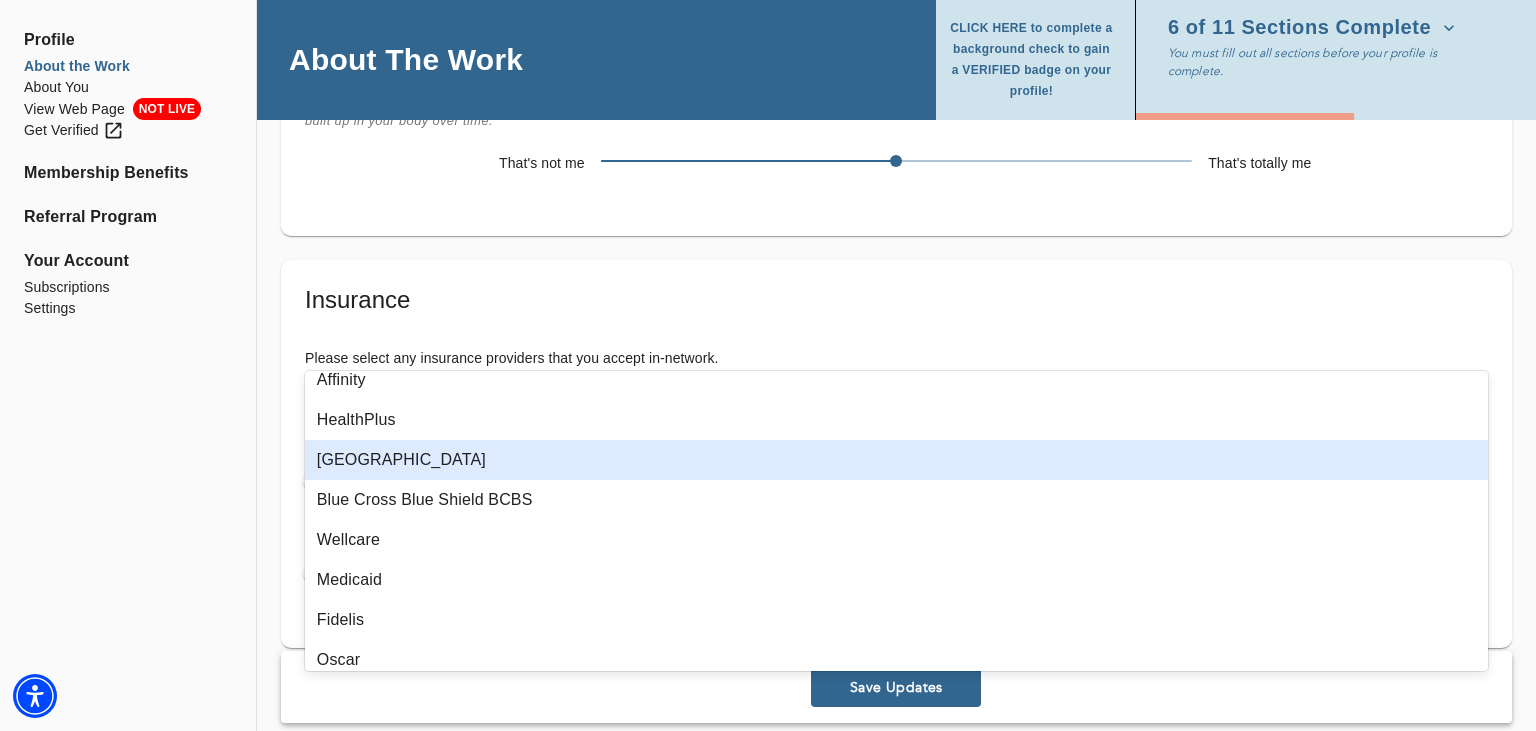 scroll, scrollTop: 619, scrollLeft: 0, axis: vertical 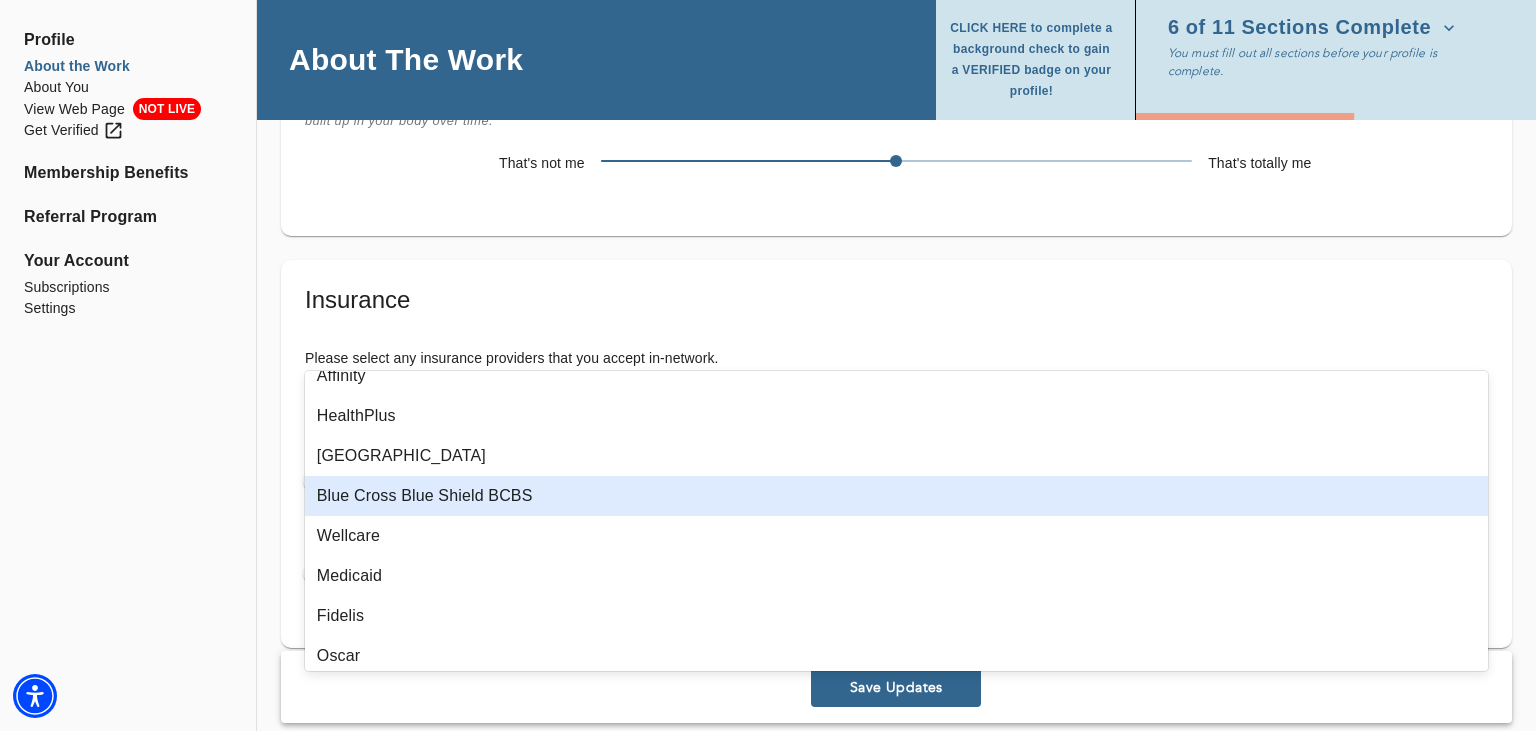 click on "Blue Cross Blue Shield BCBS" at bounding box center [896, 496] 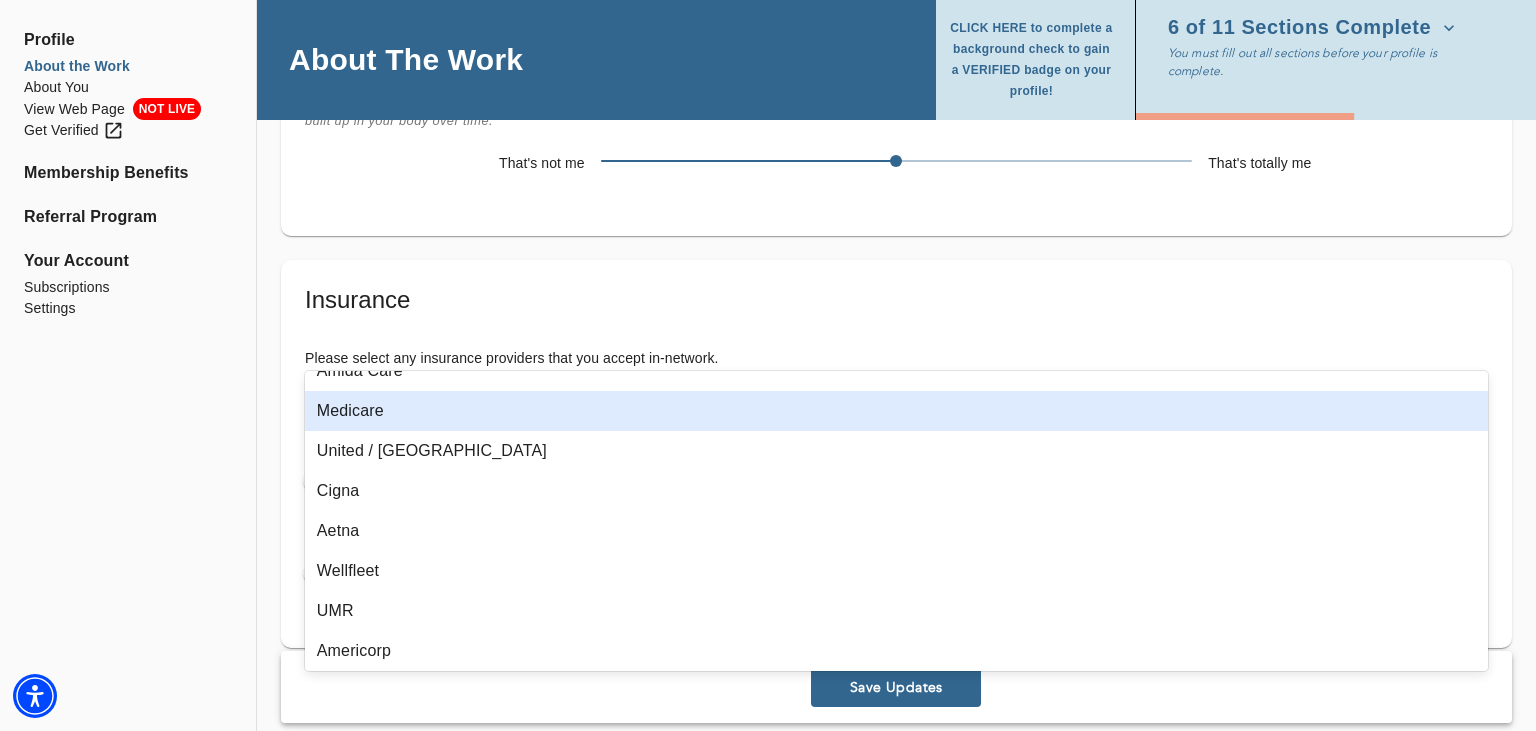 scroll, scrollTop: 1228, scrollLeft: 0, axis: vertical 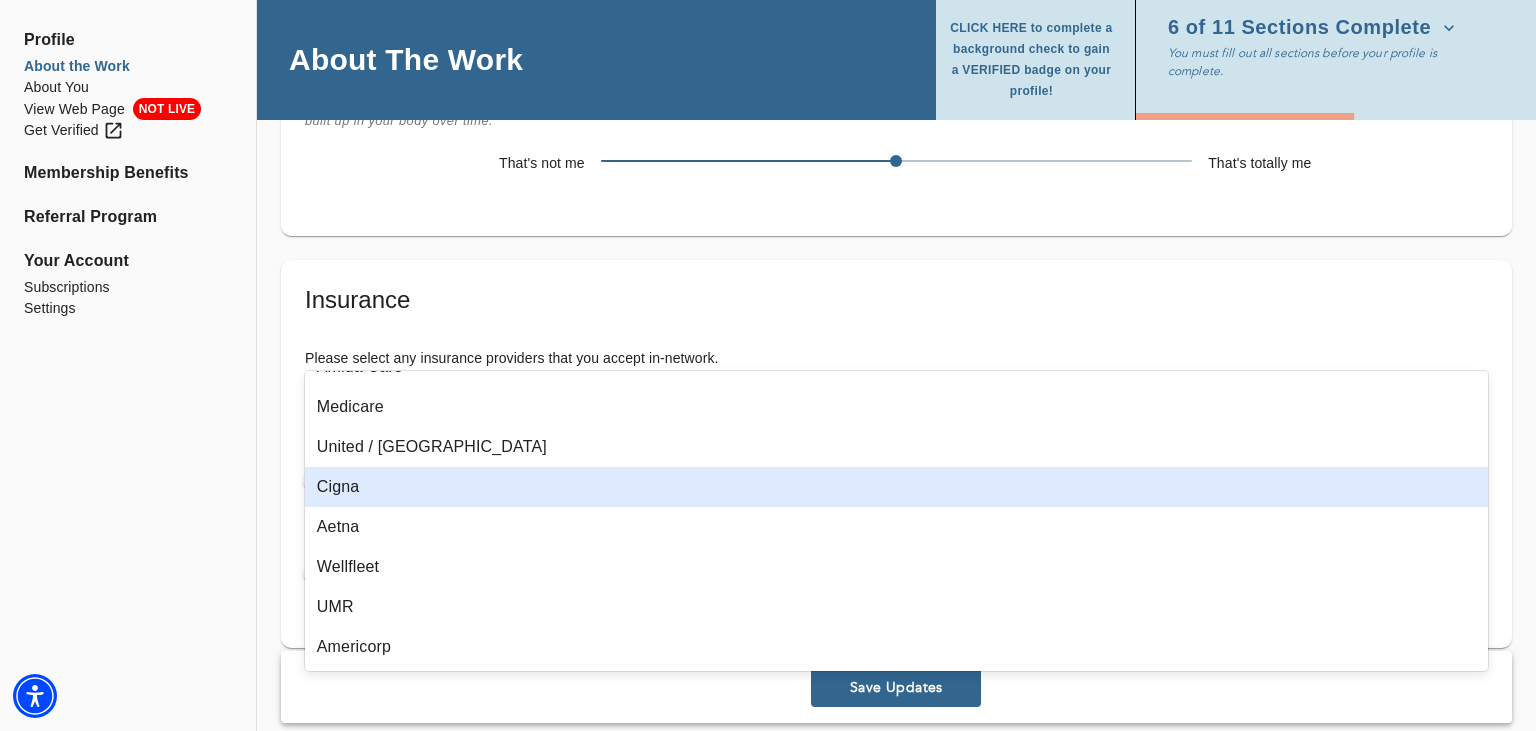 click on "Cigna" at bounding box center (896, 487) 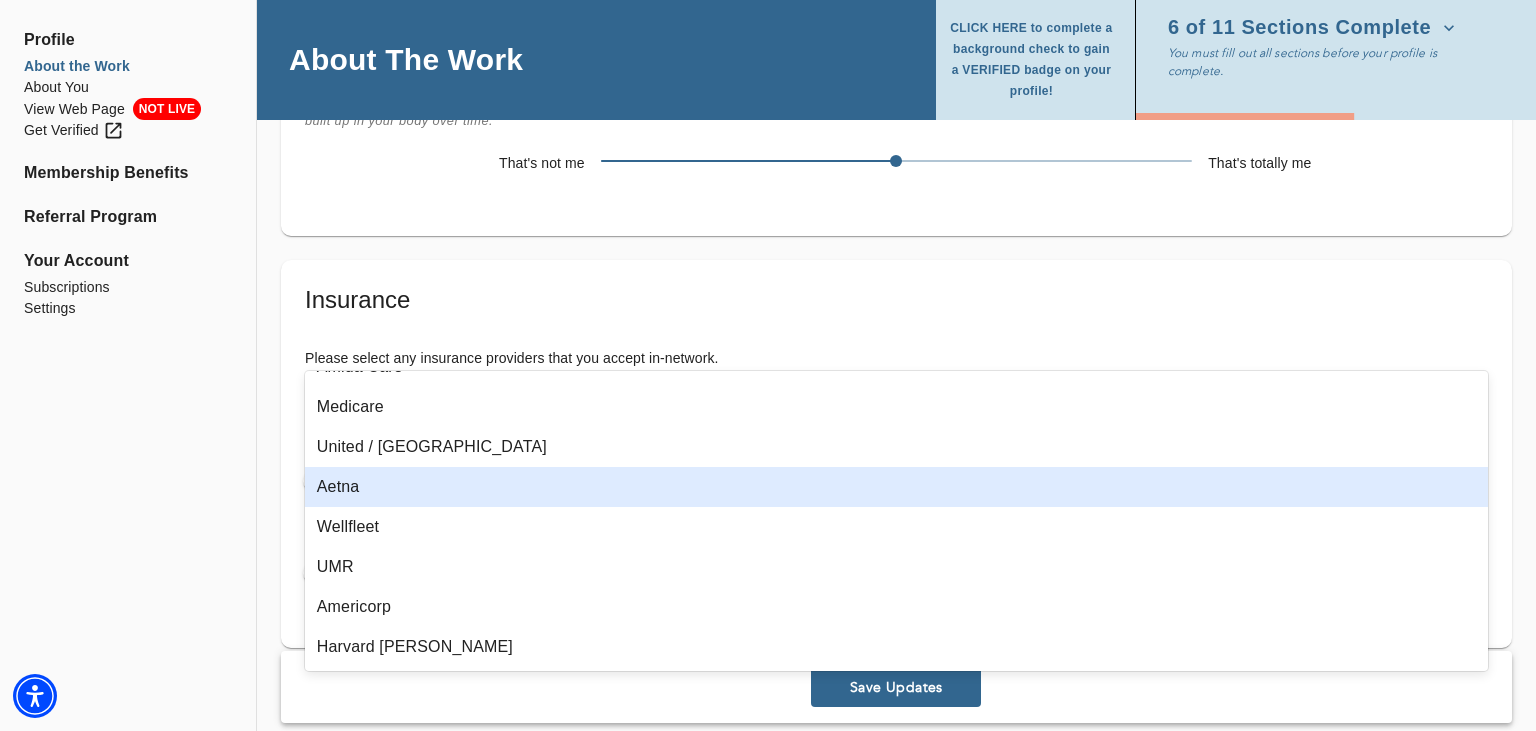 scroll, scrollTop: 1227, scrollLeft: 0, axis: vertical 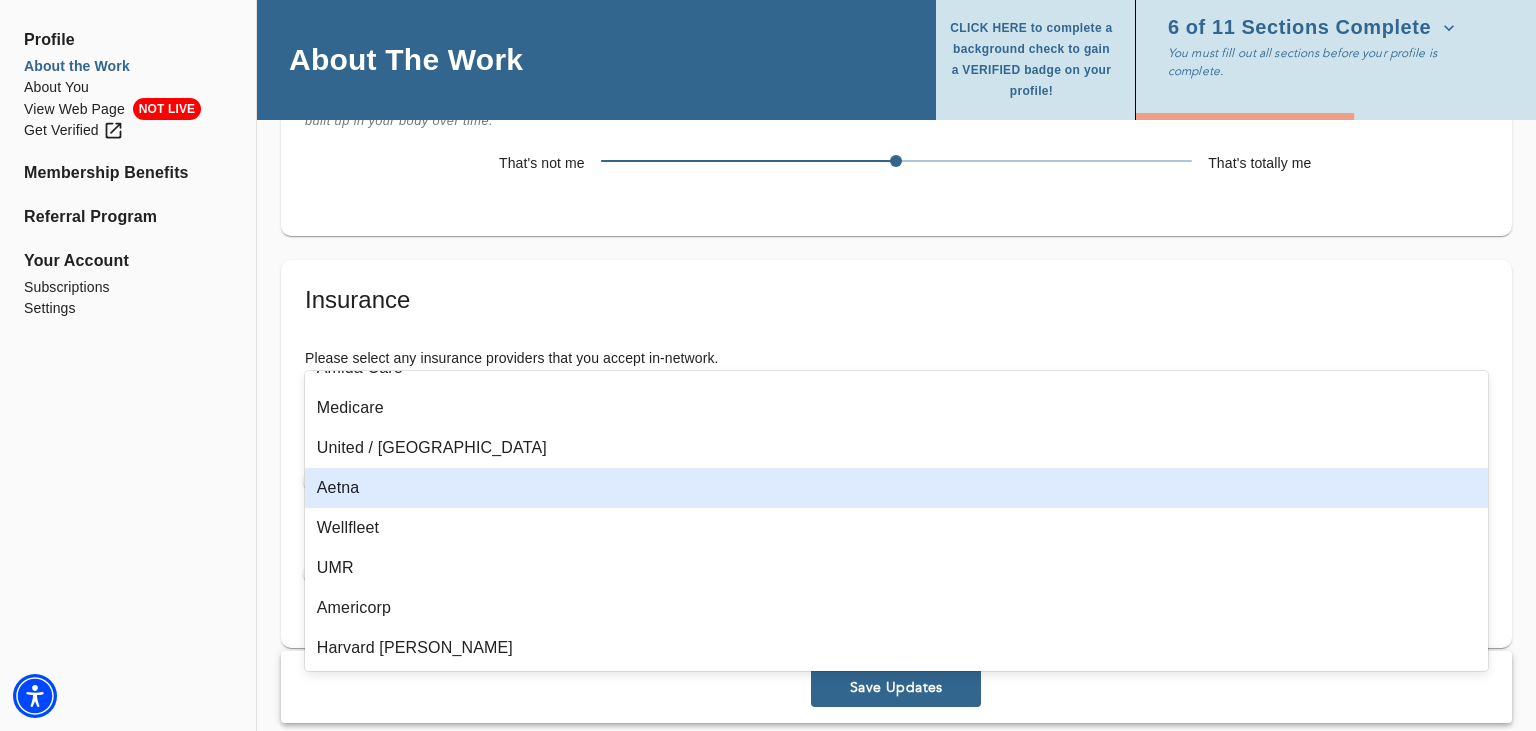 click on "Aetna" at bounding box center (896, 488) 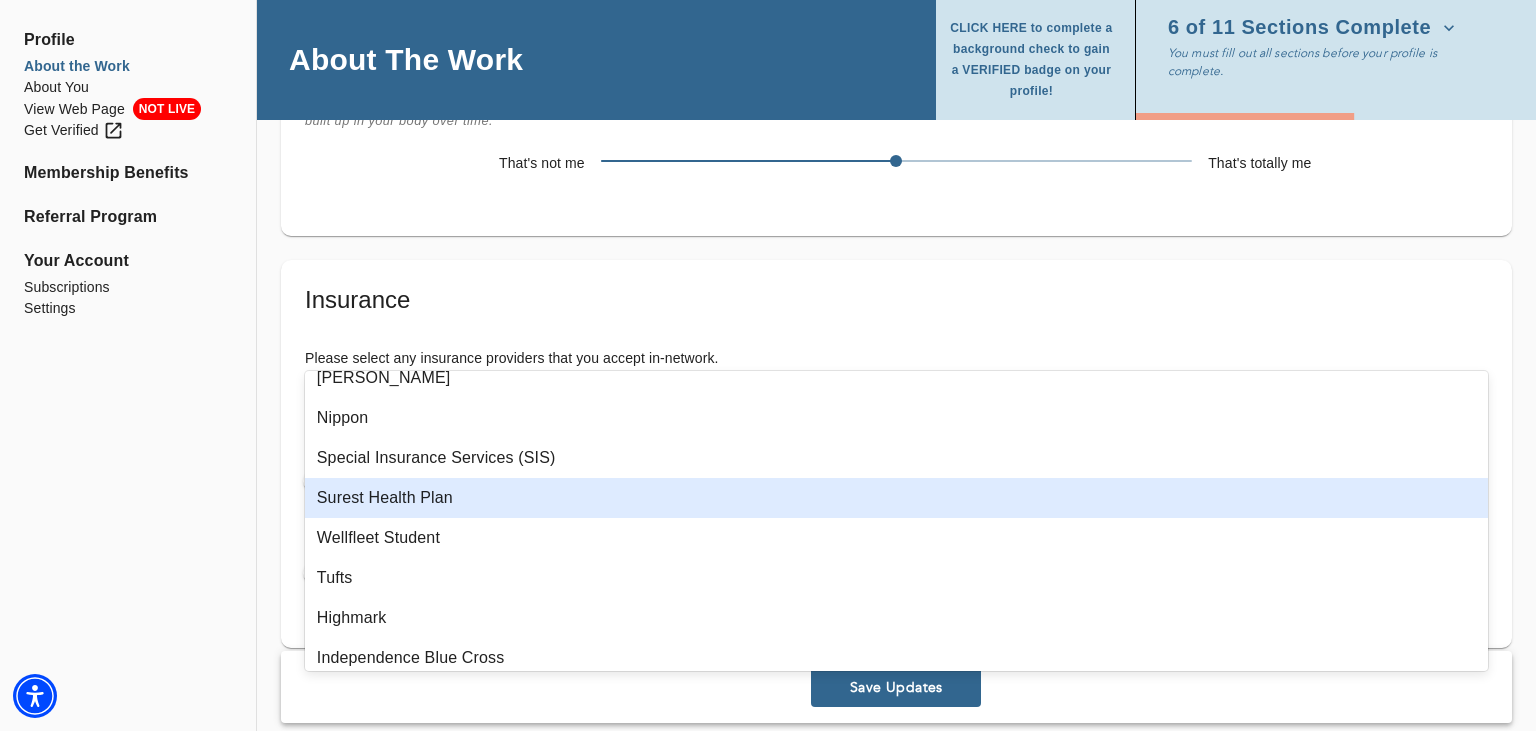 scroll, scrollTop: 2228, scrollLeft: 0, axis: vertical 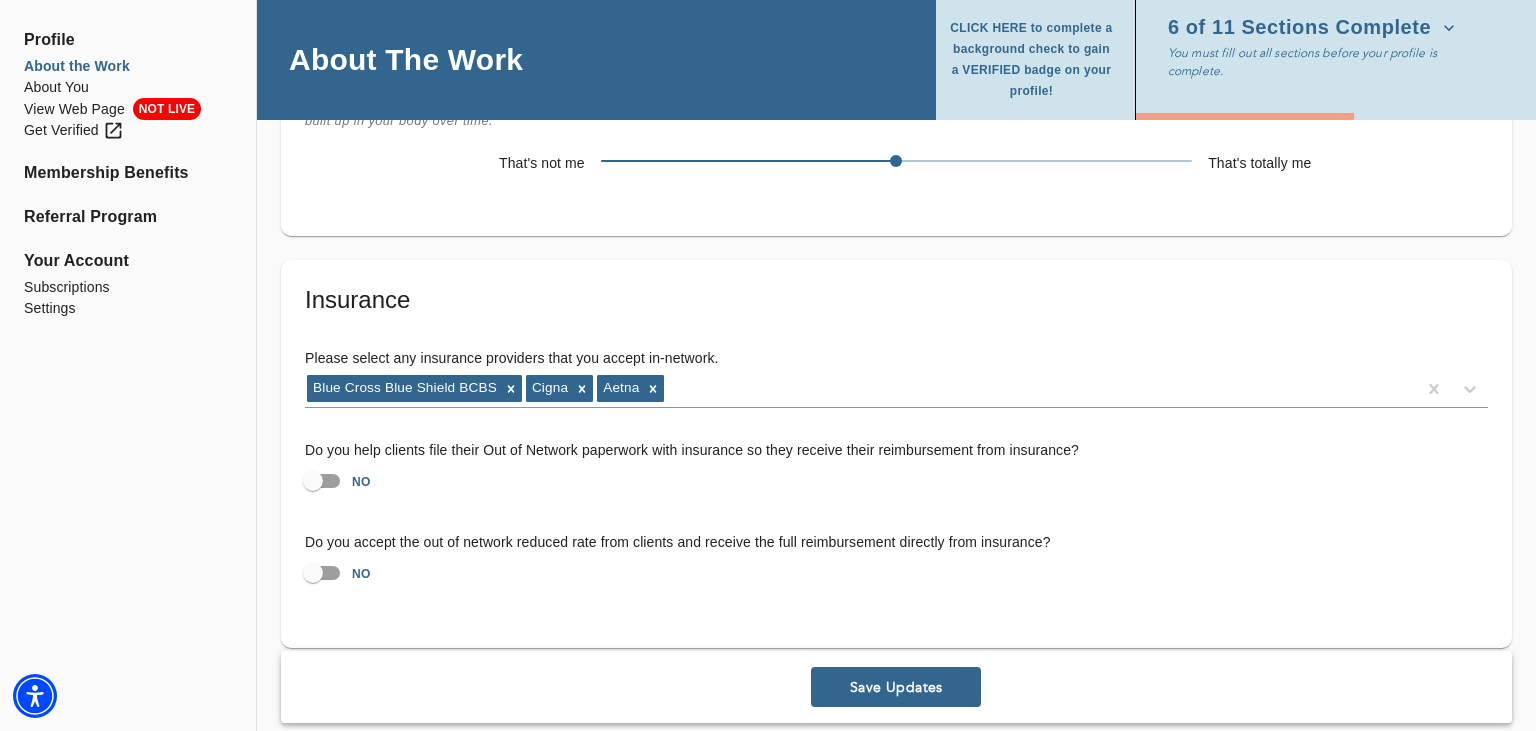 click on "Please select any insurance providers that you accept in-network." at bounding box center (896, 359) 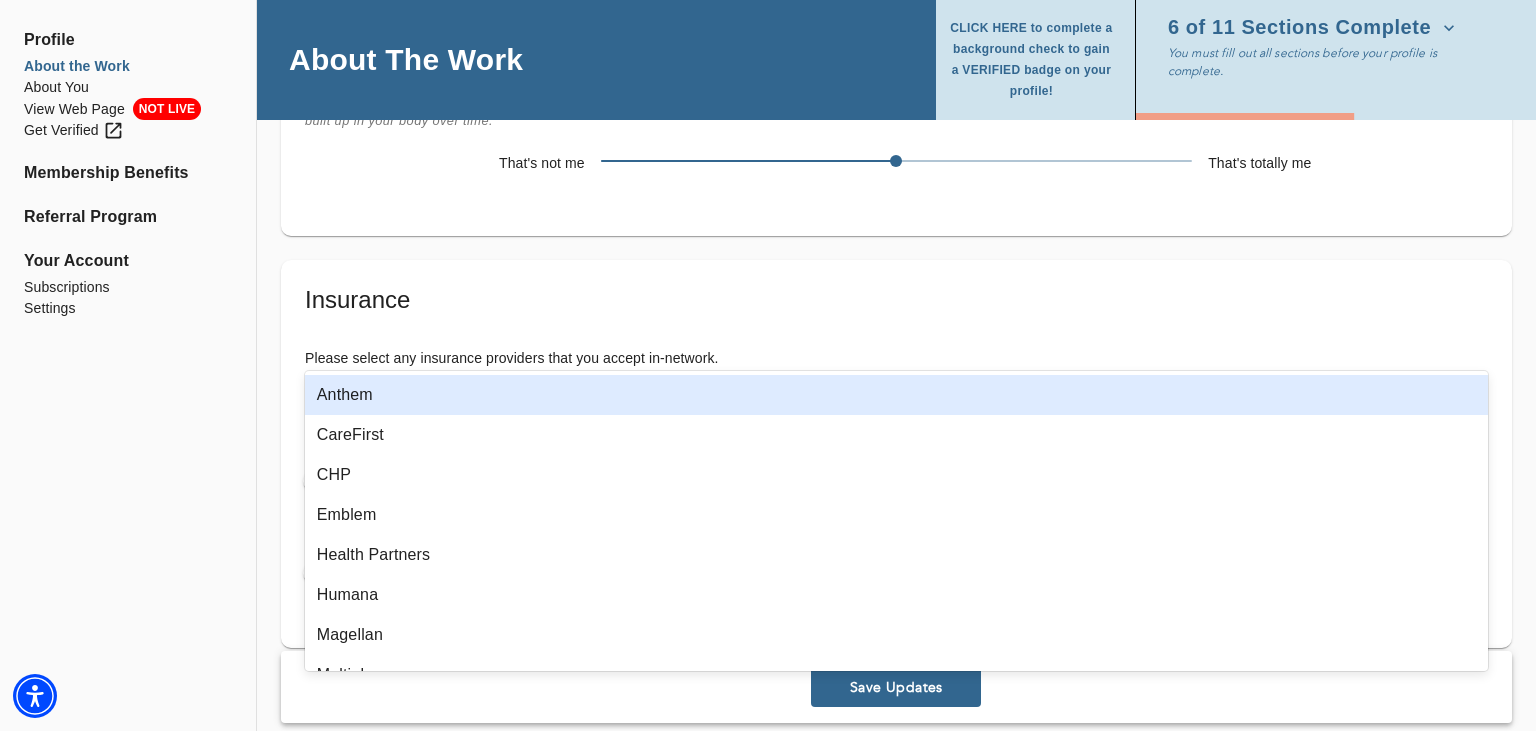 click on "Blue Cross Blue Shield BCBS Cigna Aetna" at bounding box center [860, 389] 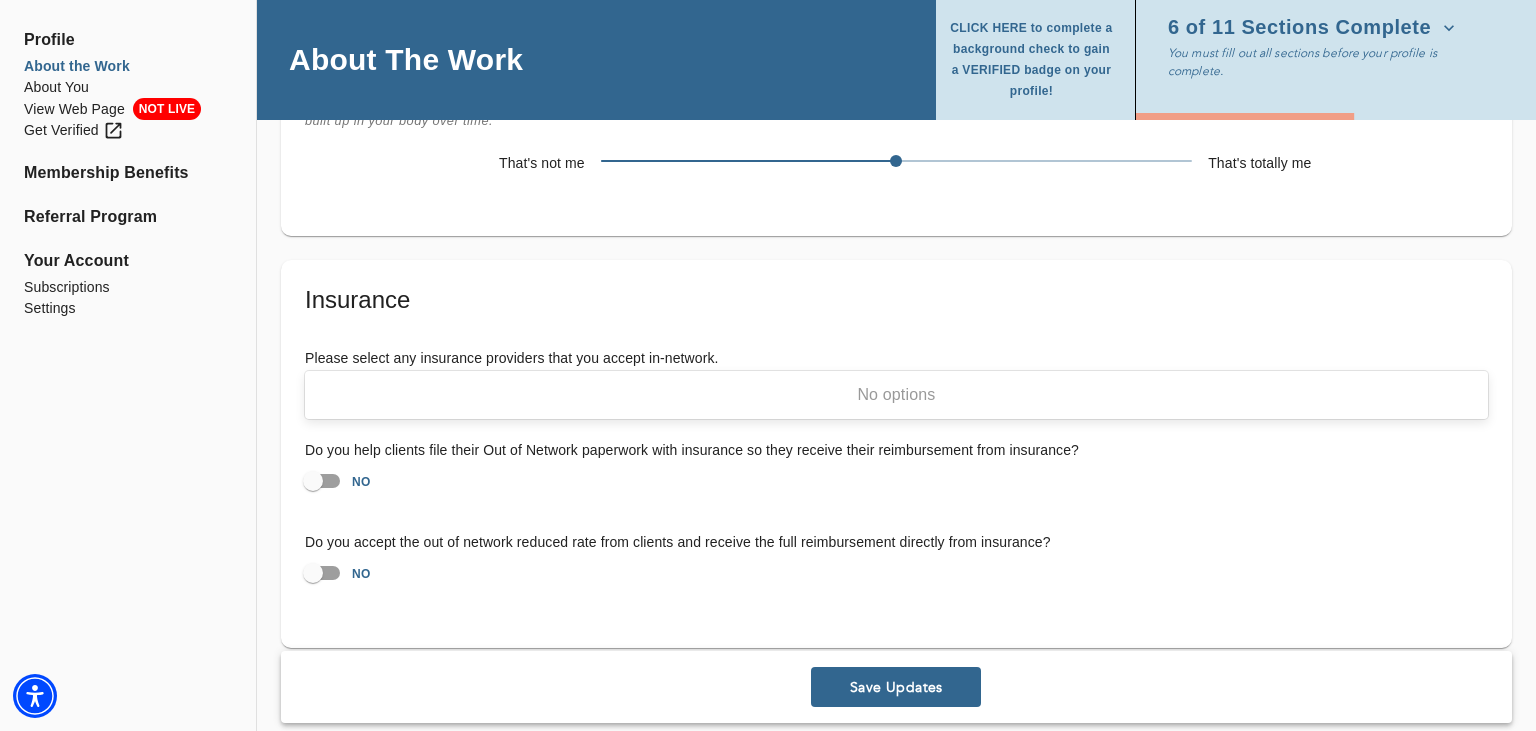 type on "Quest Behavioral Health and Carelon Behavioral Health" 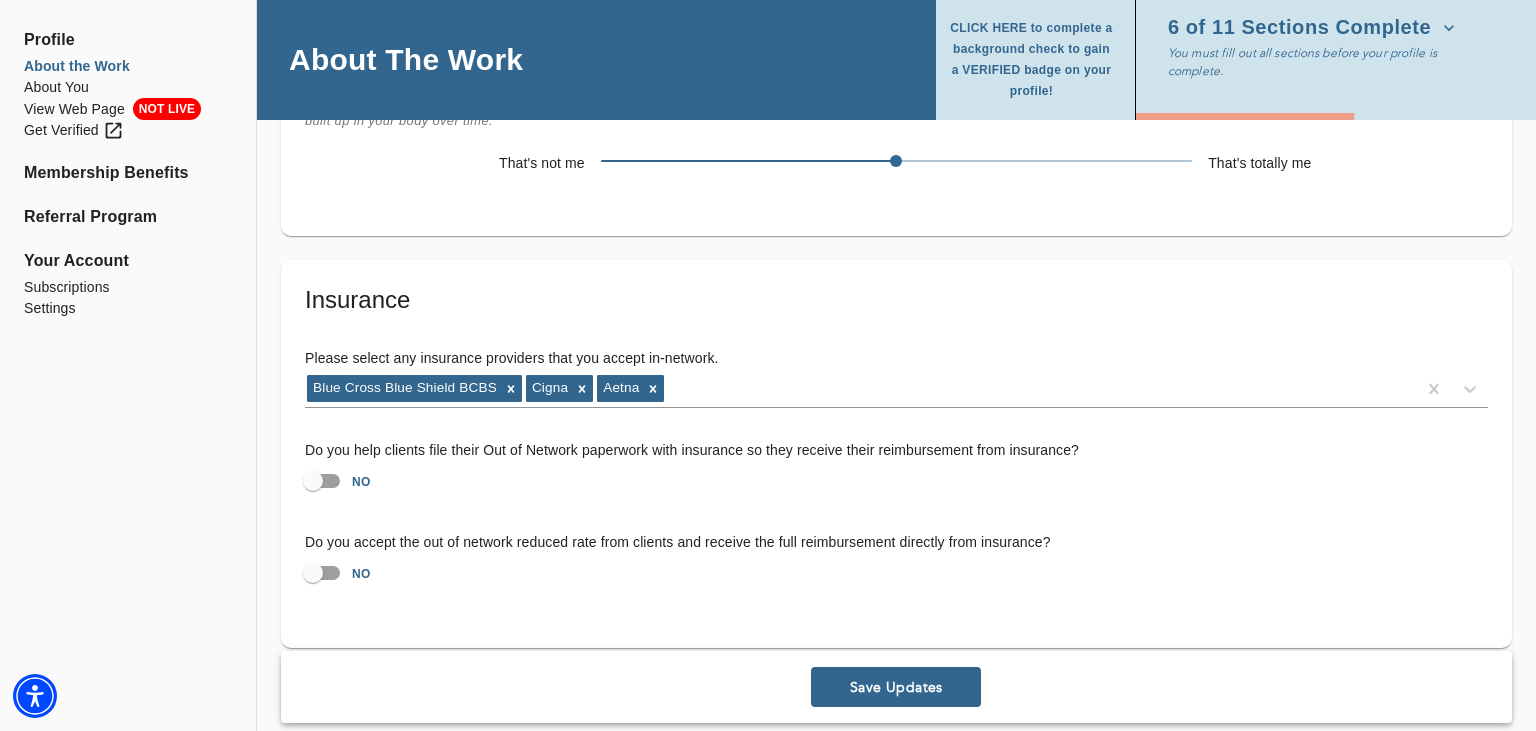 click on "NO" at bounding box center (896, 481) 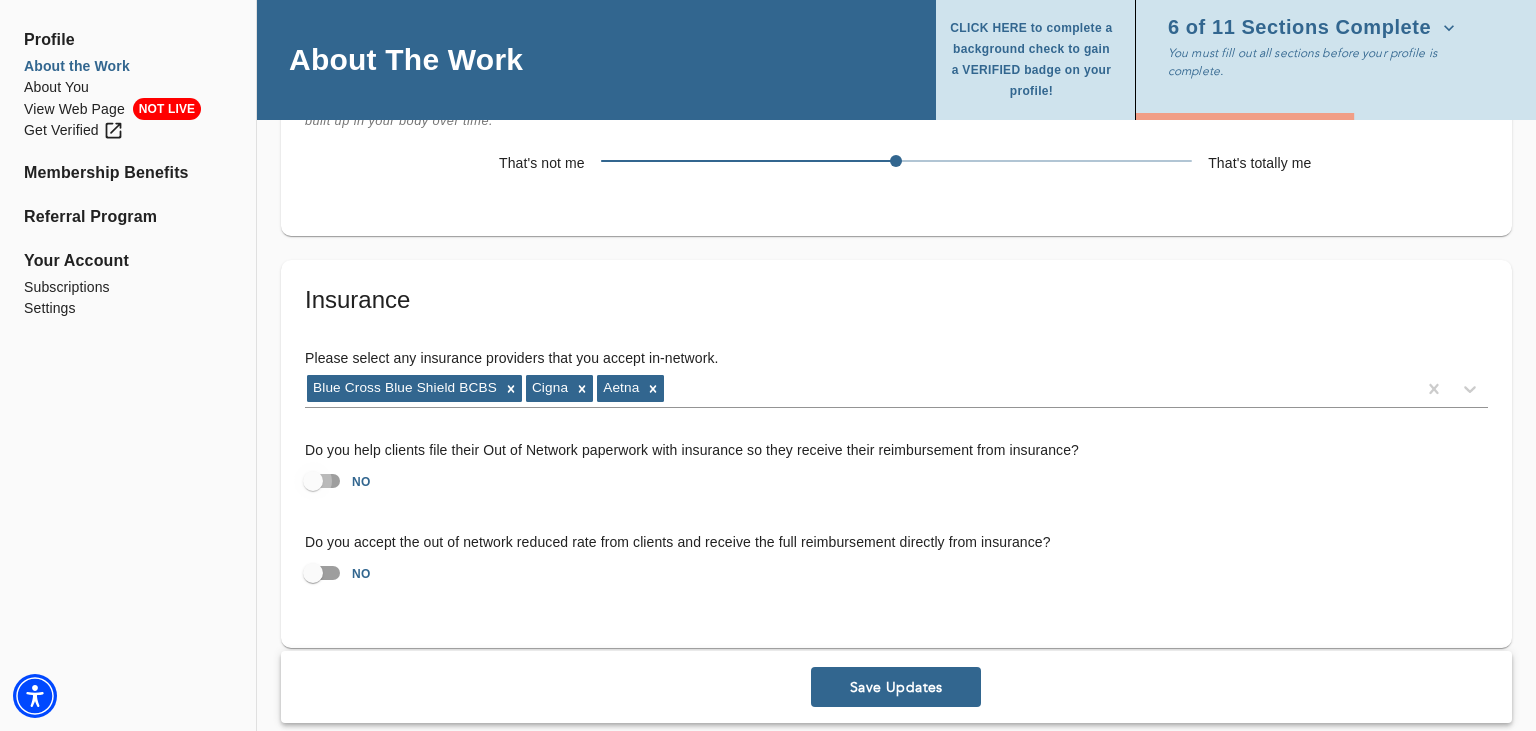 click on "NO" at bounding box center (313, 481) 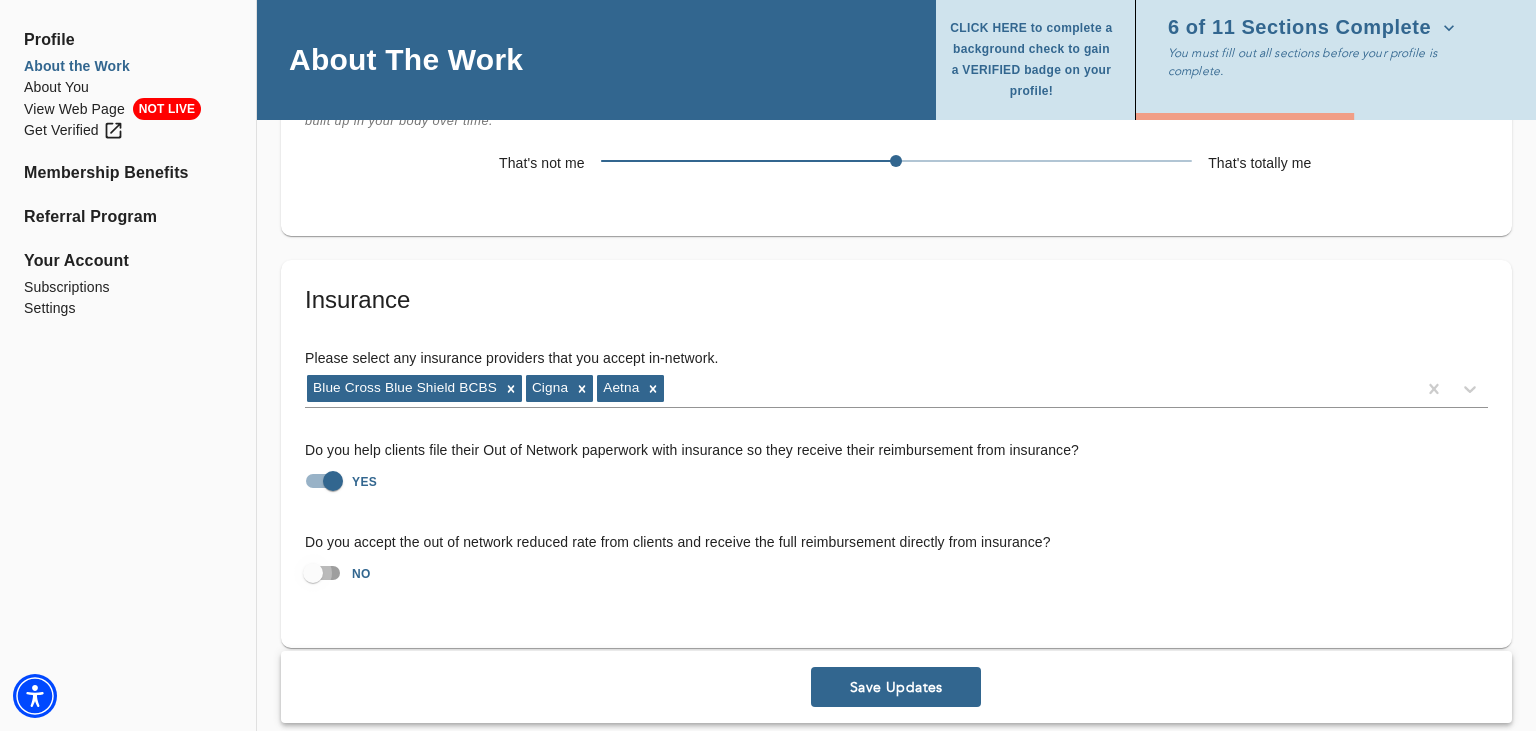 click on "NO" at bounding box center [313, 573] 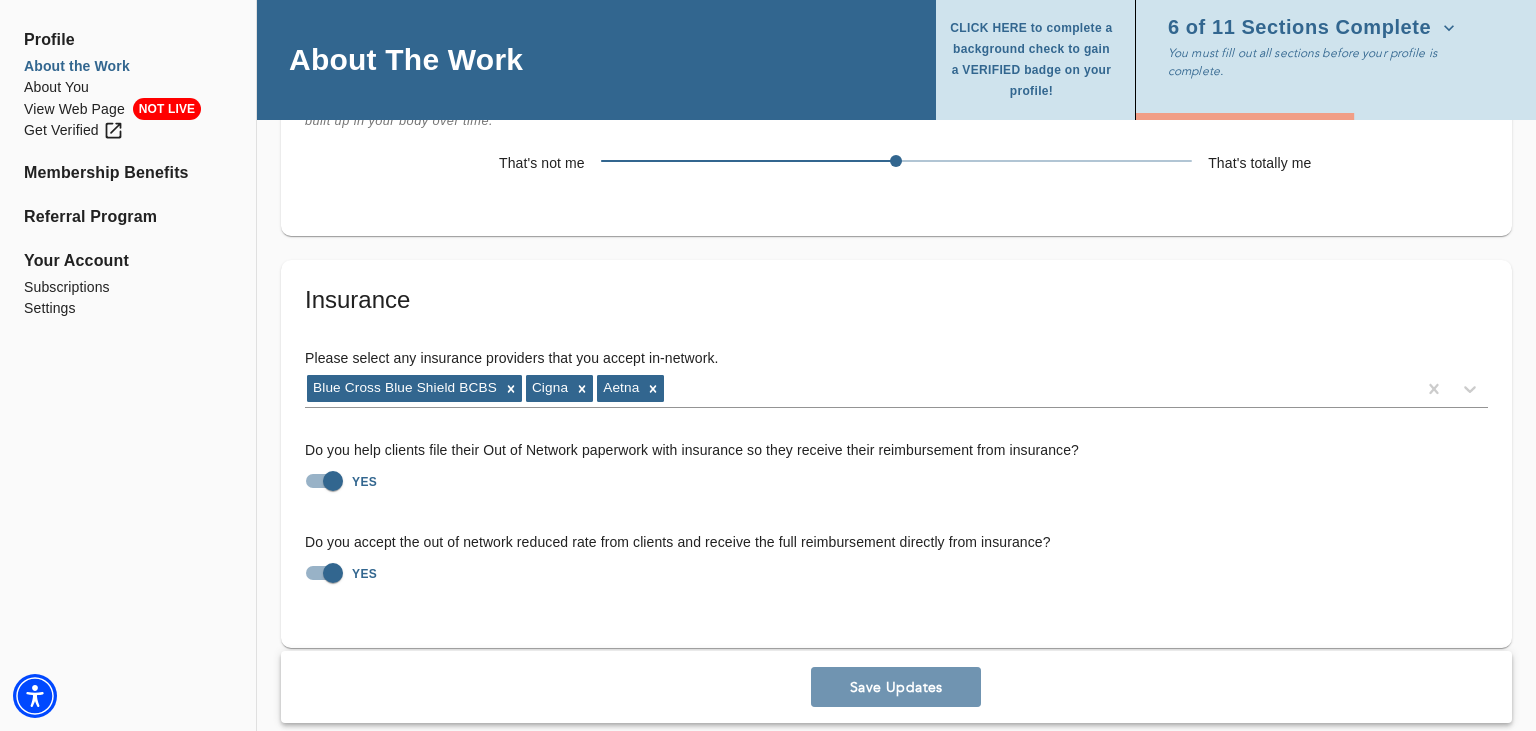 click on "Save Updates" at bounding box center [896, 687] 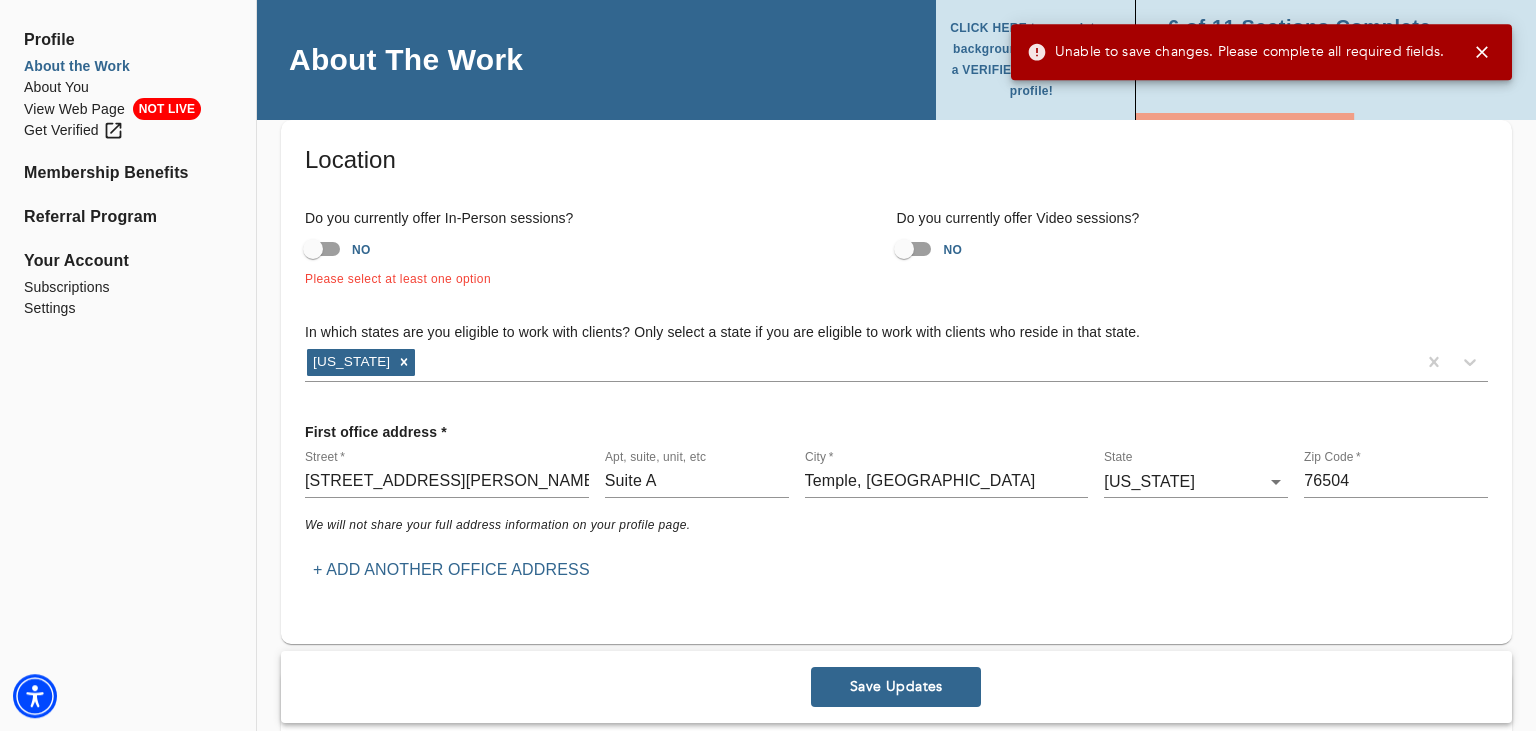 scroll, scrollTop: 59, scrollLeft: 0, axis: vertical 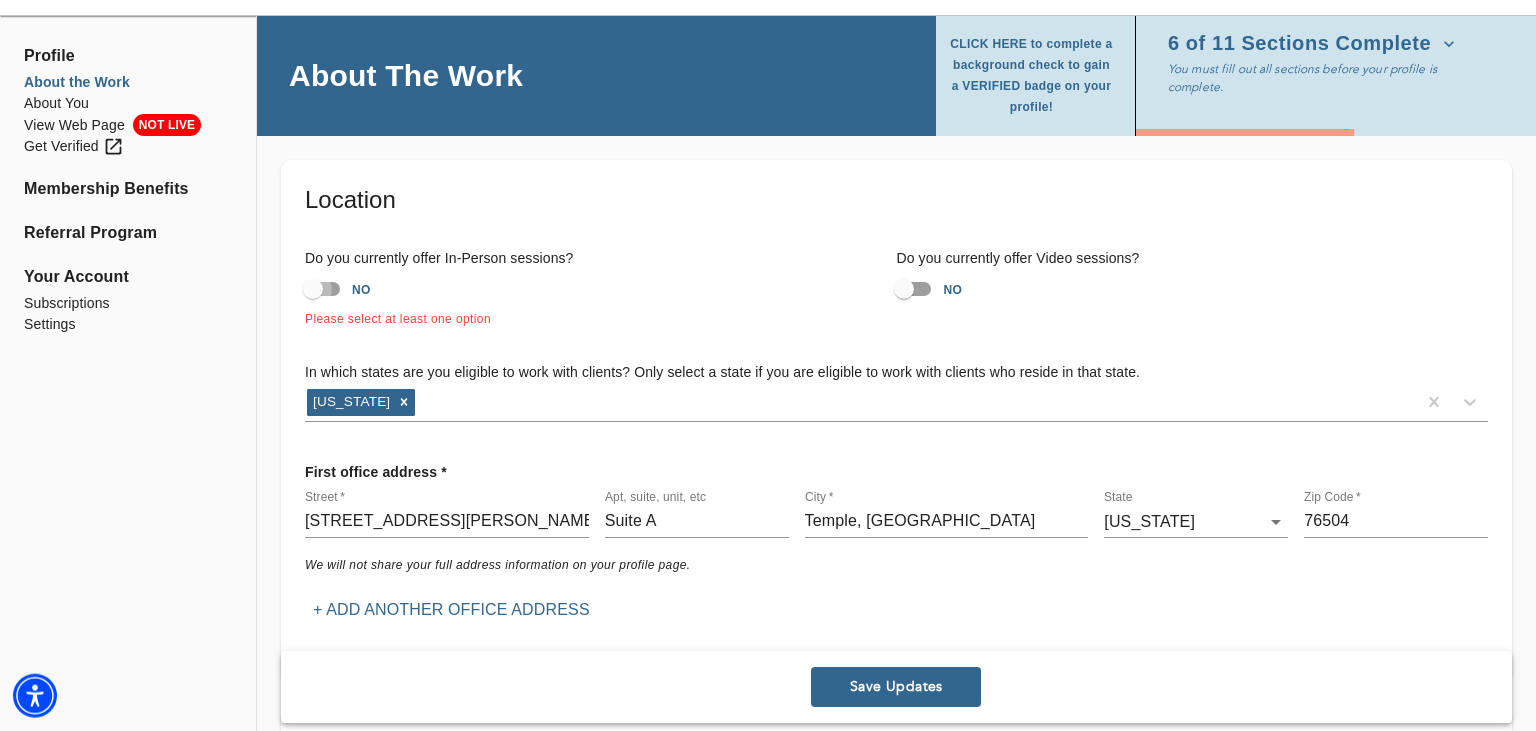 click on "NO" at bounding box center [313, 289] 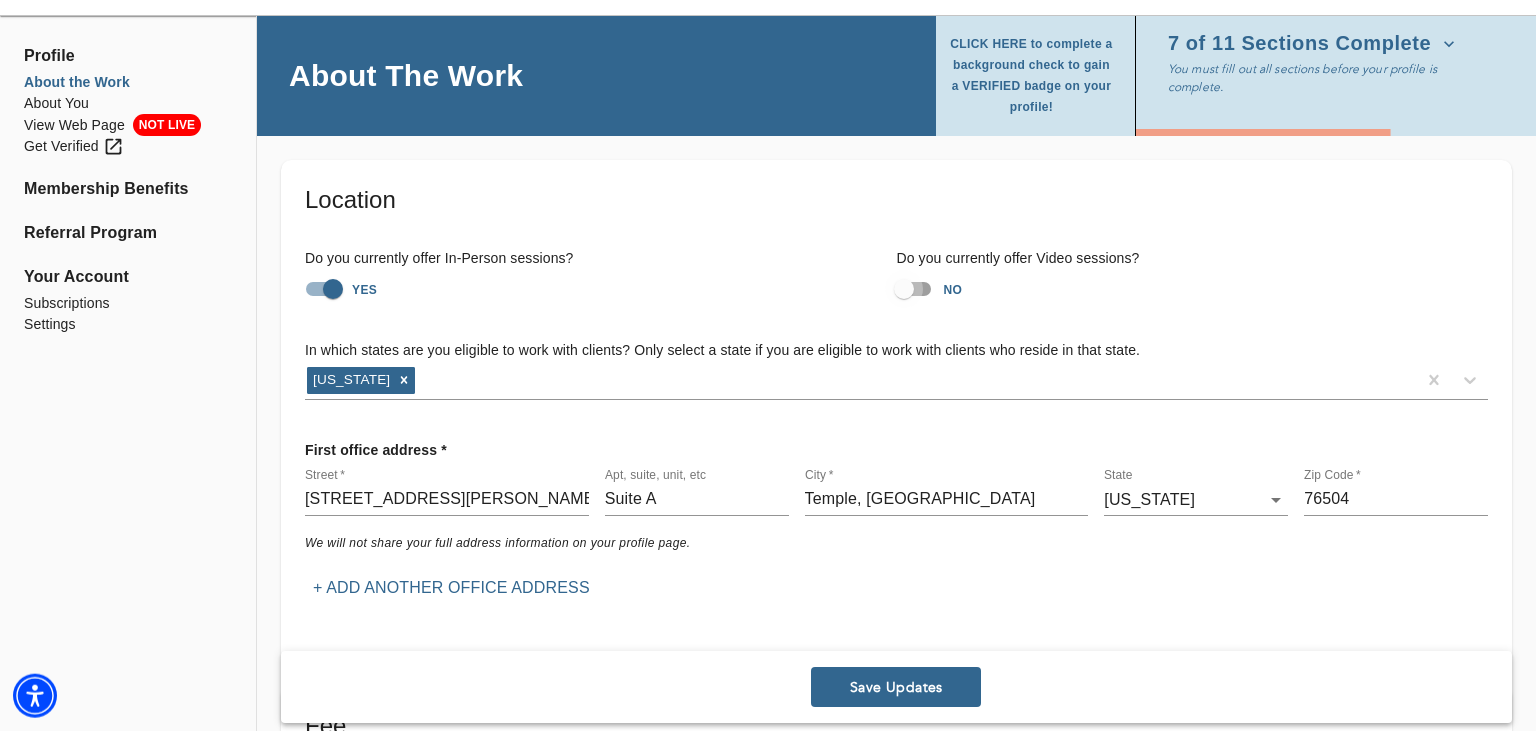 click on "NO" at bounding box center (904, 289) 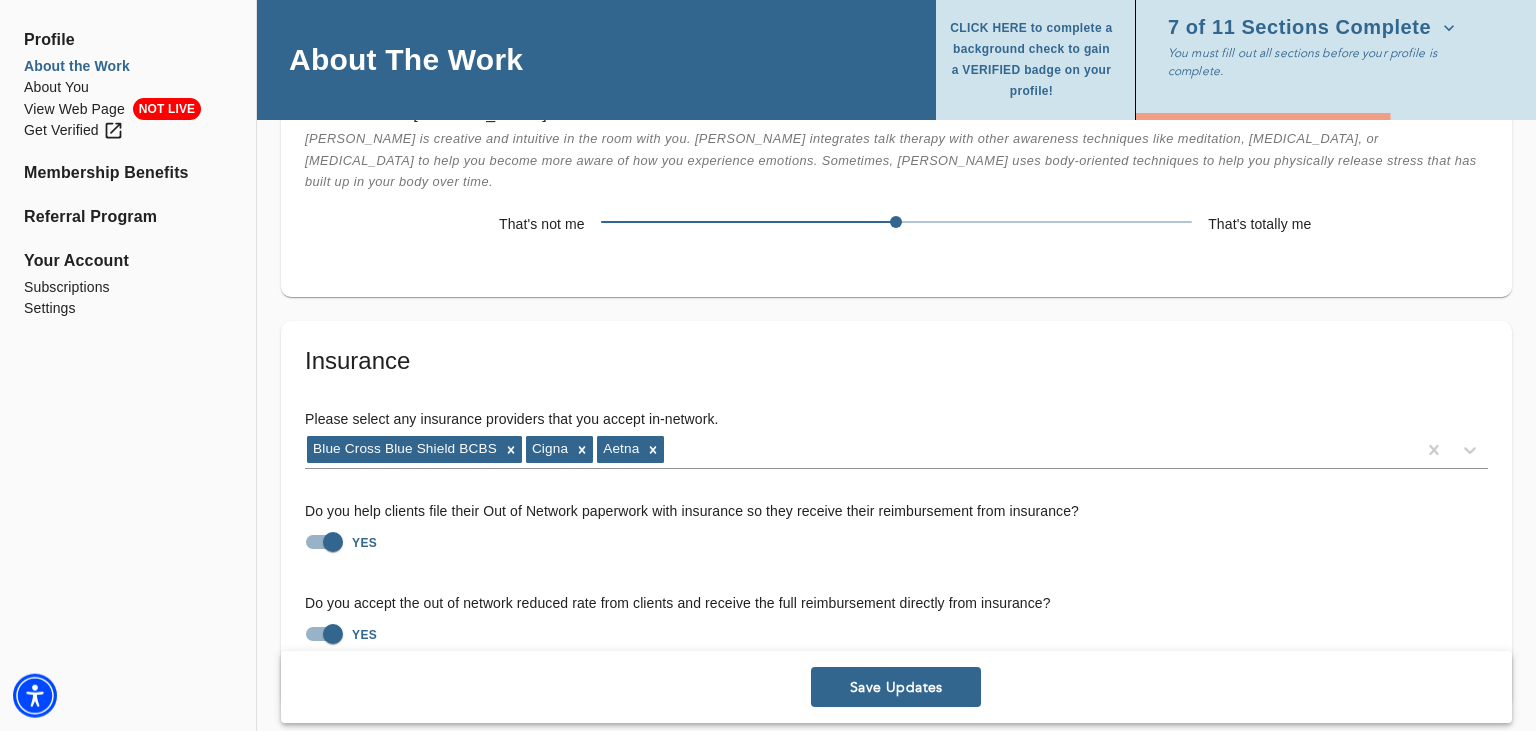scroll, scrollTop: 3962, scrollLeft: 0, axis: vertical 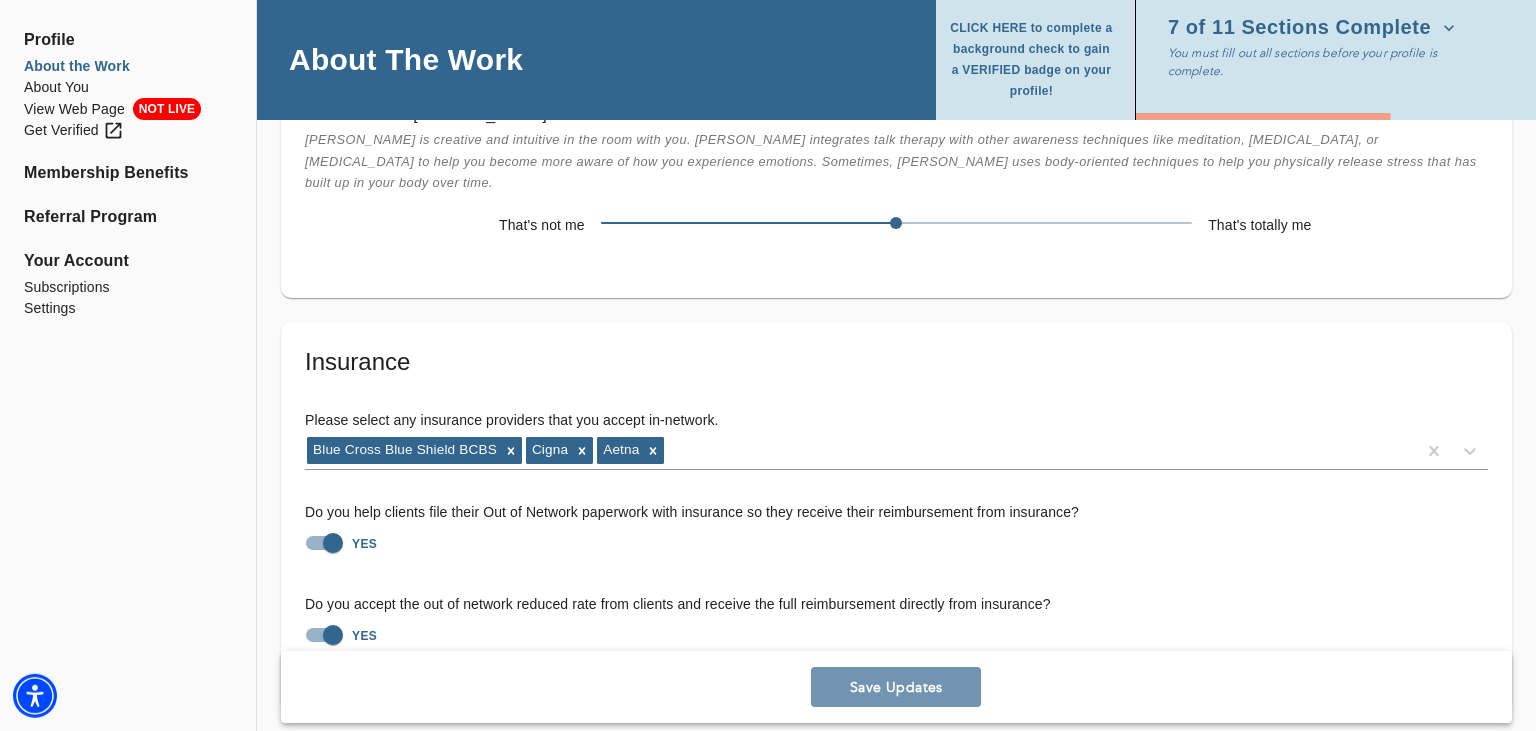 click on "Save Updates" at bounding box center [896, 687] 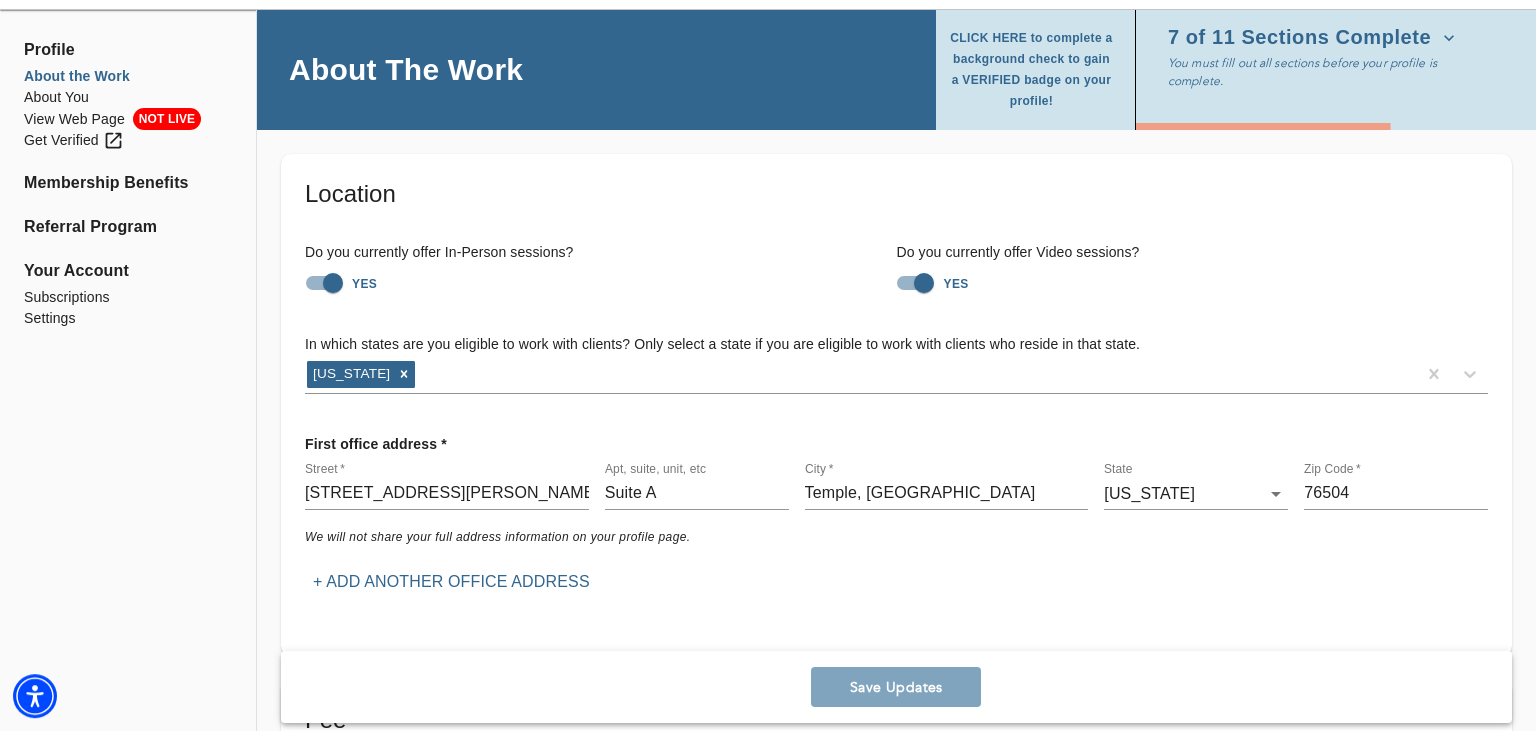 scroll, scrollTop: 0, scrollLeft: 0, axis: both 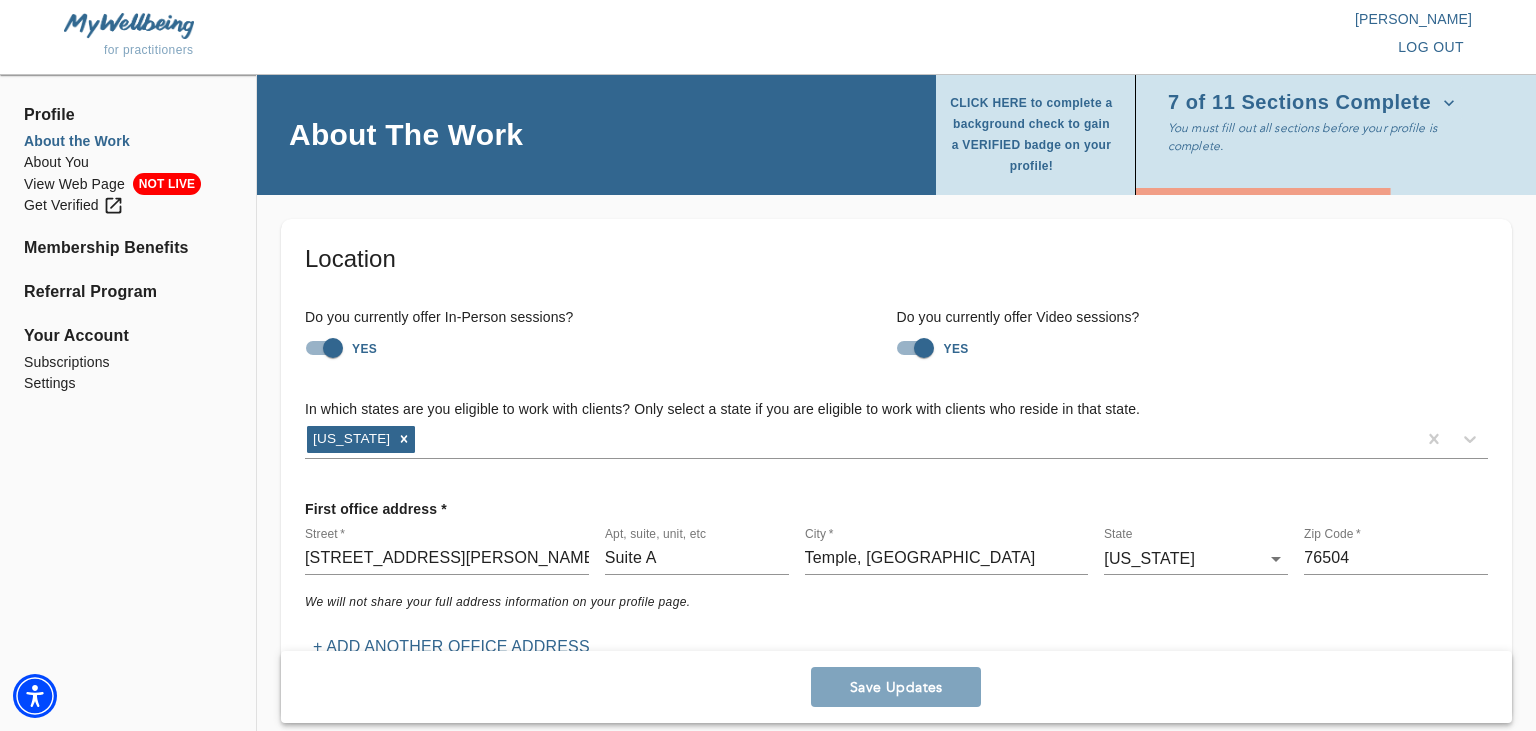 click 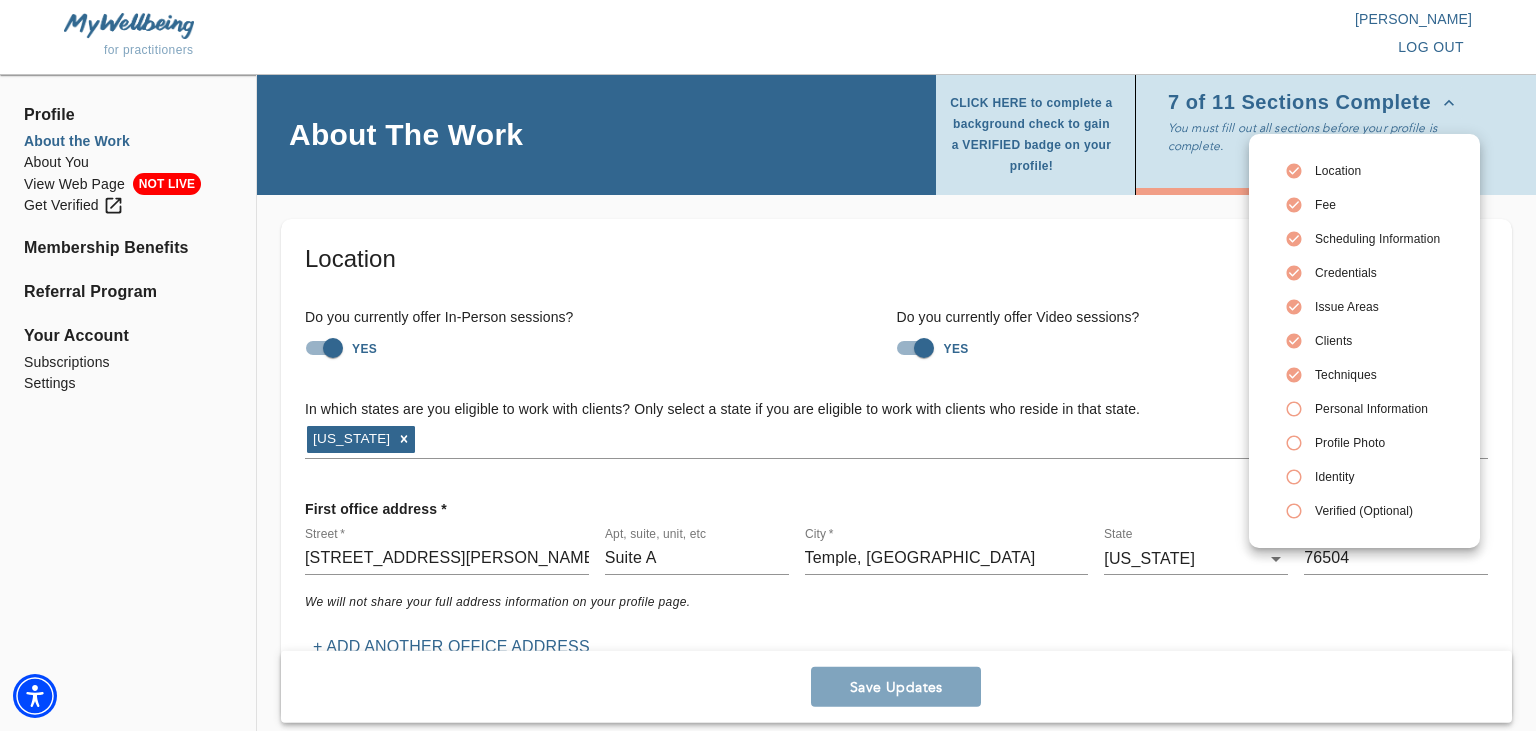 click at bounding box center (768, 365) 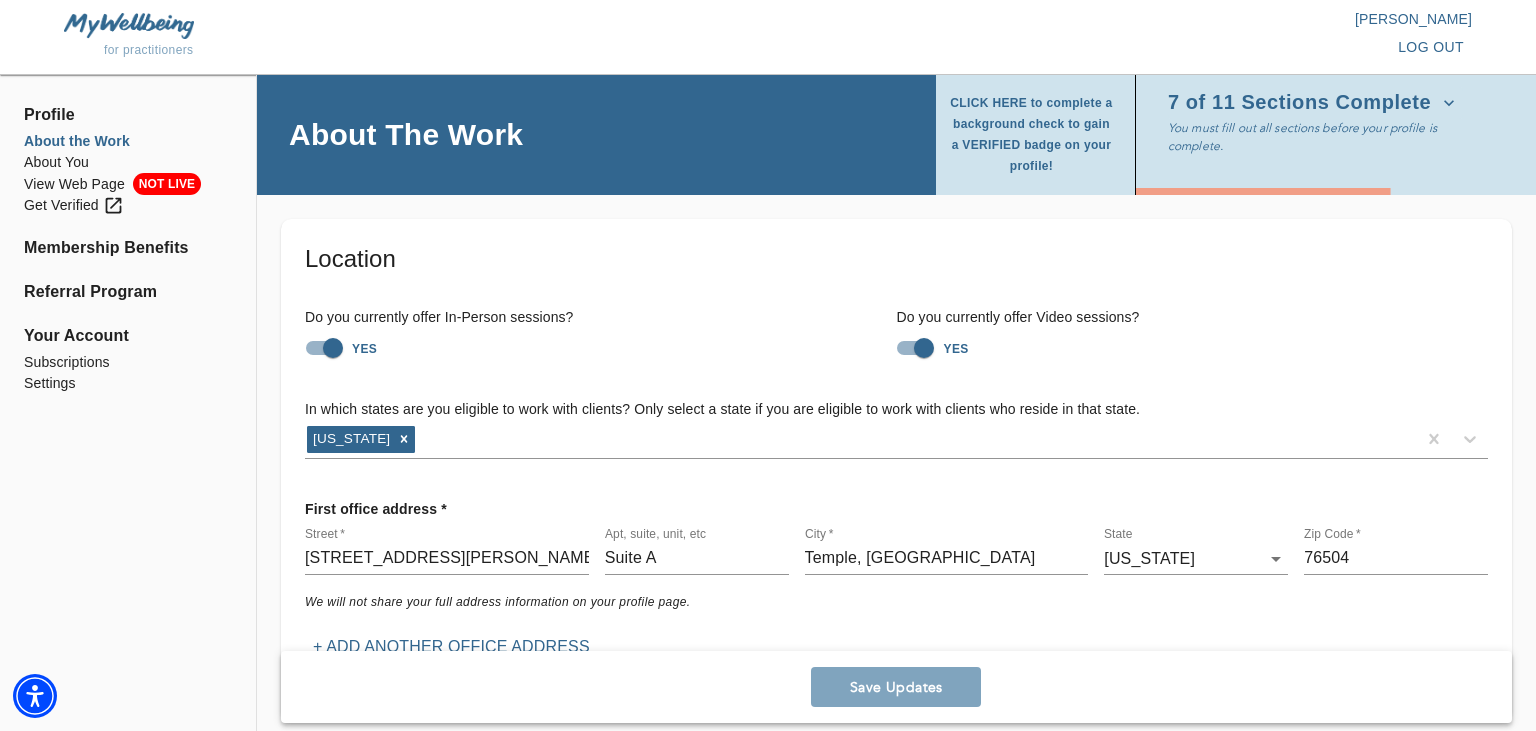 click on "Save Updates" at bounding box center [896, 687] 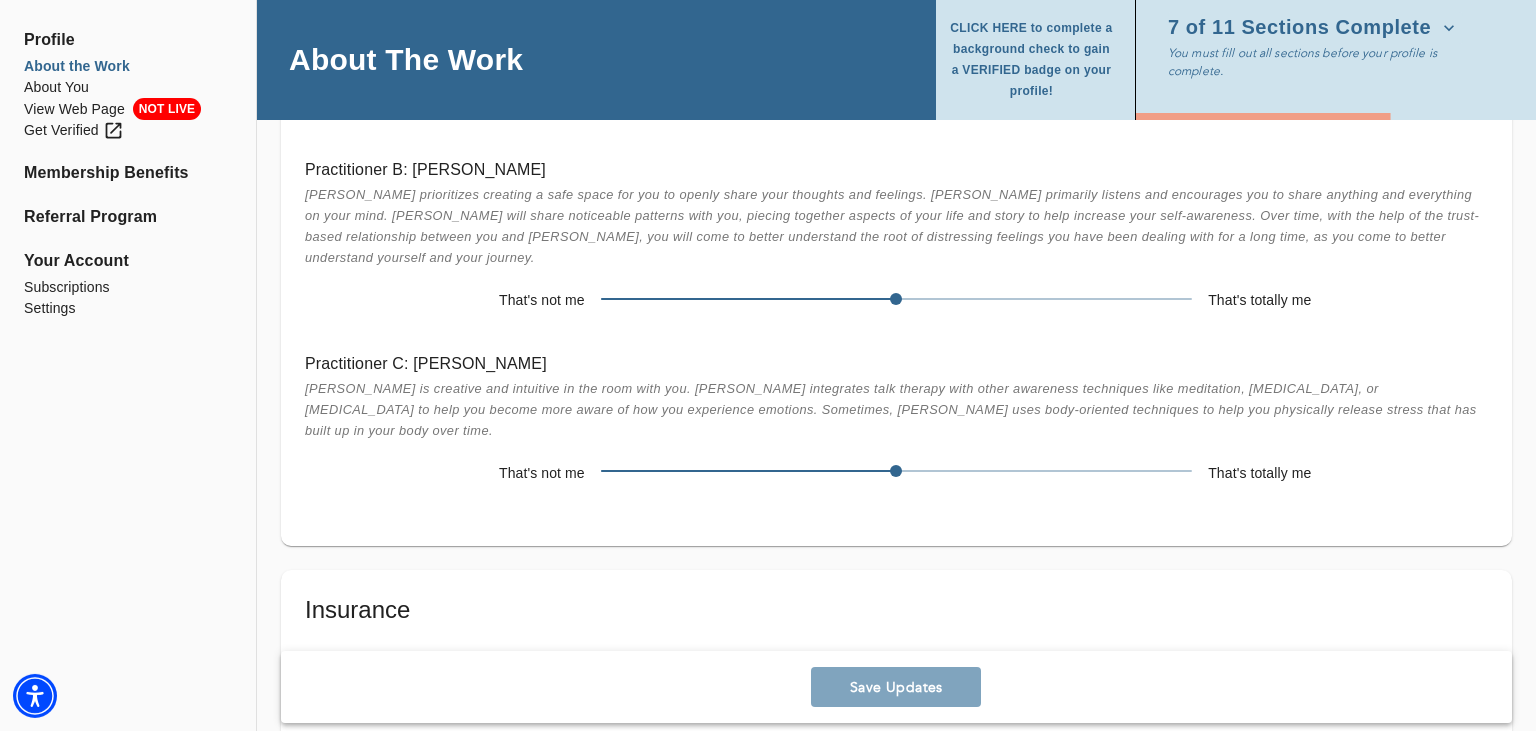 scroll, scrollTop: 3642, scrollLeft: 0, axis: vertical 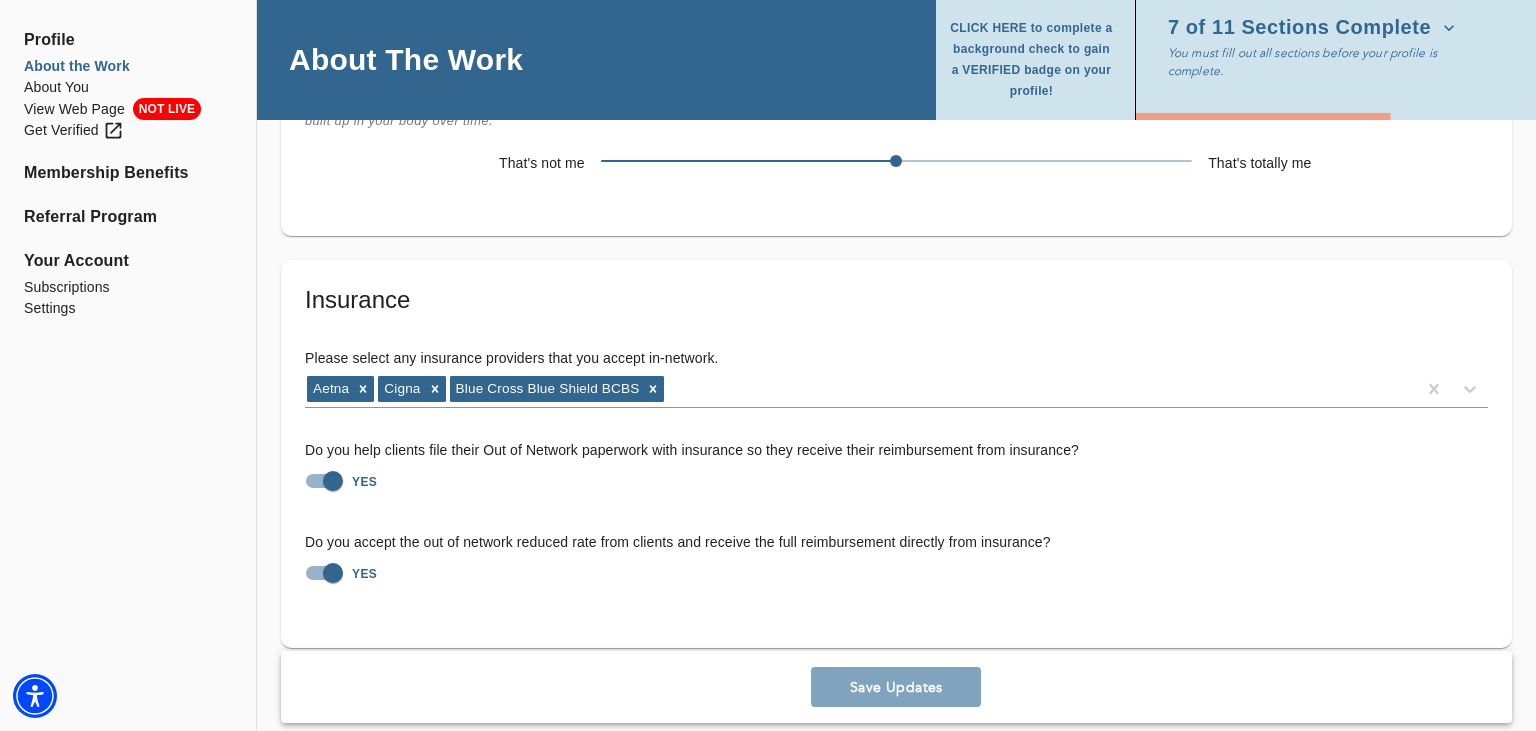 click on "Save Updates" at bounding box center (896, 687) 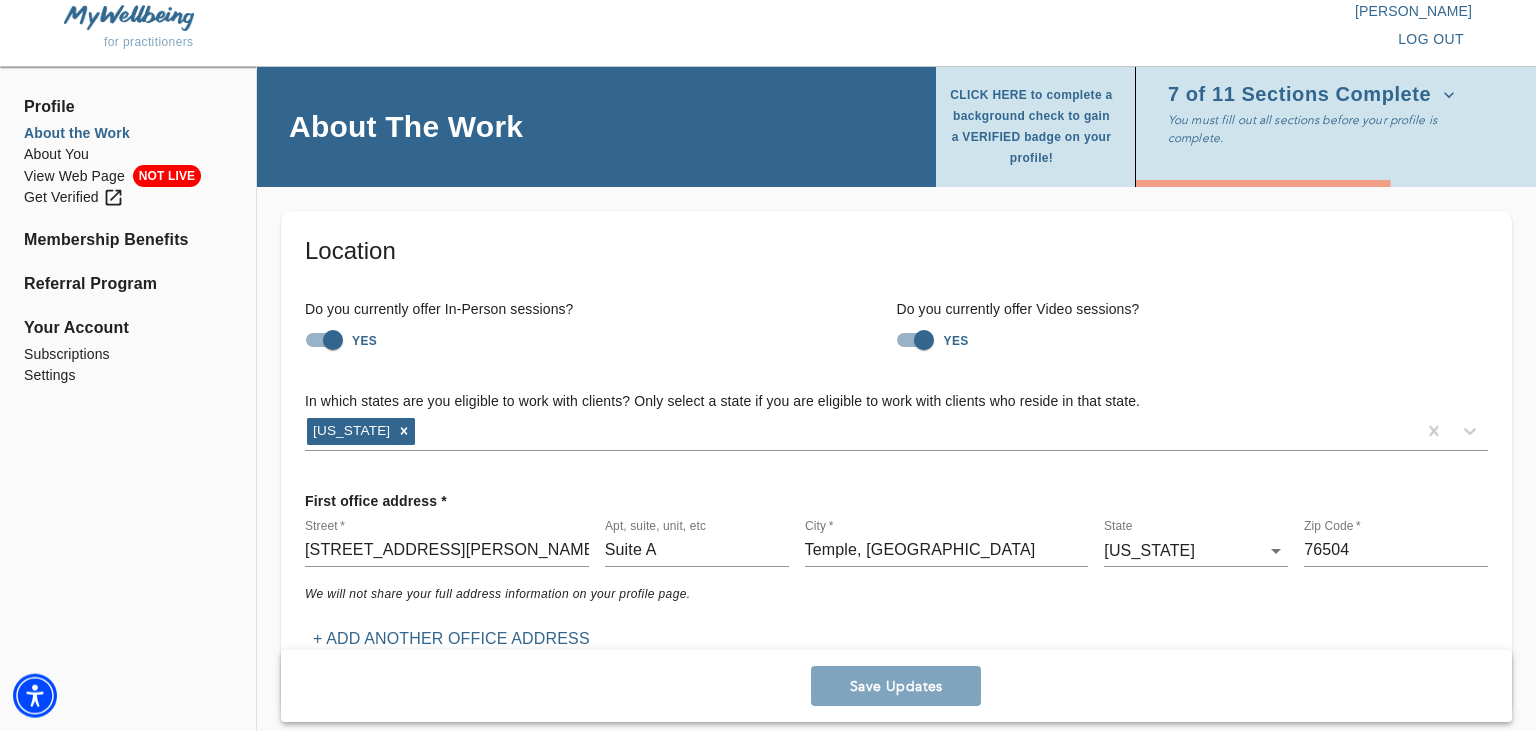 scroll, scrollTop: 0, scrollLeft: 0, axis: both 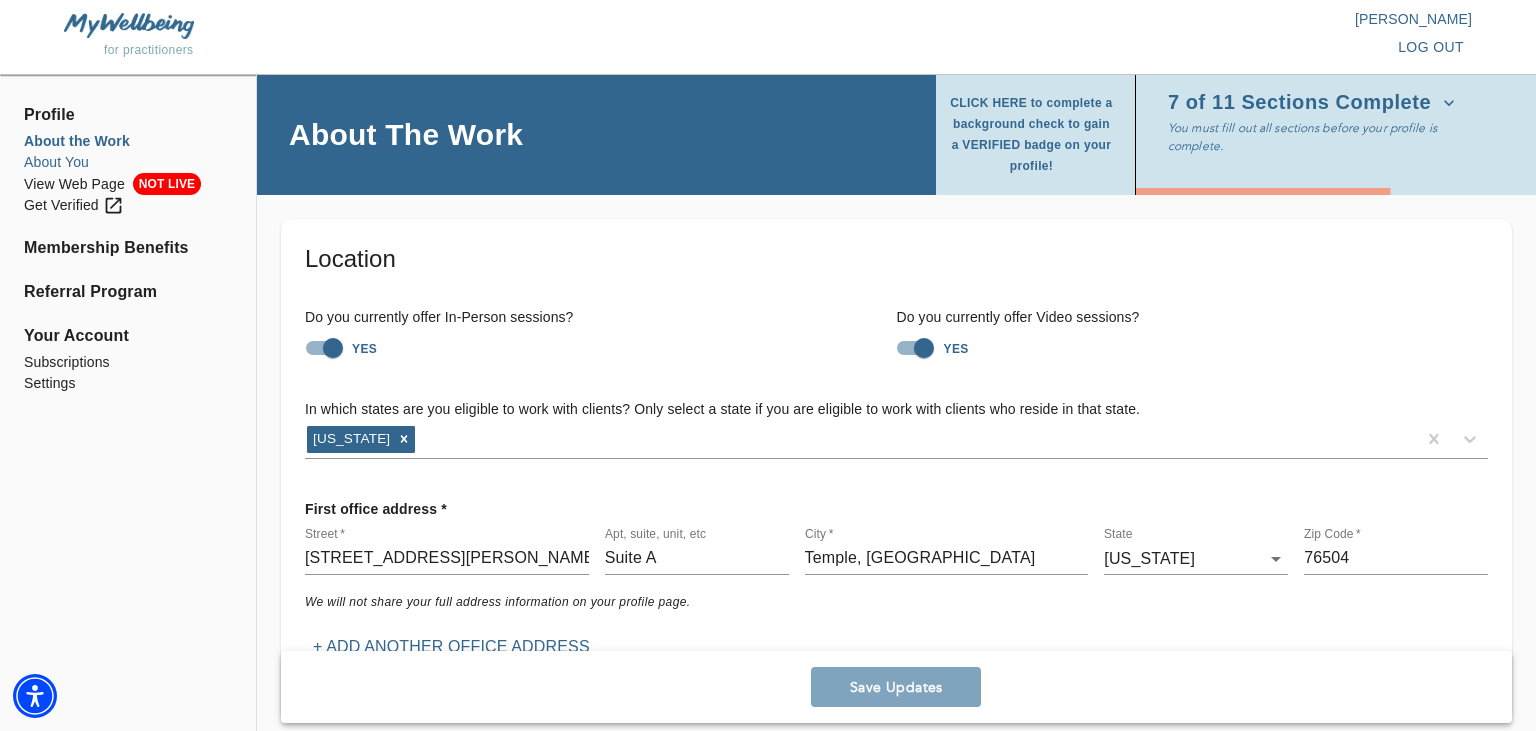 click on "About You" at bounding box center [128, 162] 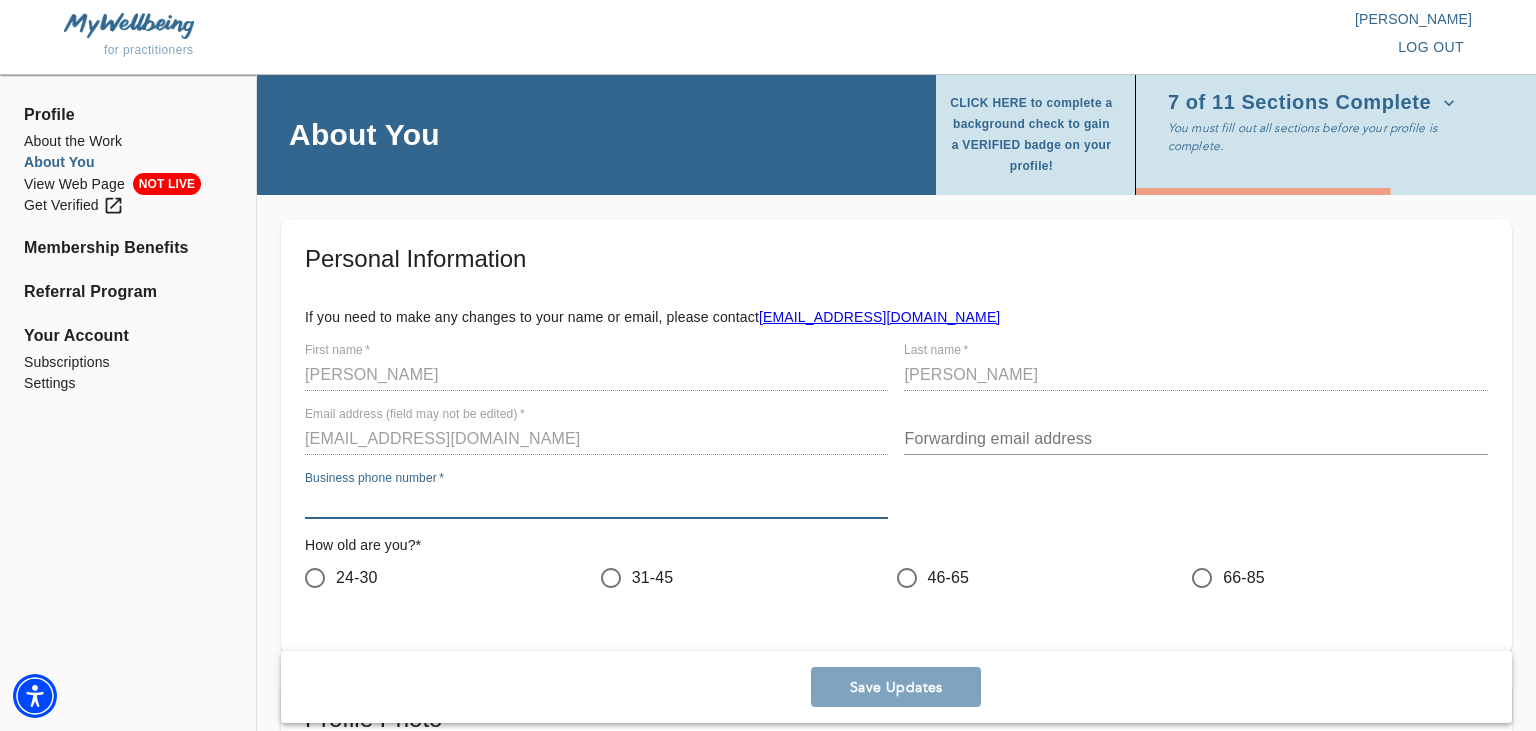 click at bounding box center (596, 503) 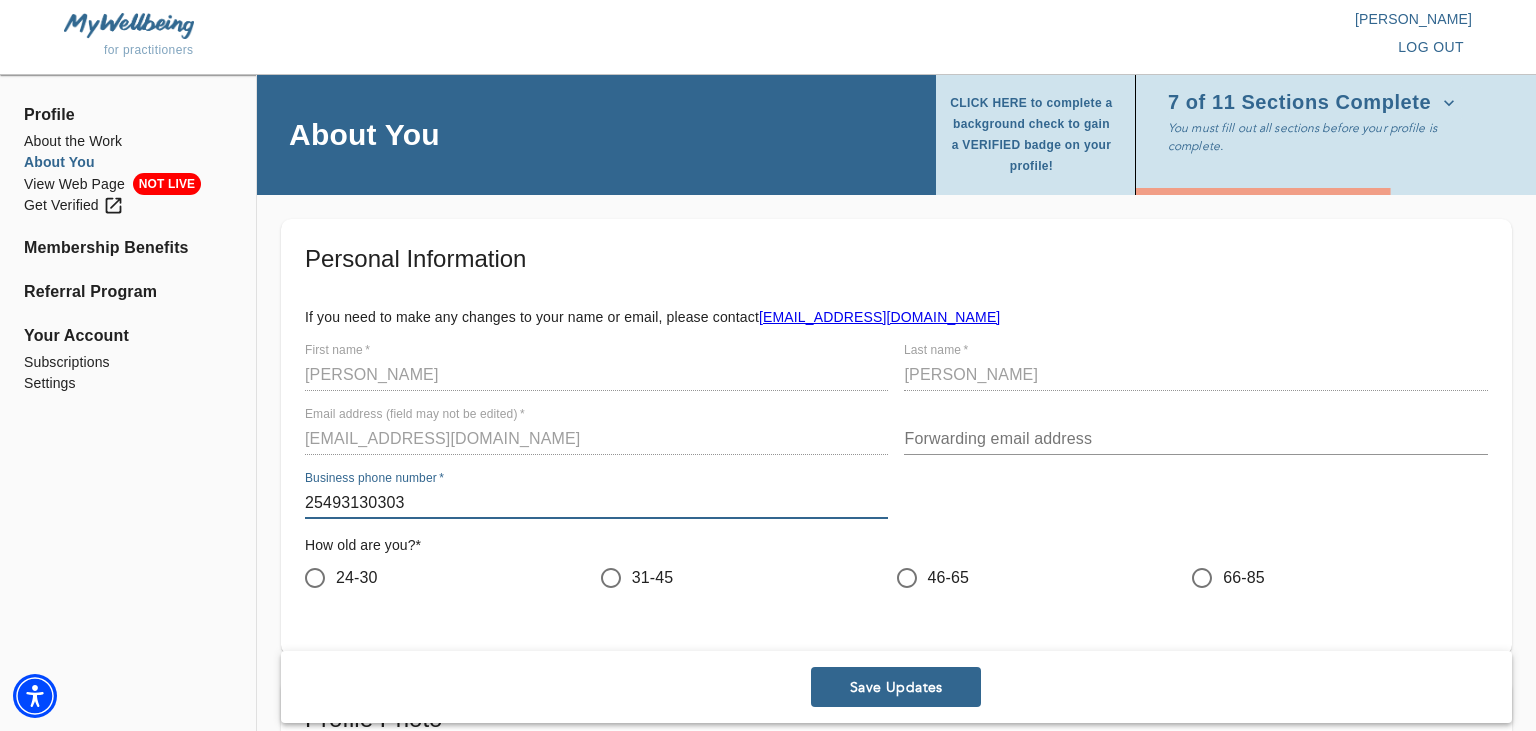 type on "25493130303" 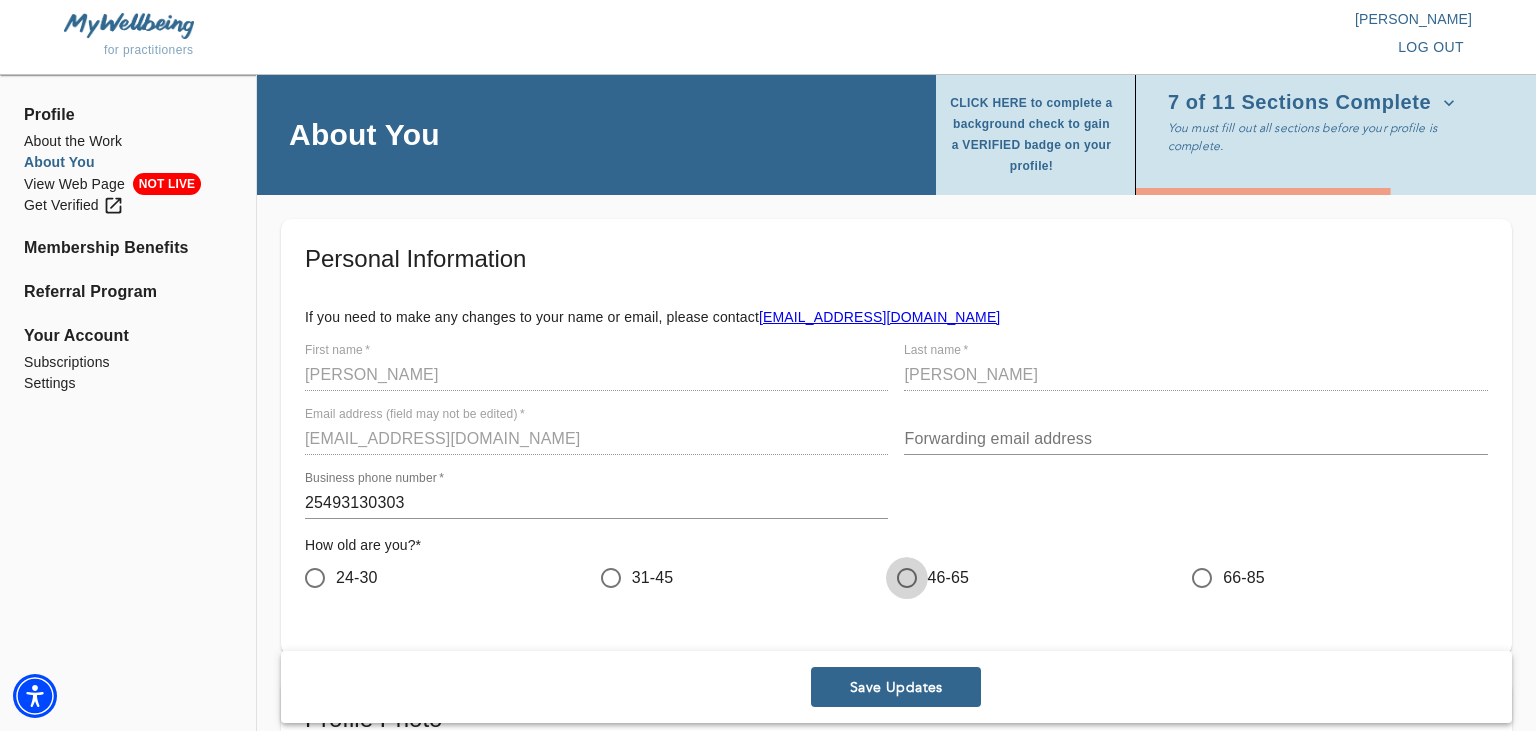 click on "46-65" at bounding box center (907, 578) 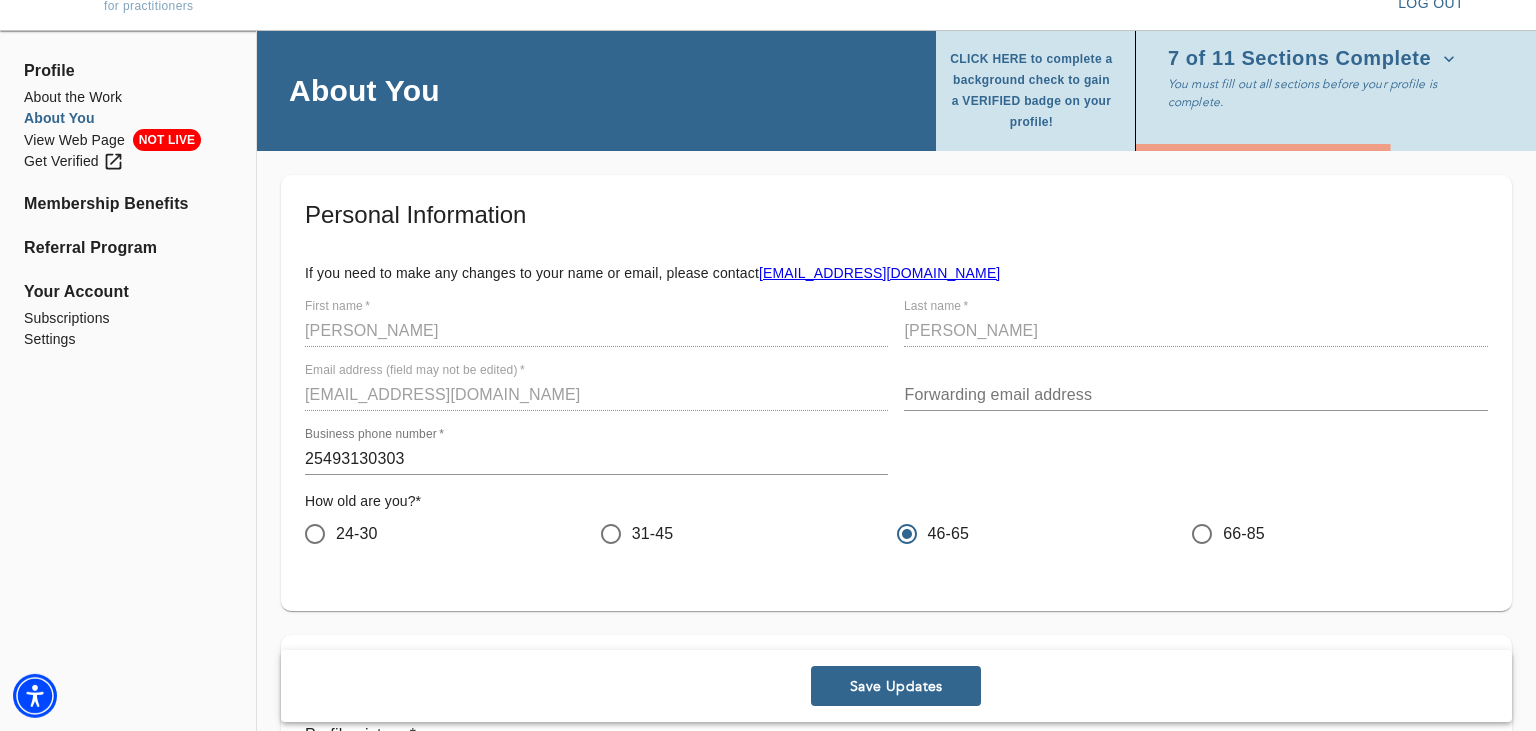 scroll, scrollTop: 52, scrollLeft: 0, axis: vertical 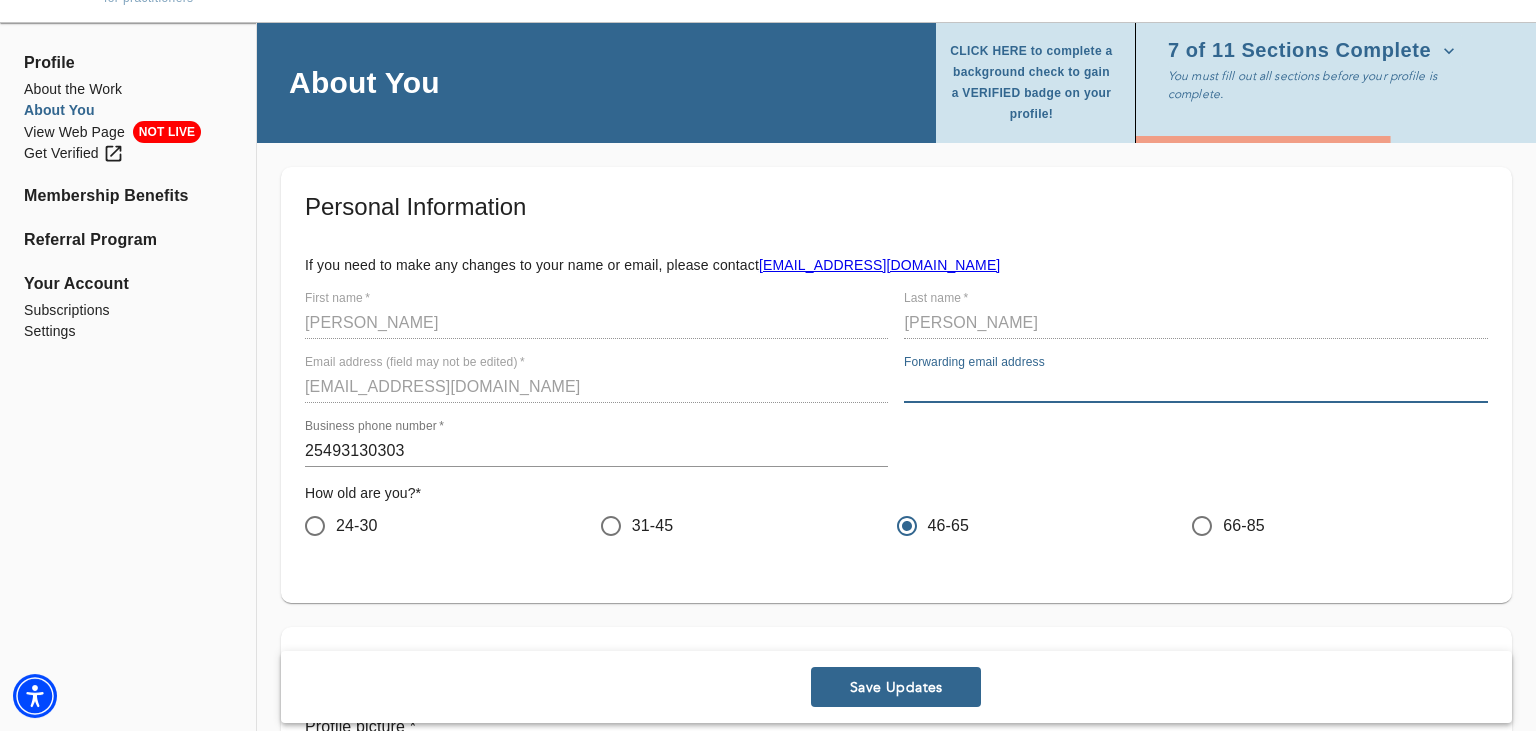 click at bounding box center (1195, 387) 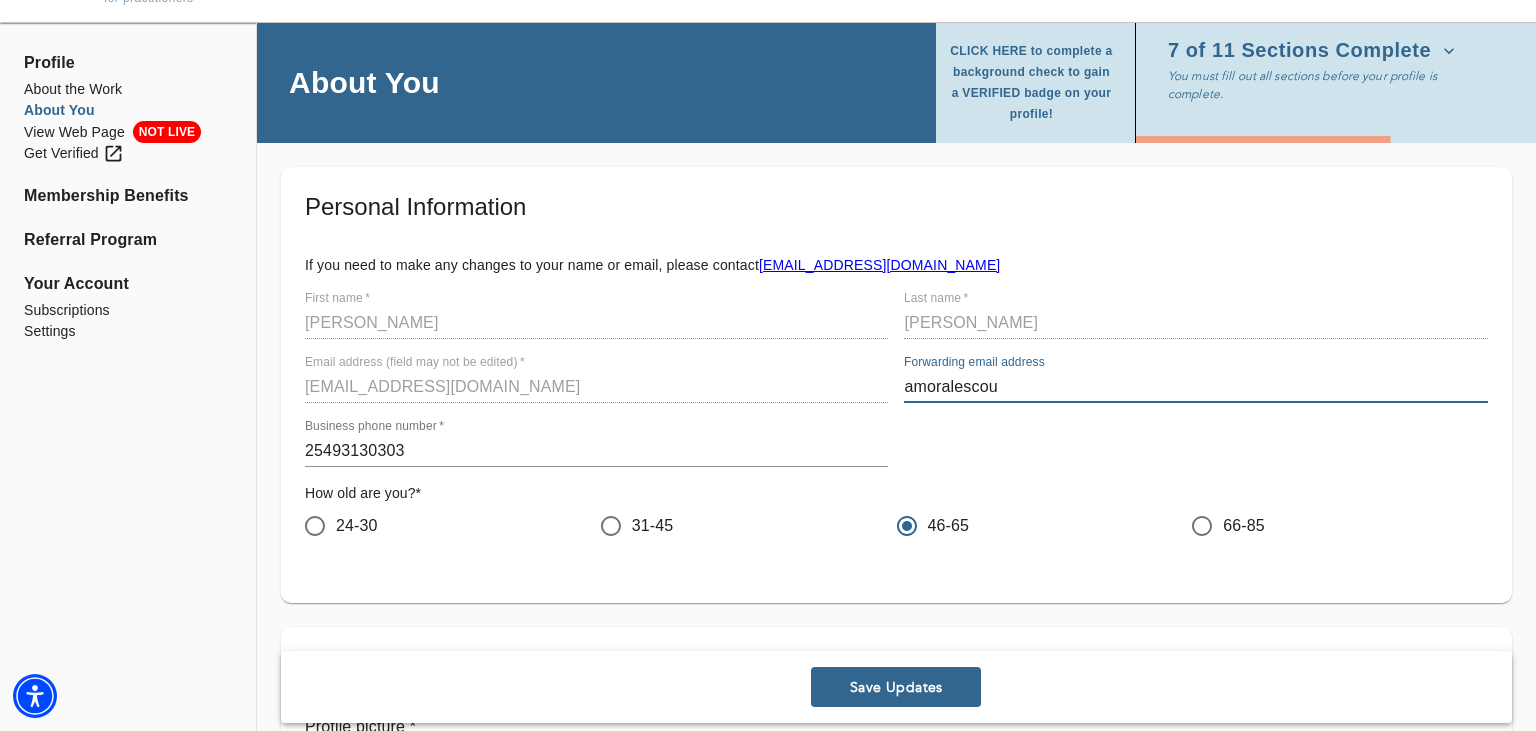 type on "[EMAIL_ADDRESS][DOMAIN_NAME]" 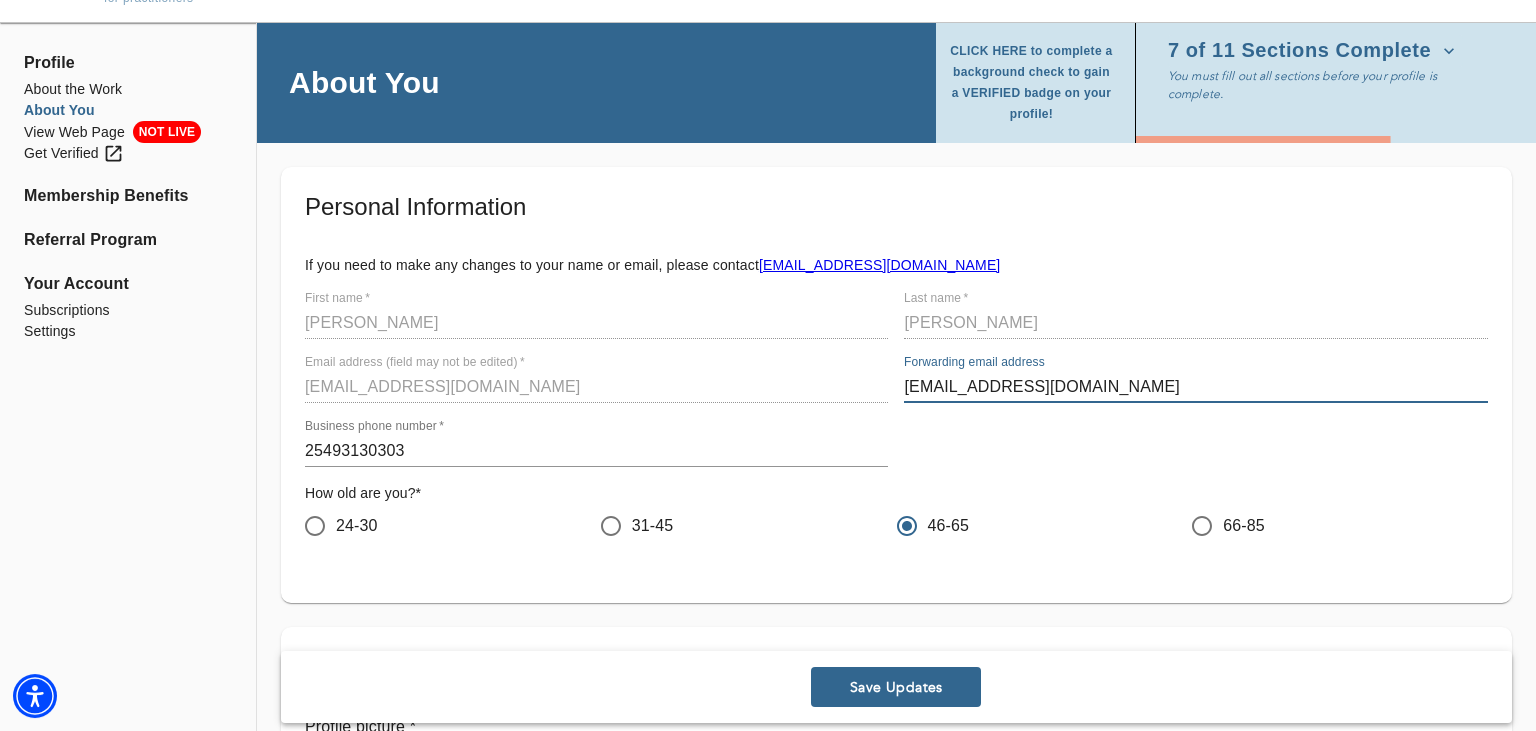 type on "2549313030" 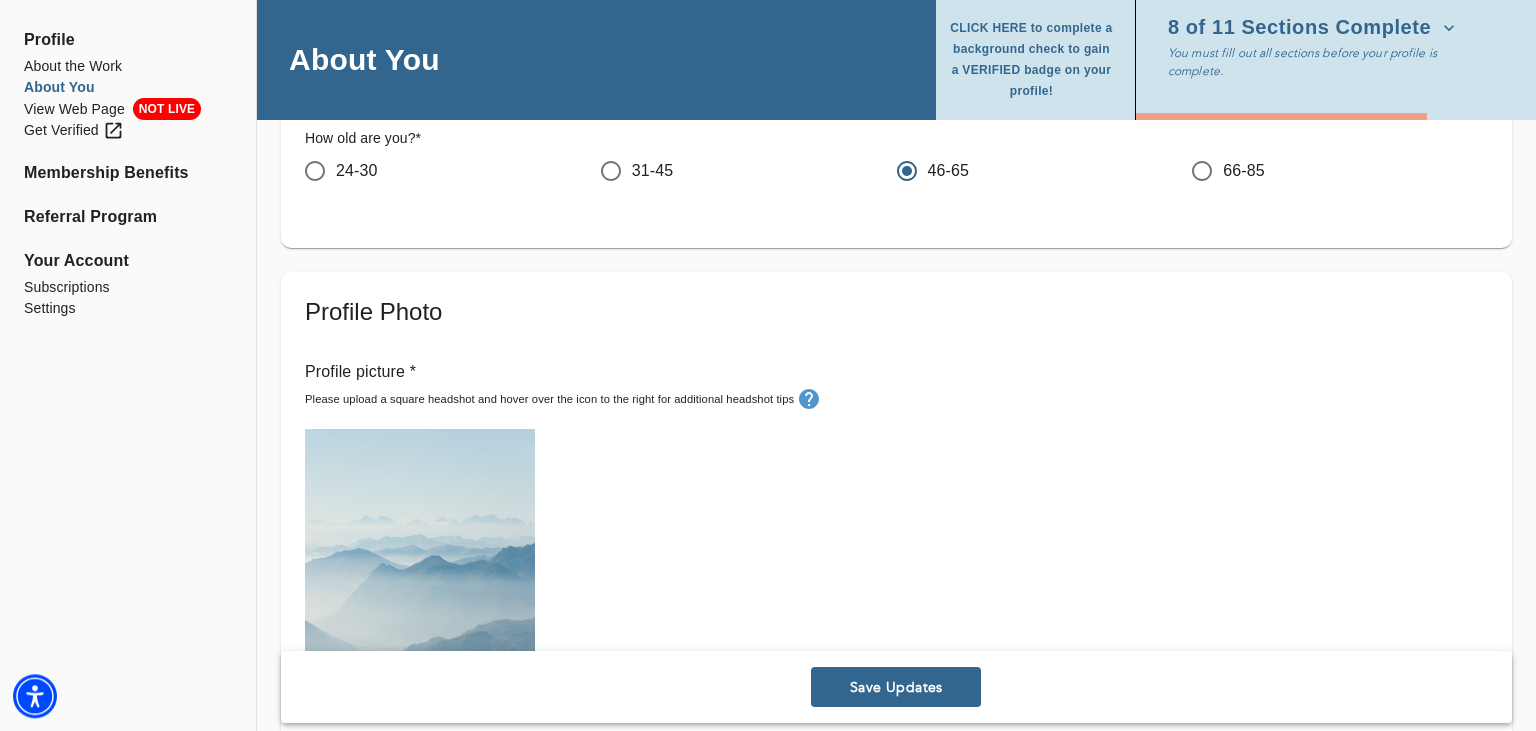 scroll, scrollTop: 493, scrollLeft: 0, axis: vertical 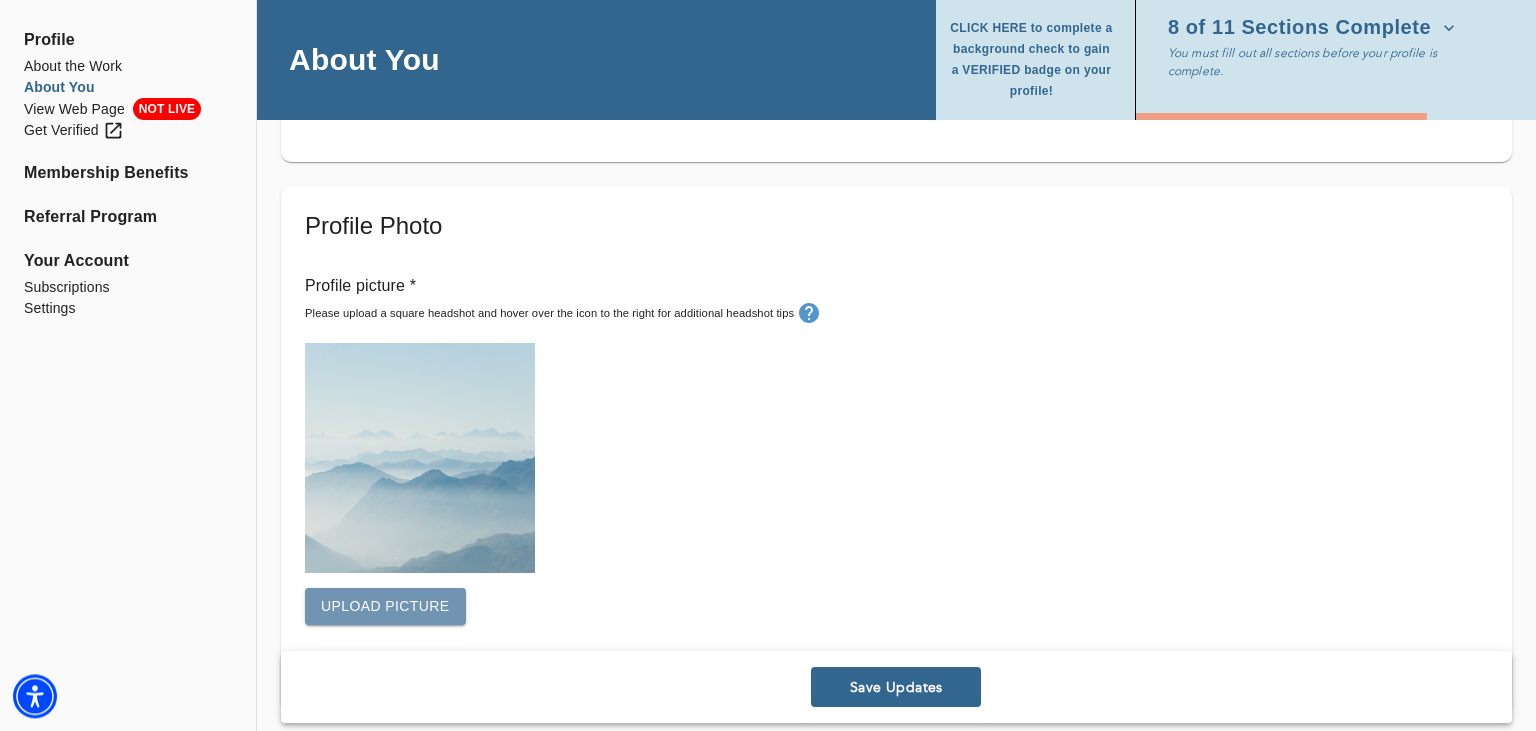 click on "Upload picture" at bounding box center (385, 606) 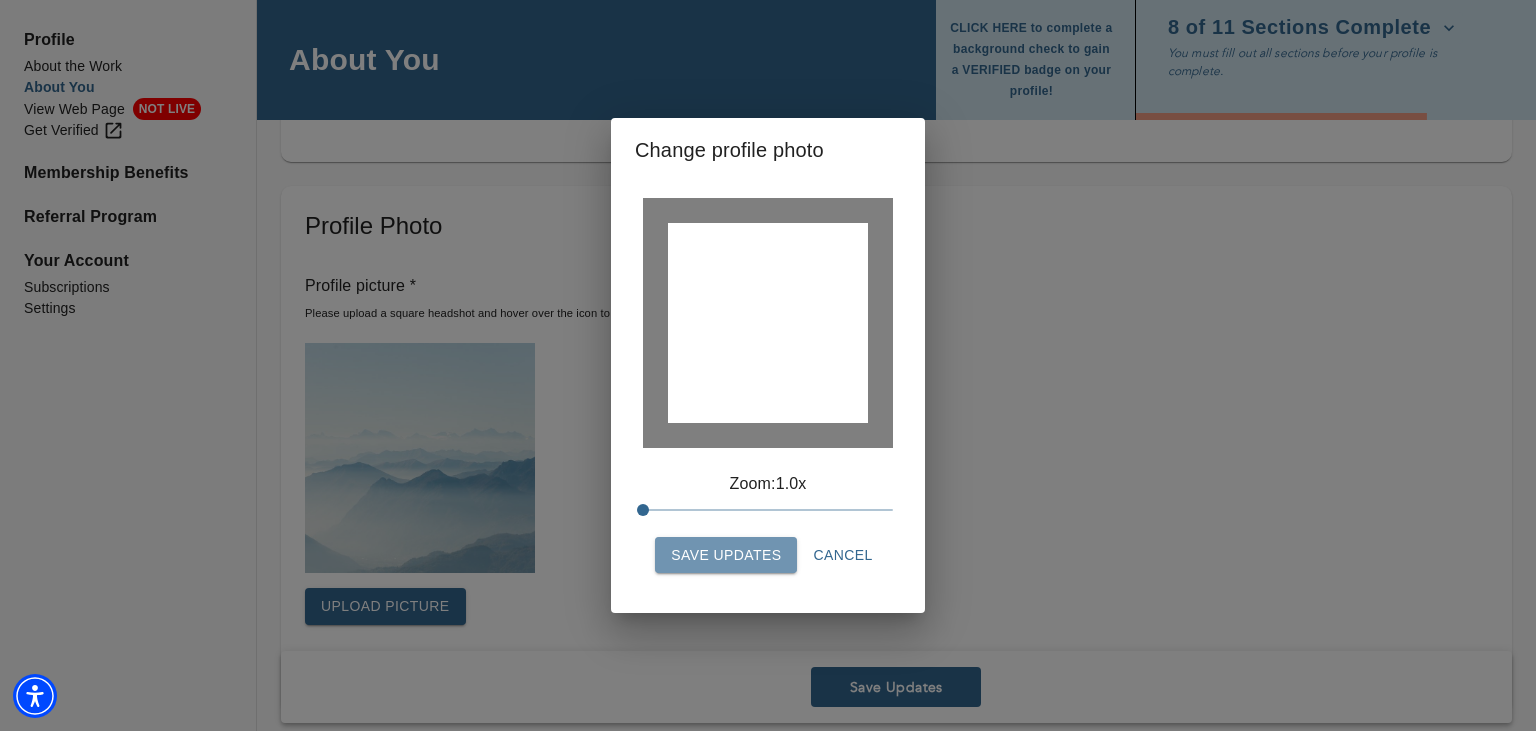 click on "Save Updates" at bounding box center (726, 555) 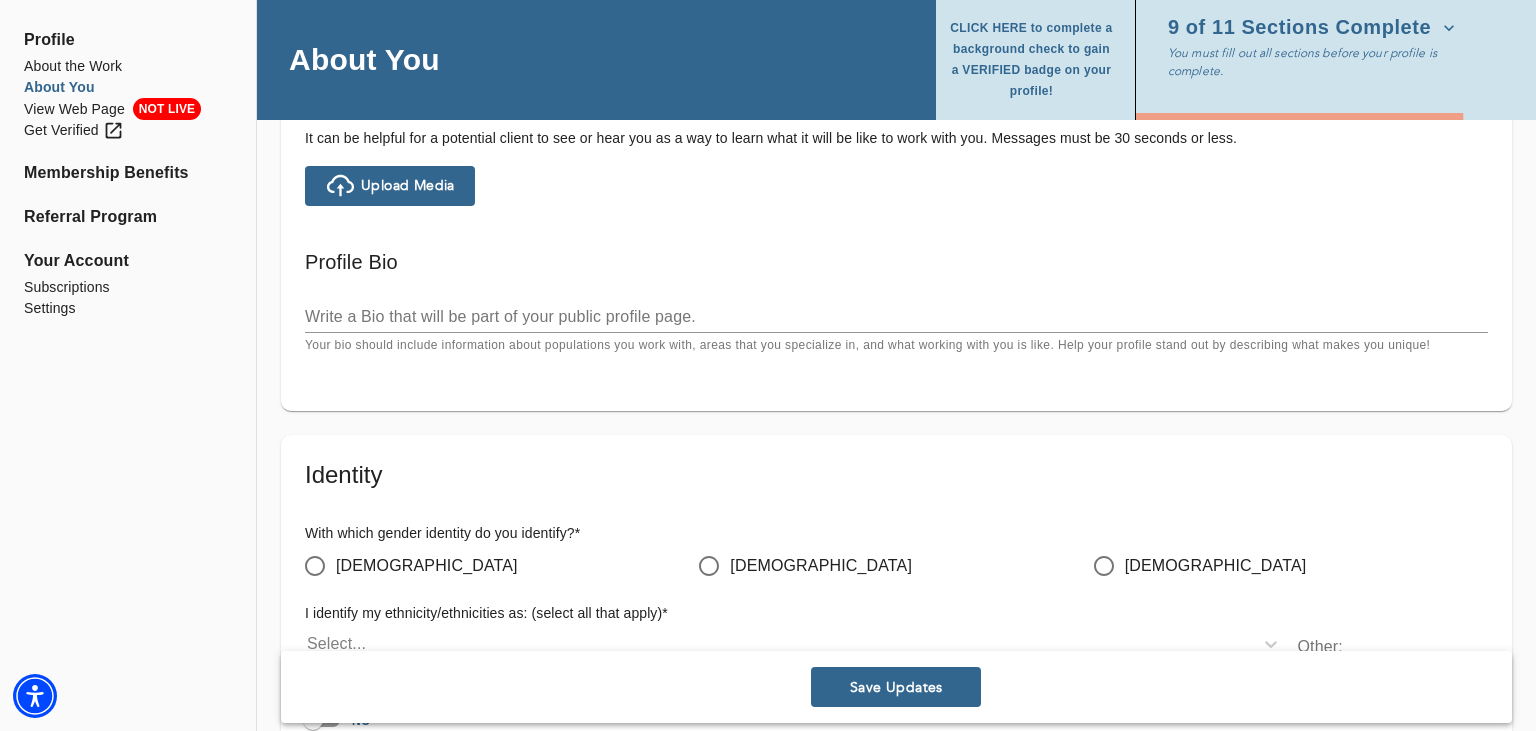 scroll, scrollTop: 1307, scrollLeft: 0, axis: vertical 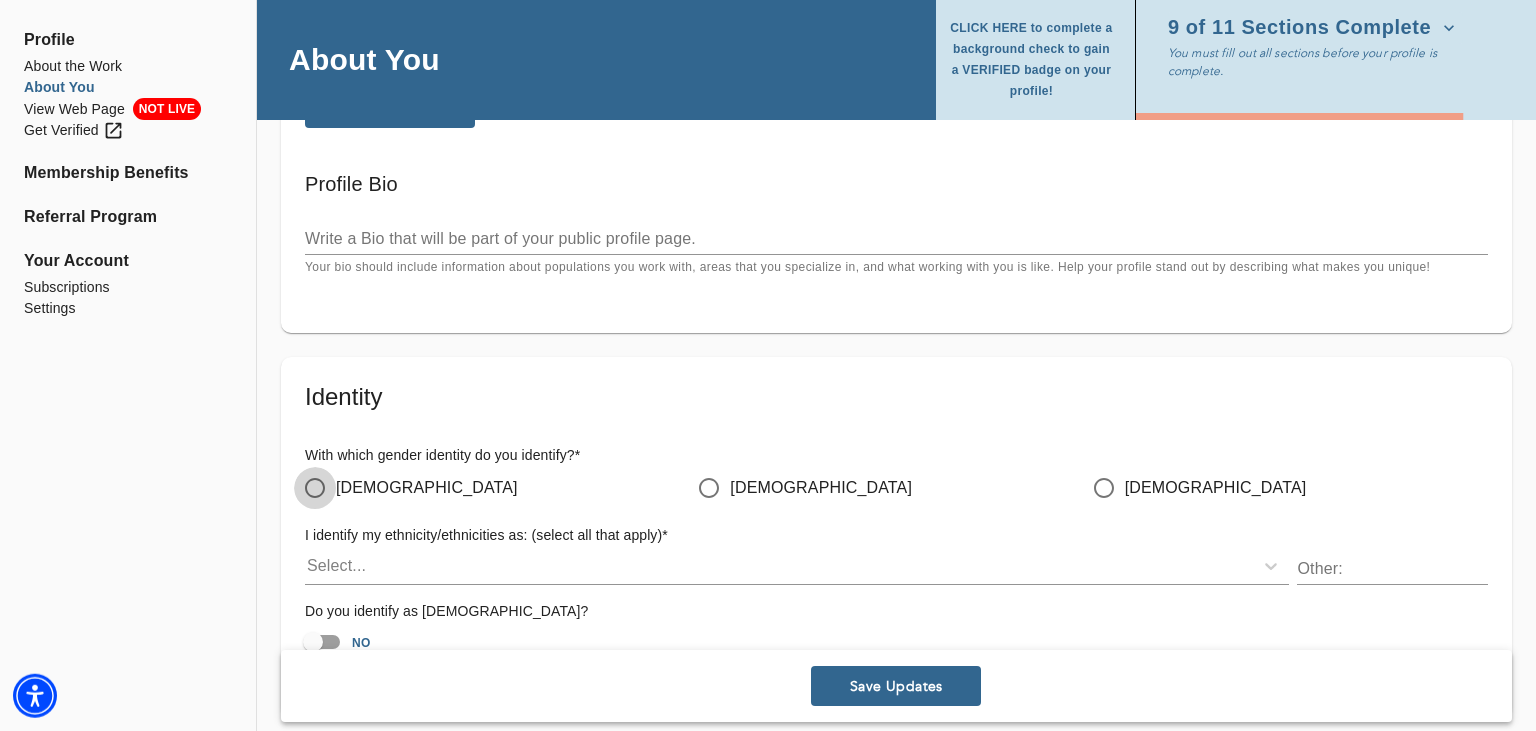 click on "[DEMOGRAPHIC_DATA]" at bounding box center [315, 488] 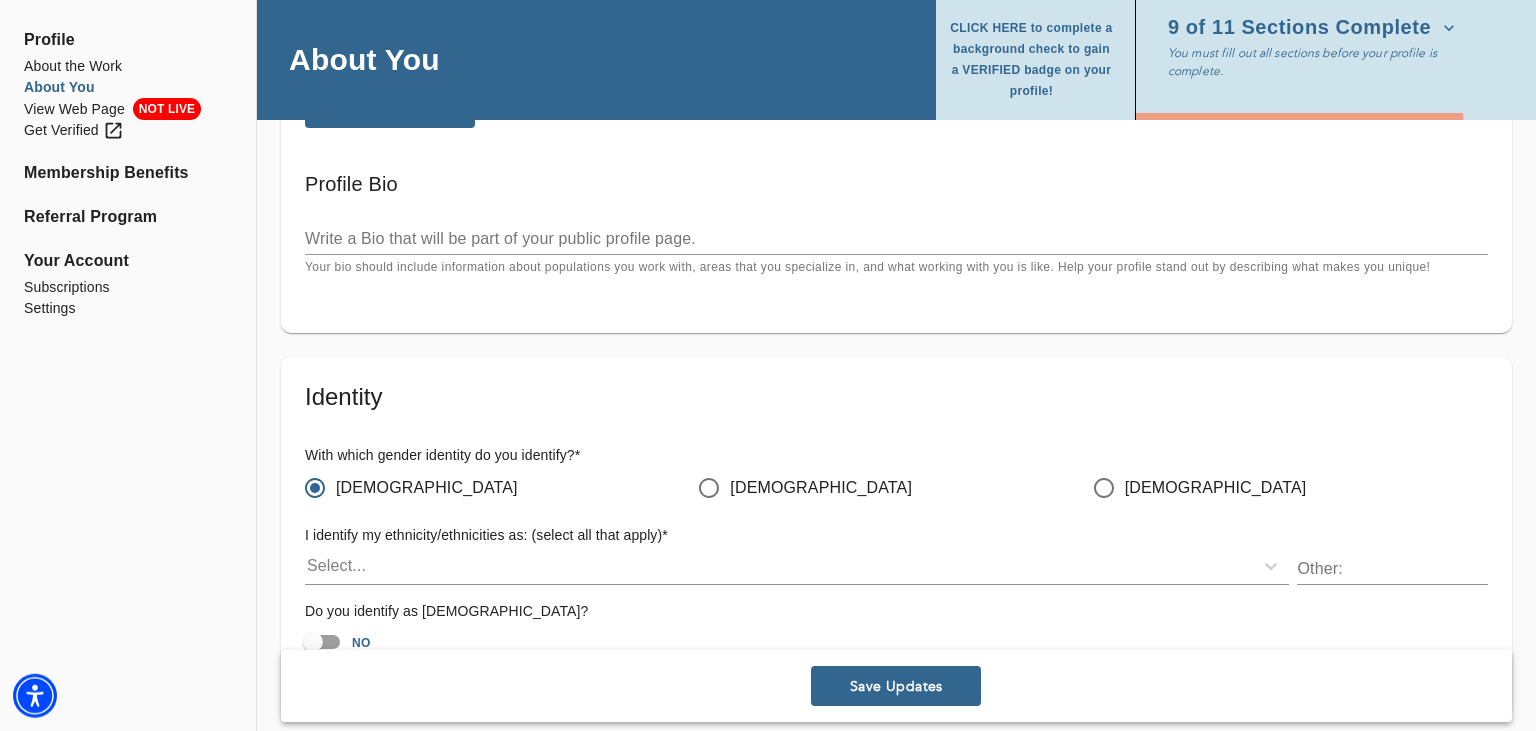 scroll, scrollTop: 1358, scrollLeft: 0, axis: vertical 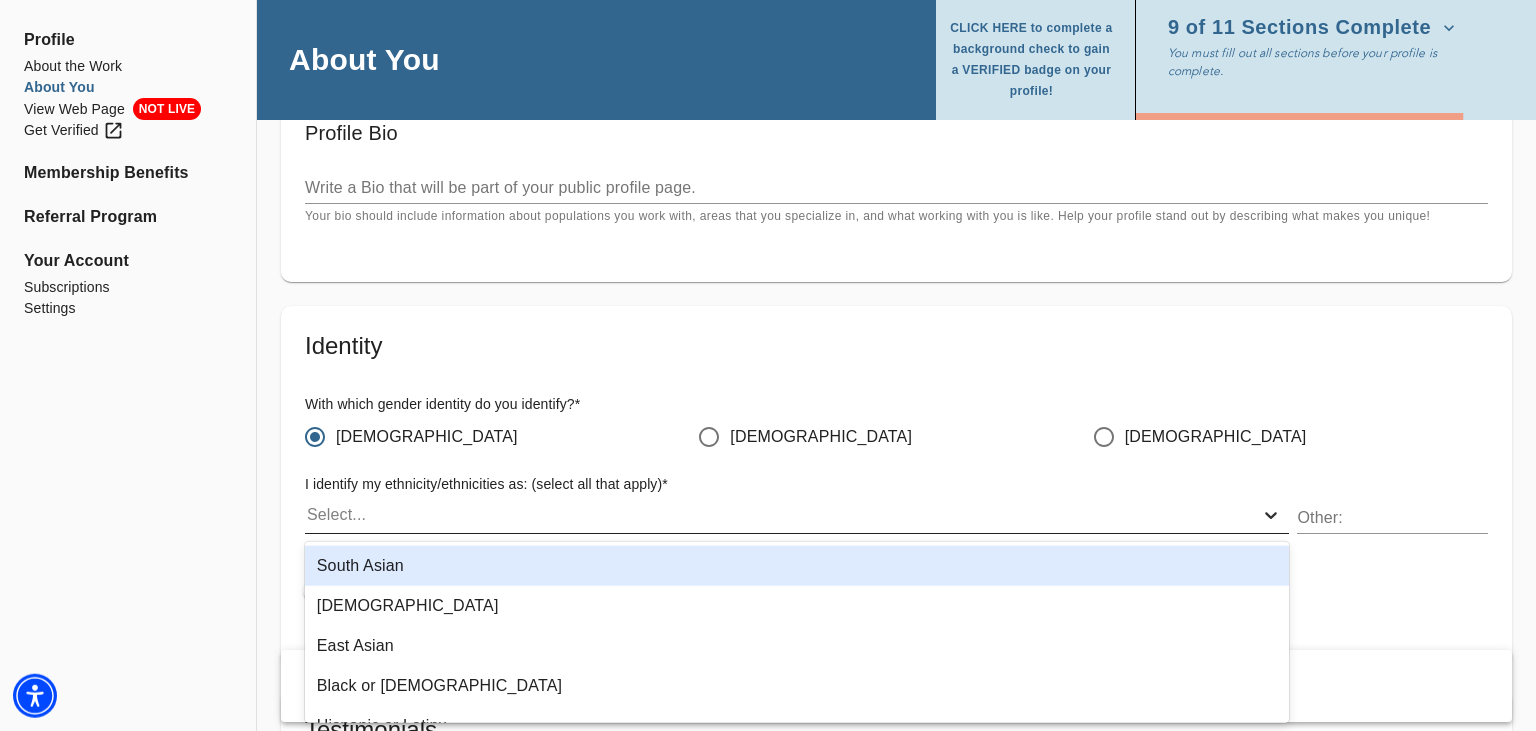 click 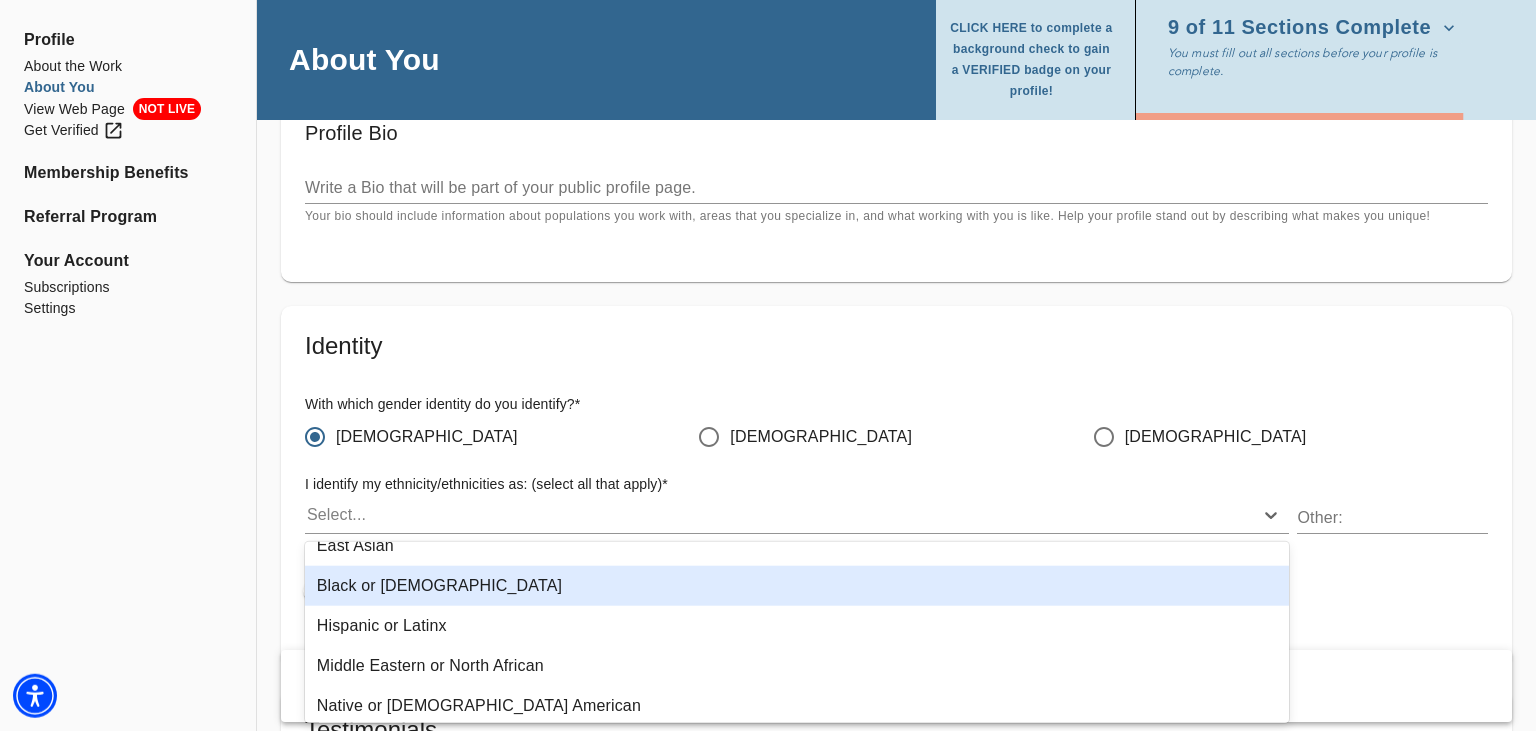 scroll, scrollTop: 102, scrollLeft: 0, axis: vertical 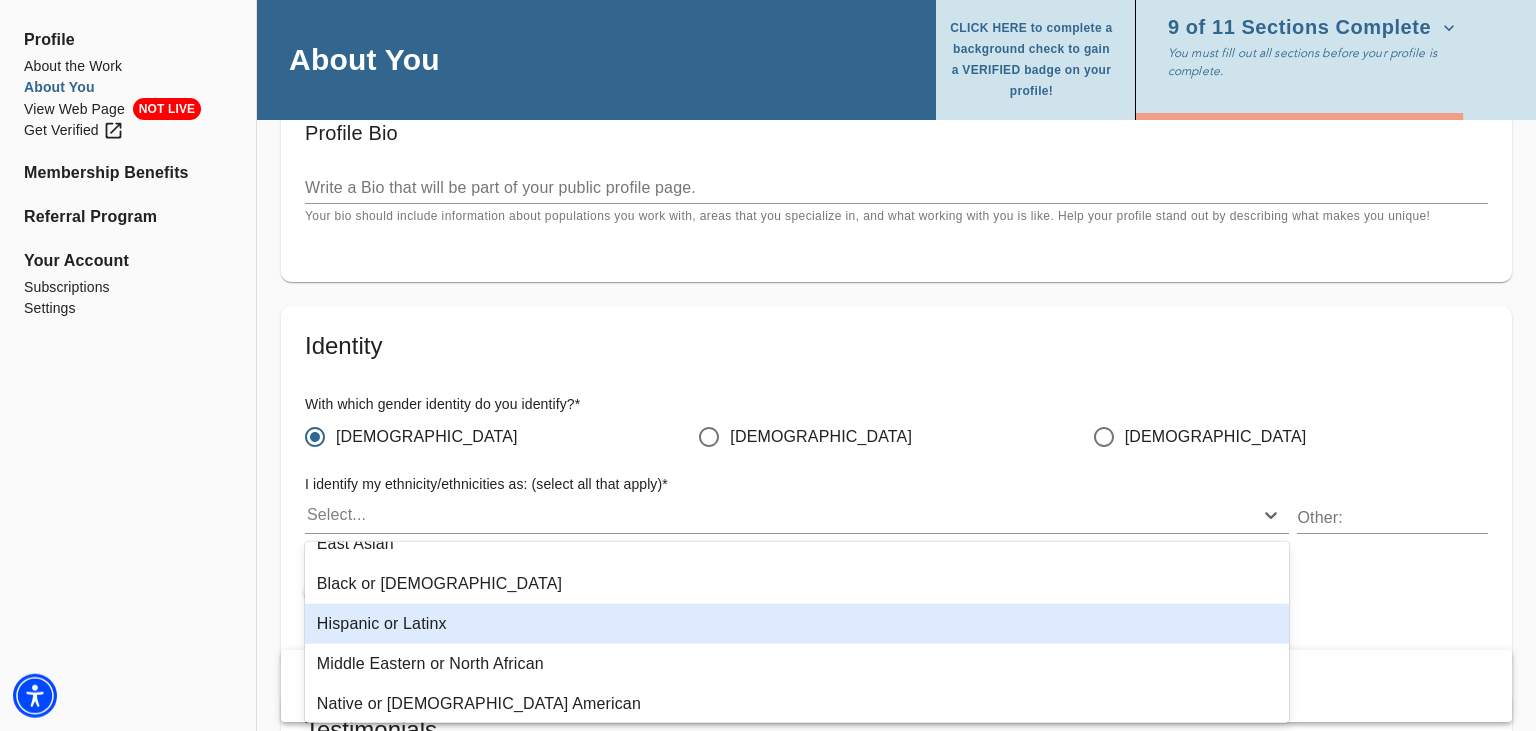 click on "Hispanic or Latinx" at bounding box center [797, 624] 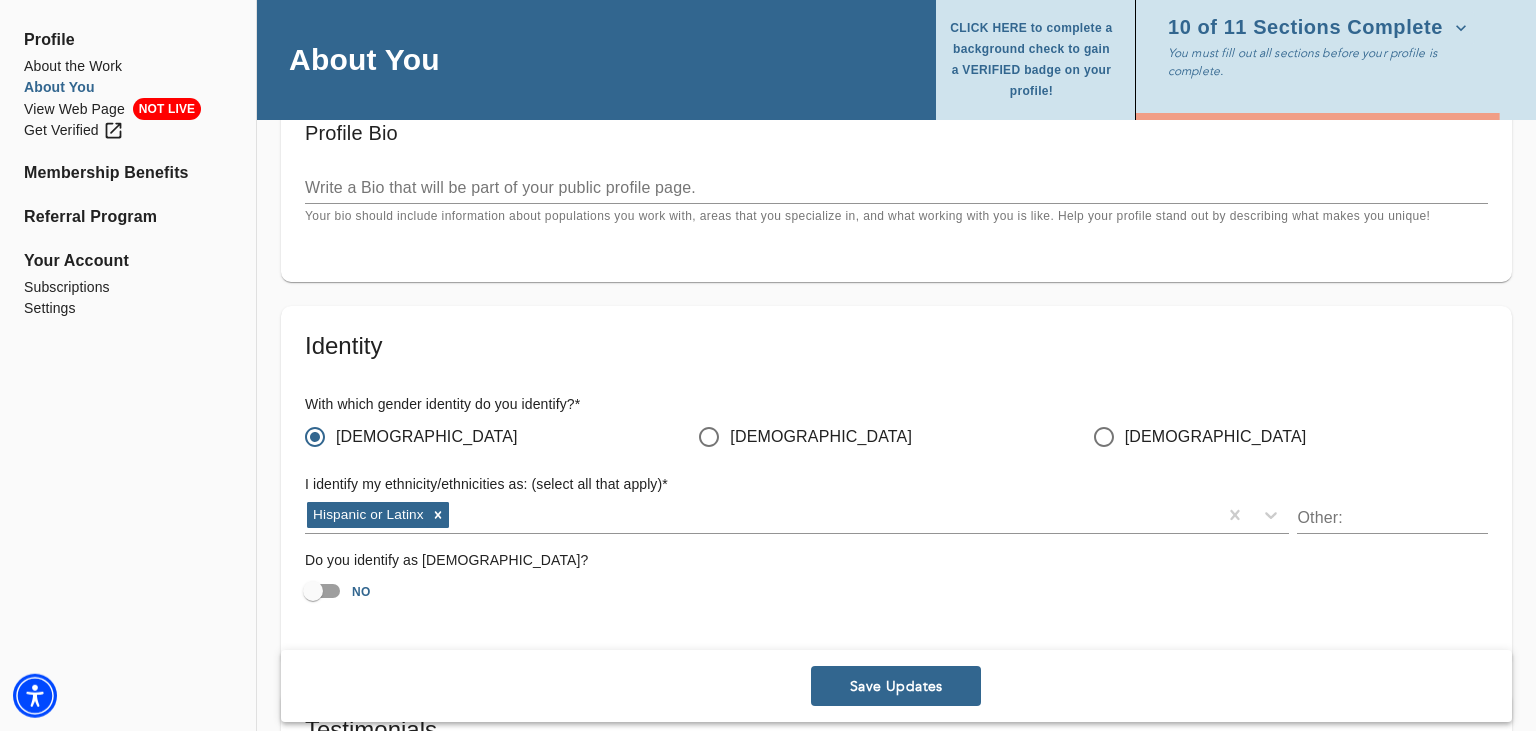 click on "I identify my ethnicity/ethnicities as: (select all that apply)  * [DEMOGRAPHIC_DATA] or Latinx Other:" at bounding box center [896, 504] 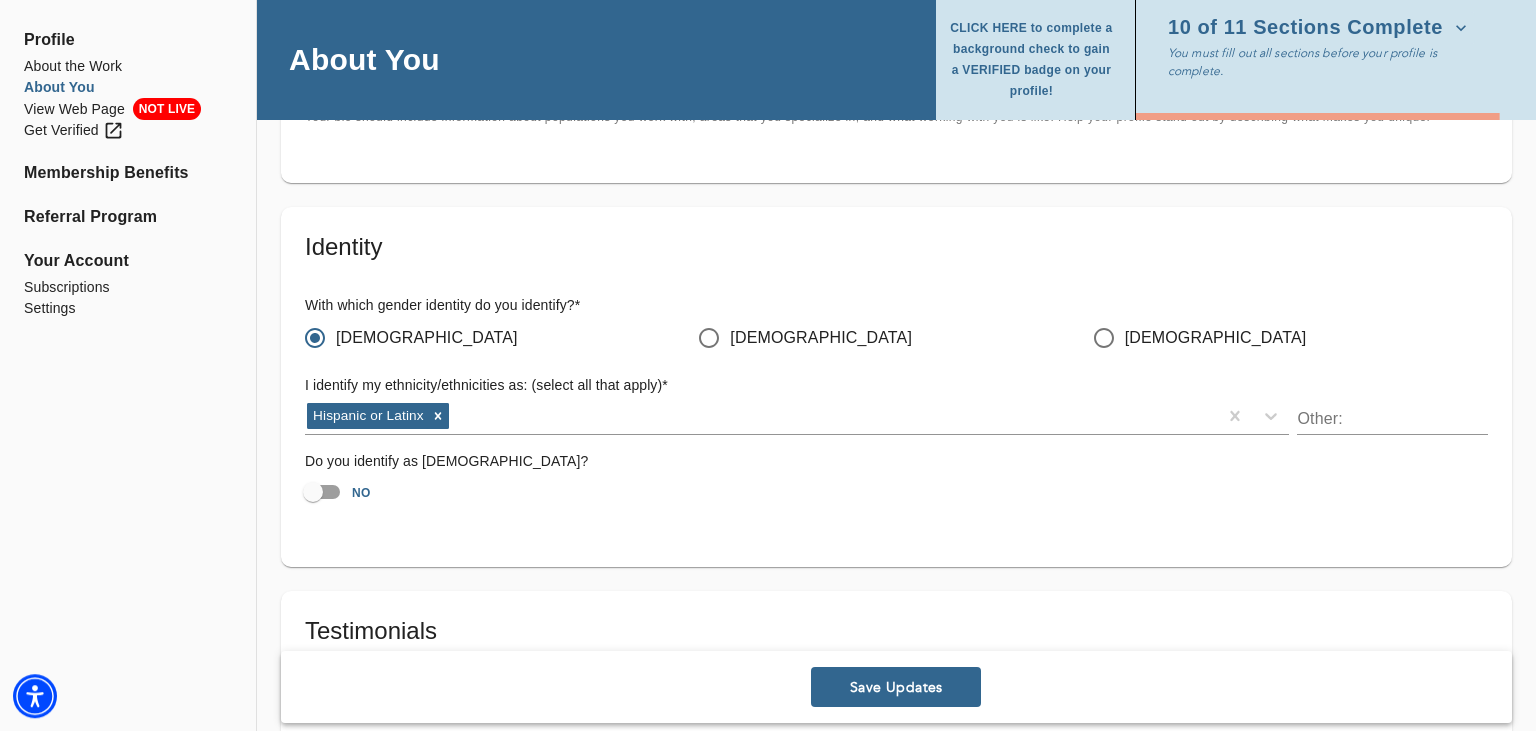 scroll, scrollTop: 1460, scrollLeft: 0, axis: vertical 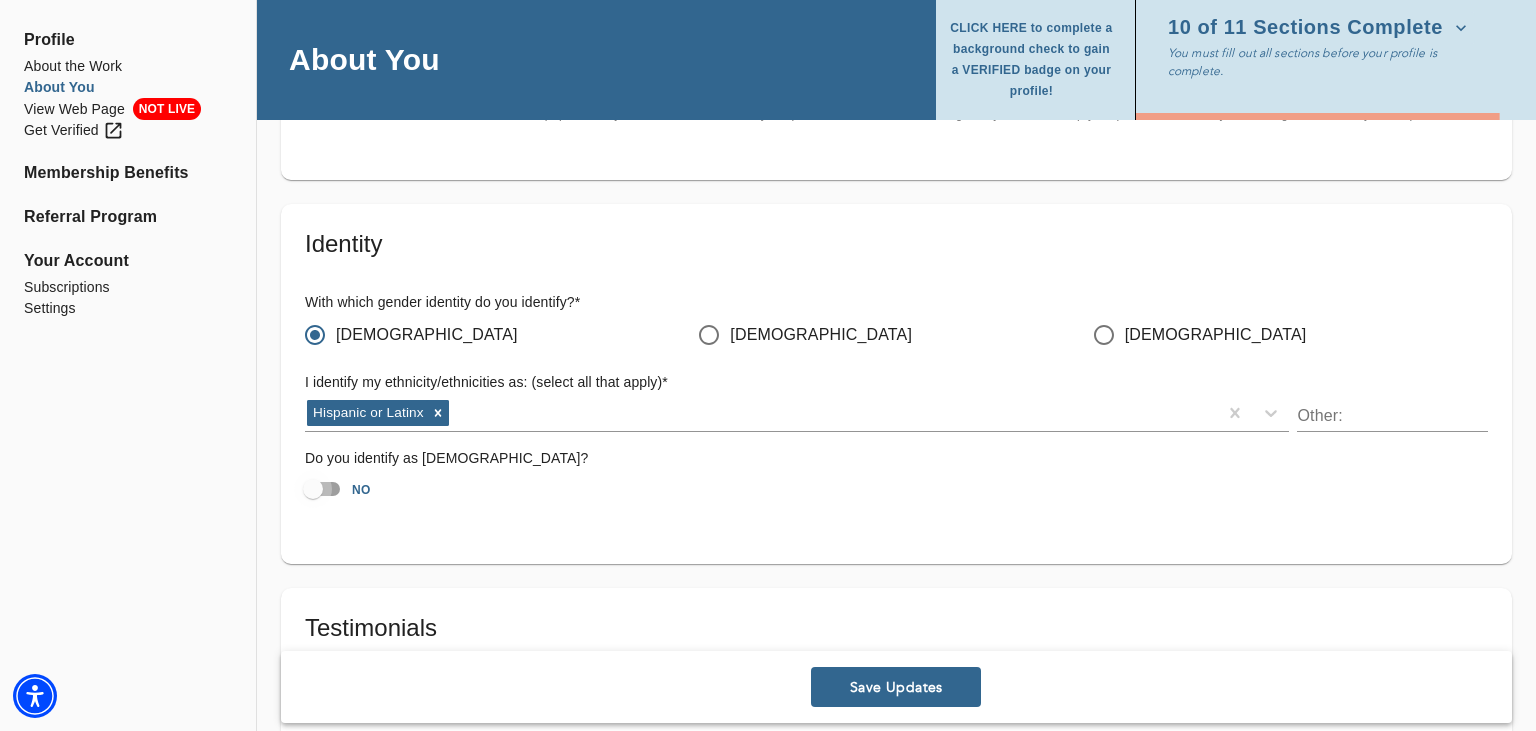 click on "NO" at bounding box center [313, 489] 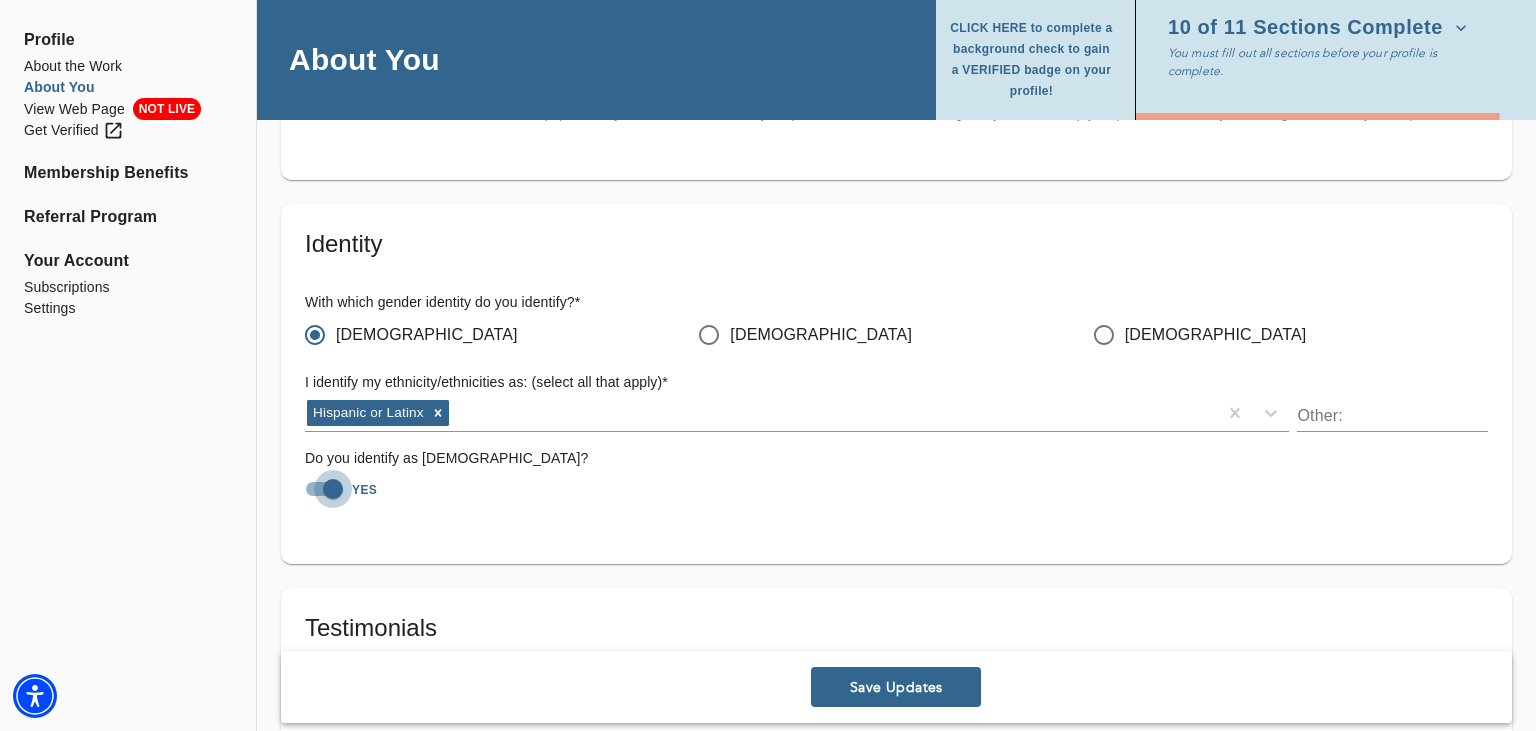click on "YES" at bounding box center (333, 489) 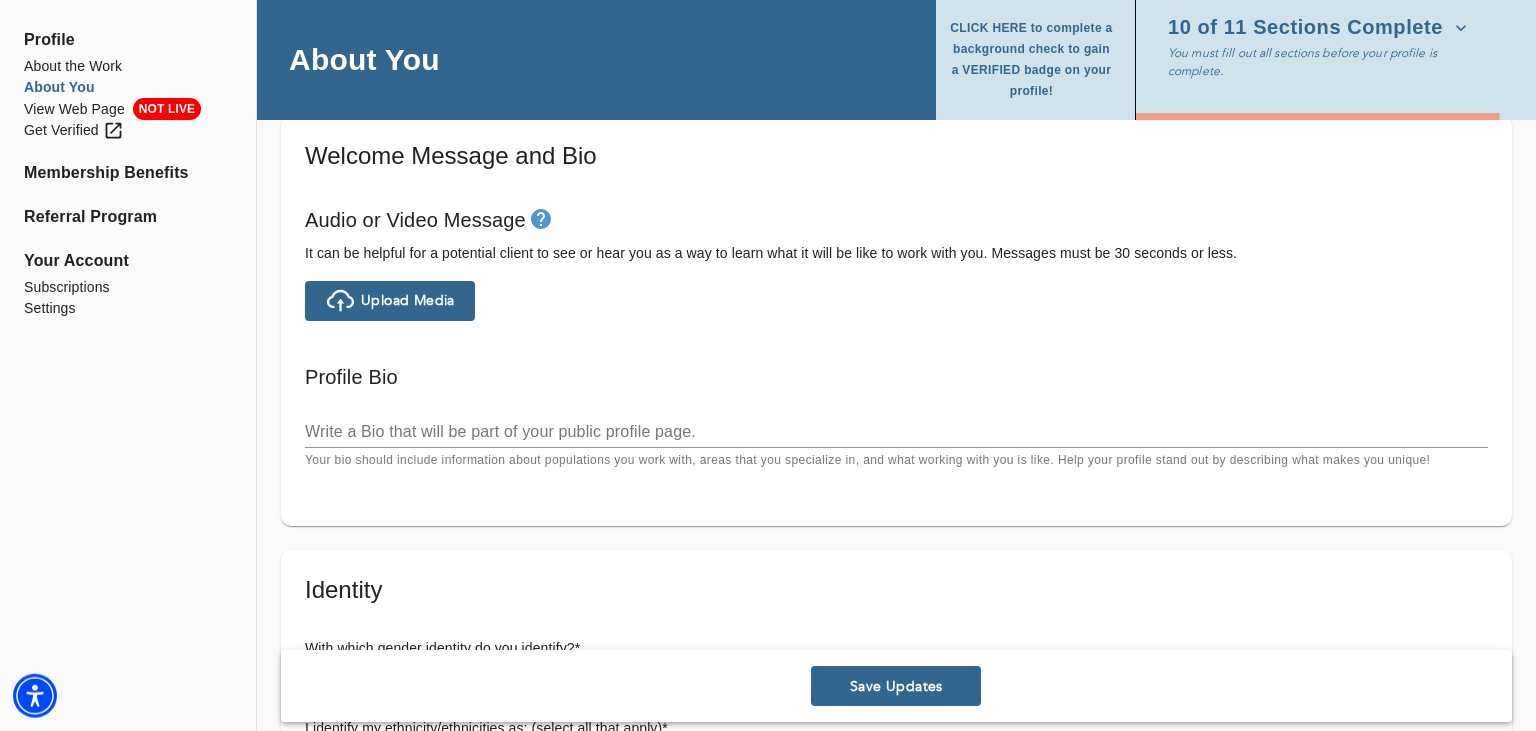 scroll, scrollTop: 1113, scrollLeft: 0, axis: vertical 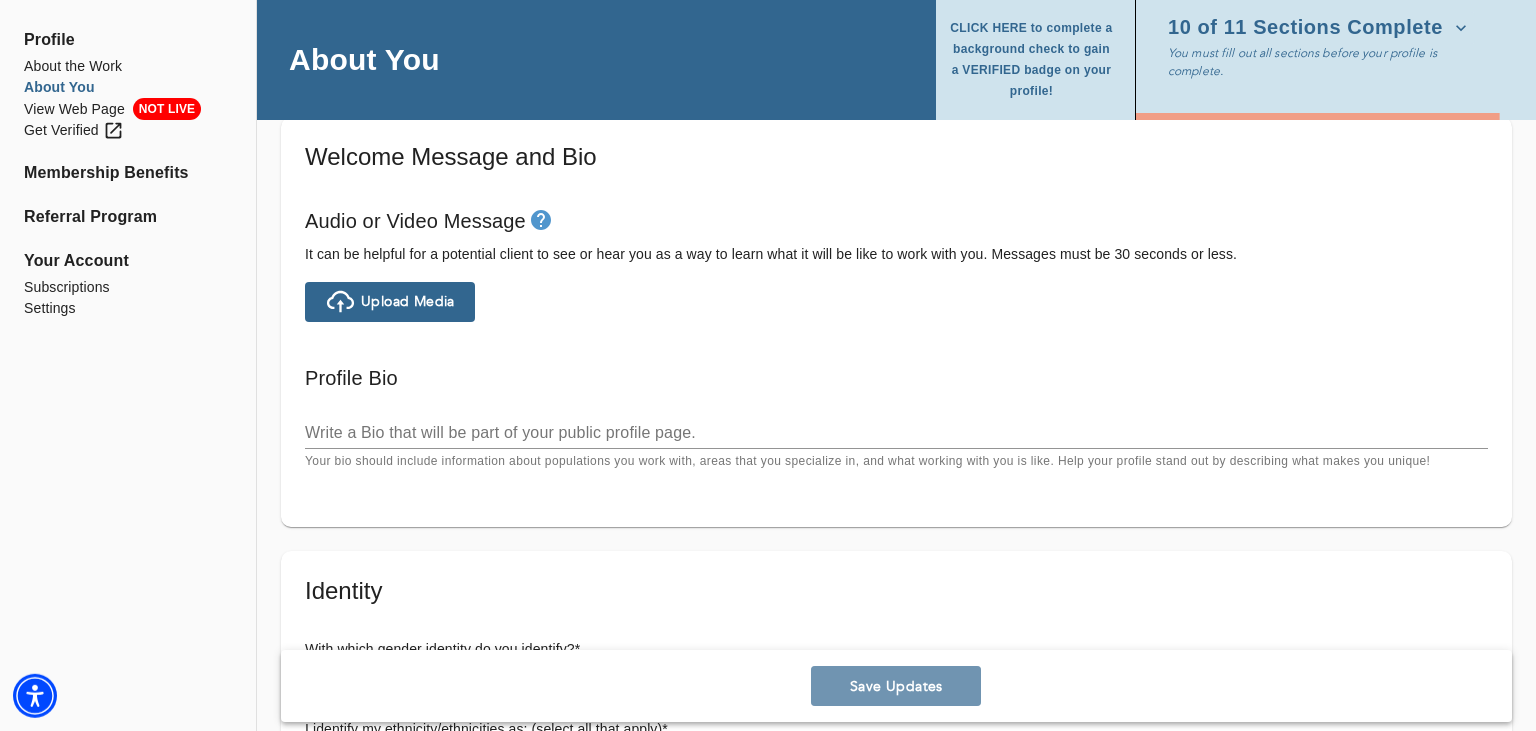click on "Save Updates" at bounding box center (896, 687) 